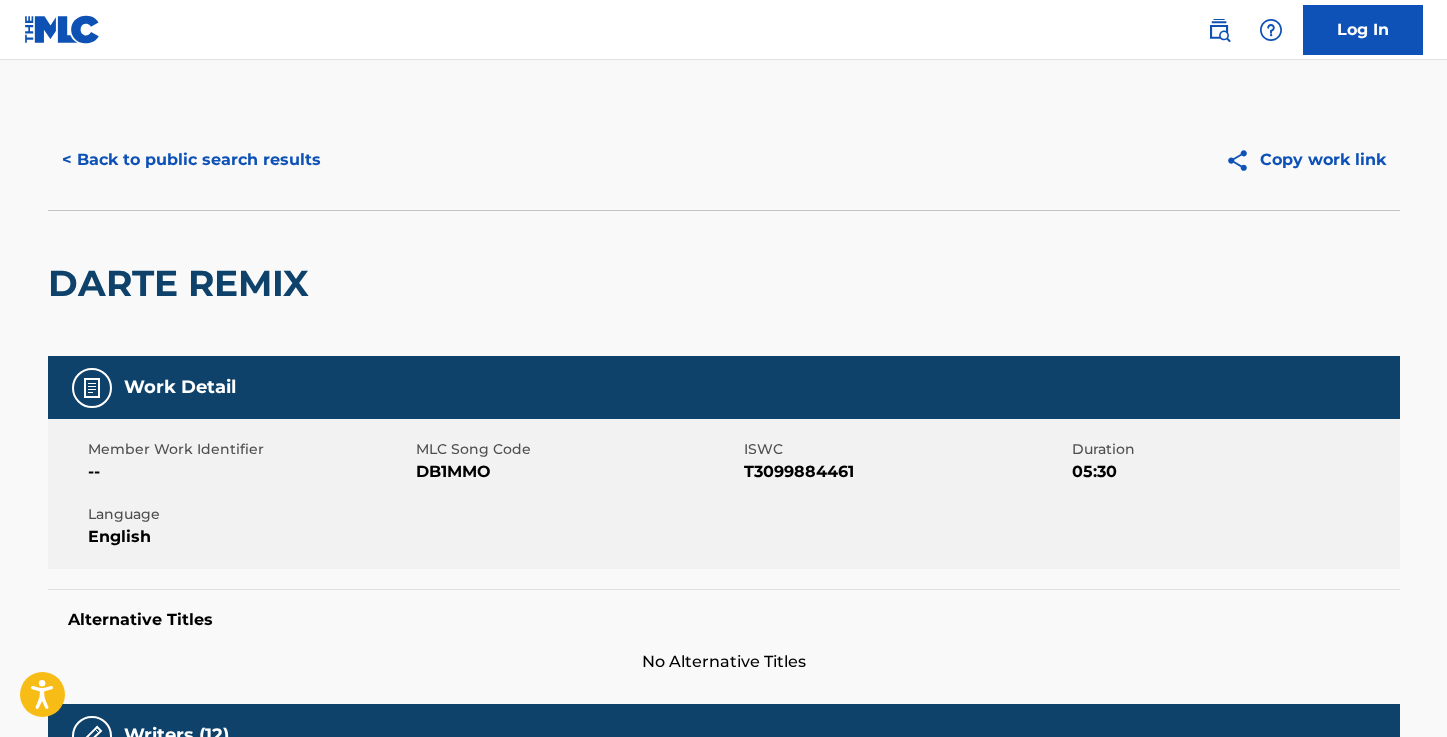 scroll, scrollTop: 0, scrollLeft: 0, axis: both 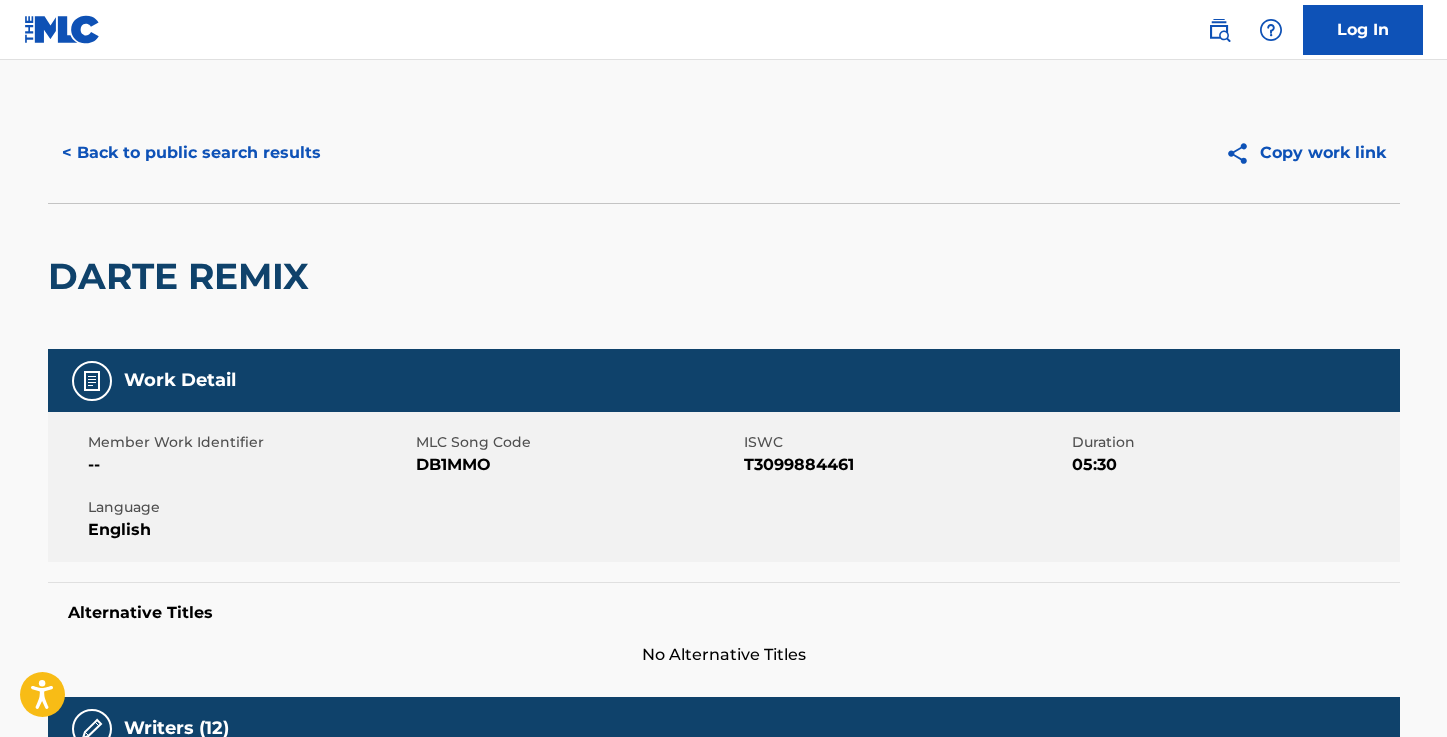 click on "< Back to public search results" at bounding box center [191, 153] 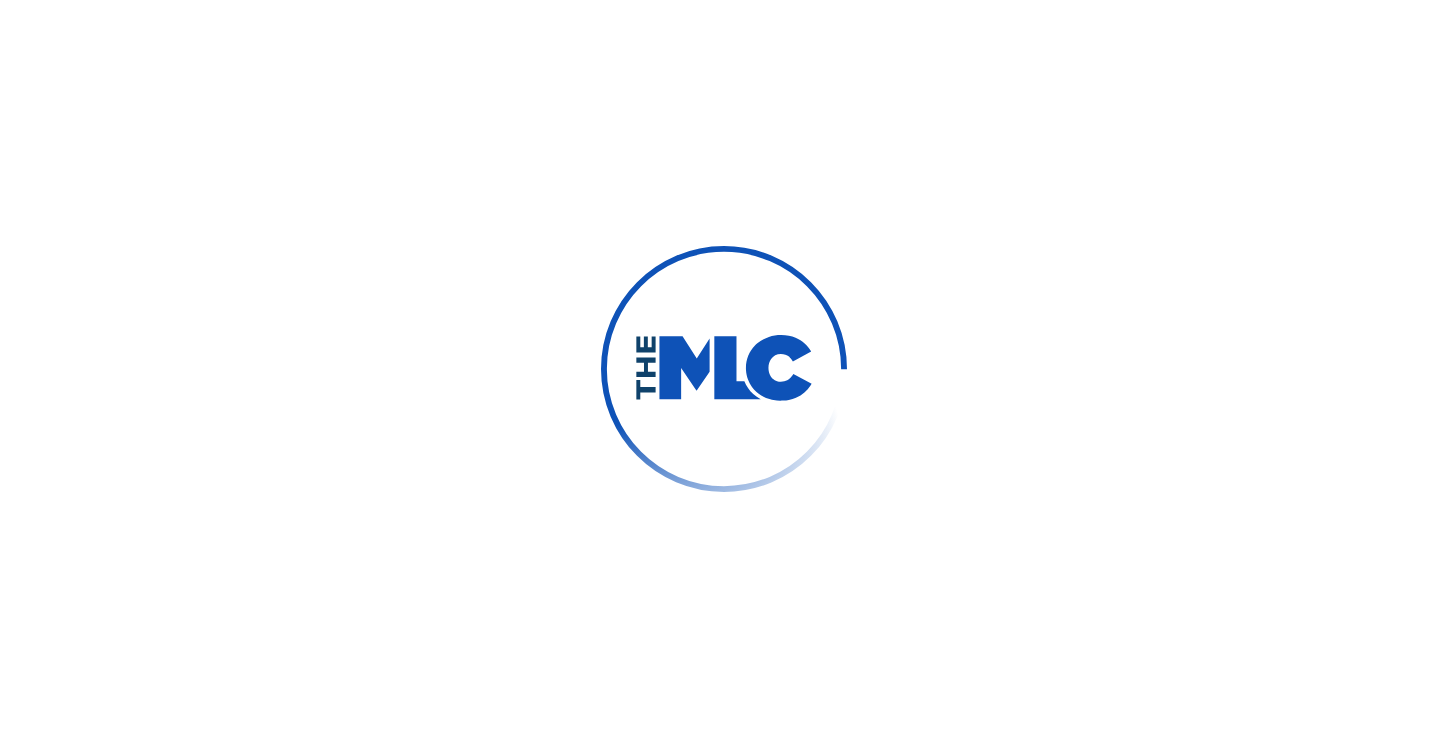scroll, scrollTop: 0, scrollLeft: 0, axis: both 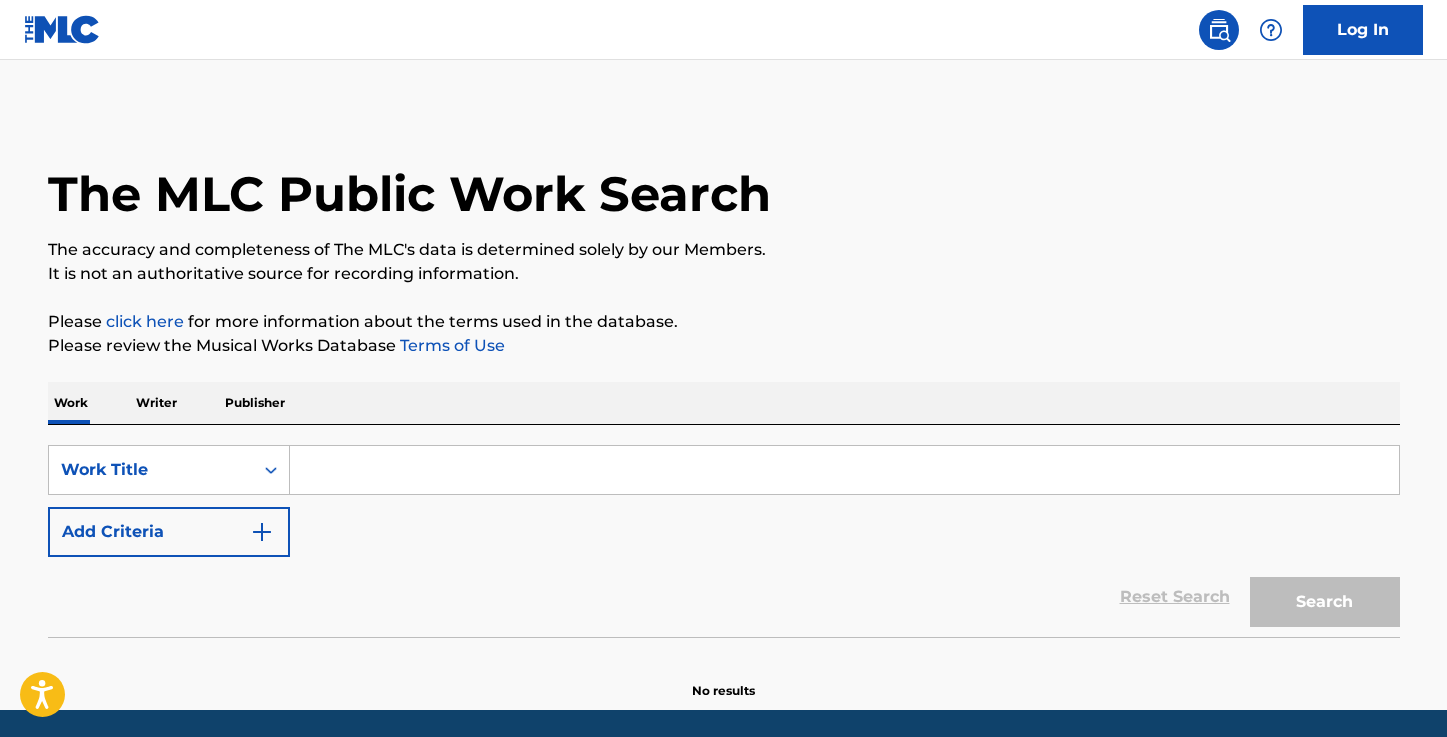 click at bounding box center (844, 470) 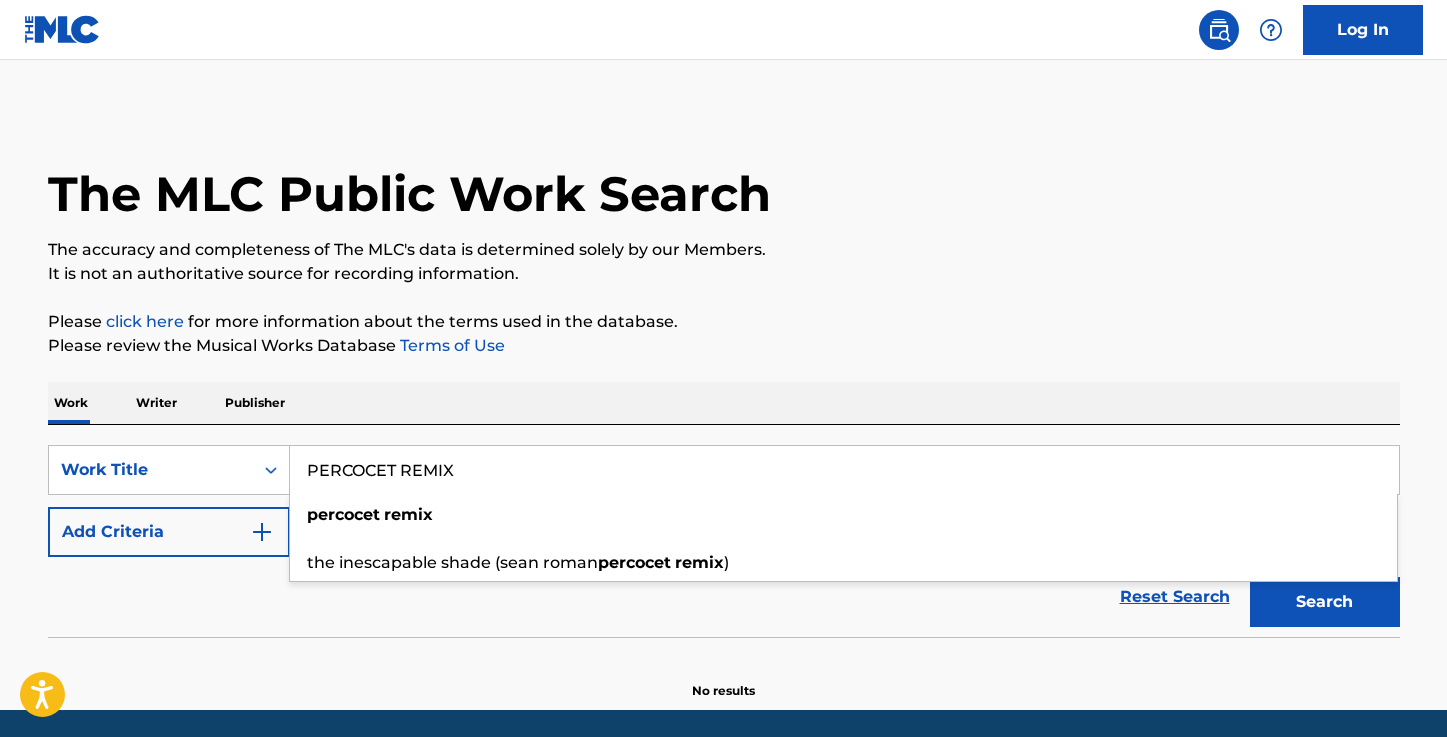 type on "PERCOCET REMIX" 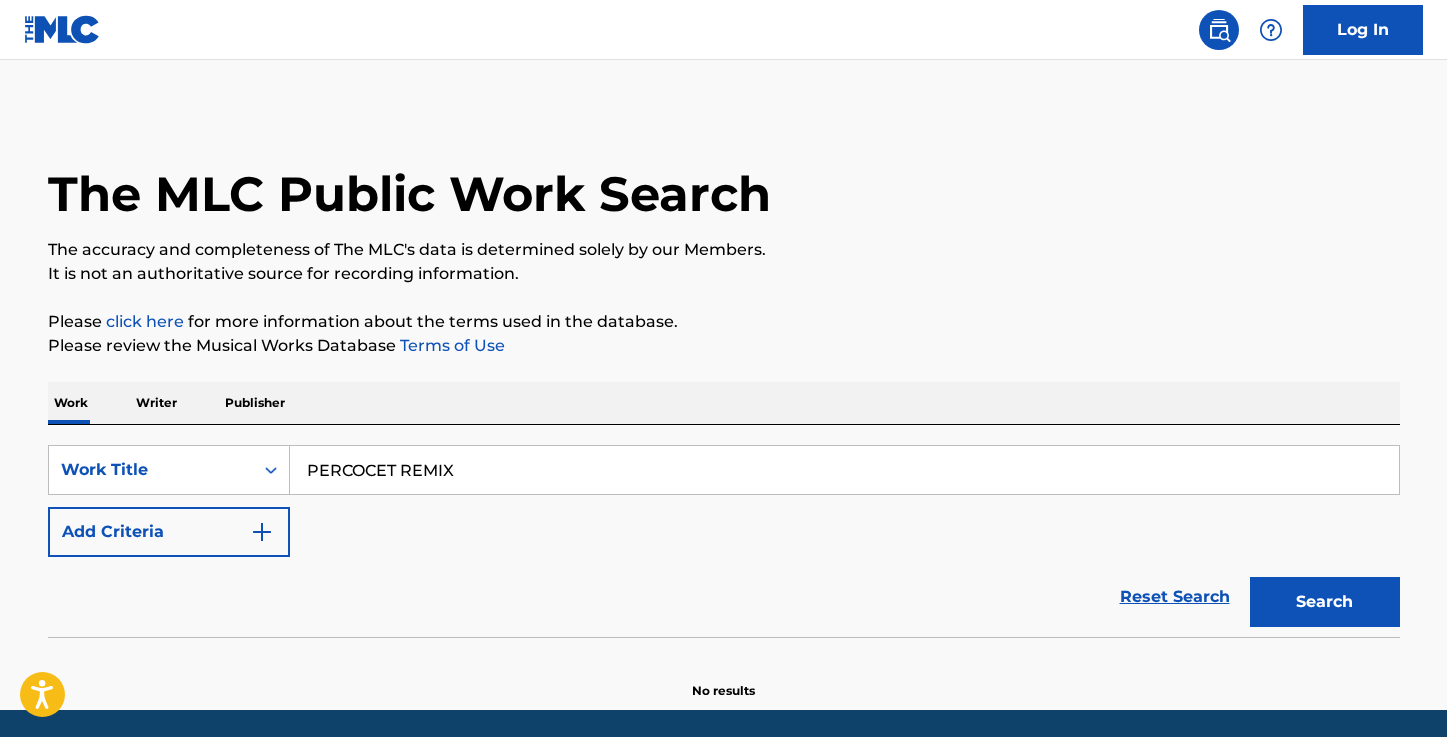 click on "The MLC Public Work Search The accuracy and completeness of The MLC's data is determined solely by our Members. It is not an authoritative source for recording information. Please   click here   for more information about the terms used in the database. Please review the Musical Works Database   Terms of Use Work Writer Publisher SearchWithCriteriab3931442-4e9c-4333-958a-e2a329f09b15 Work Title PERCOCET REMIX Add Criteria Reset Search Search No results" at bounding box center (724, 405) 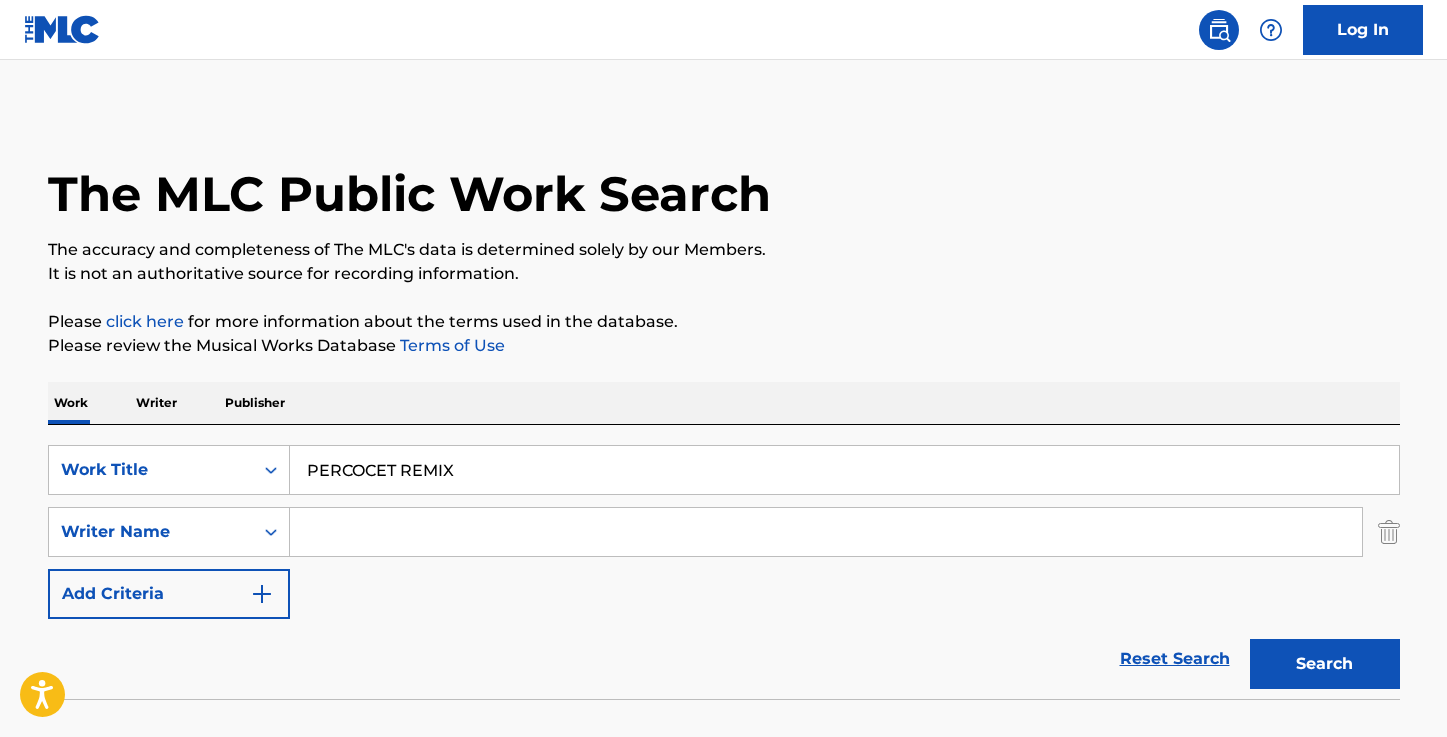 click at bounding box center [826, 532] 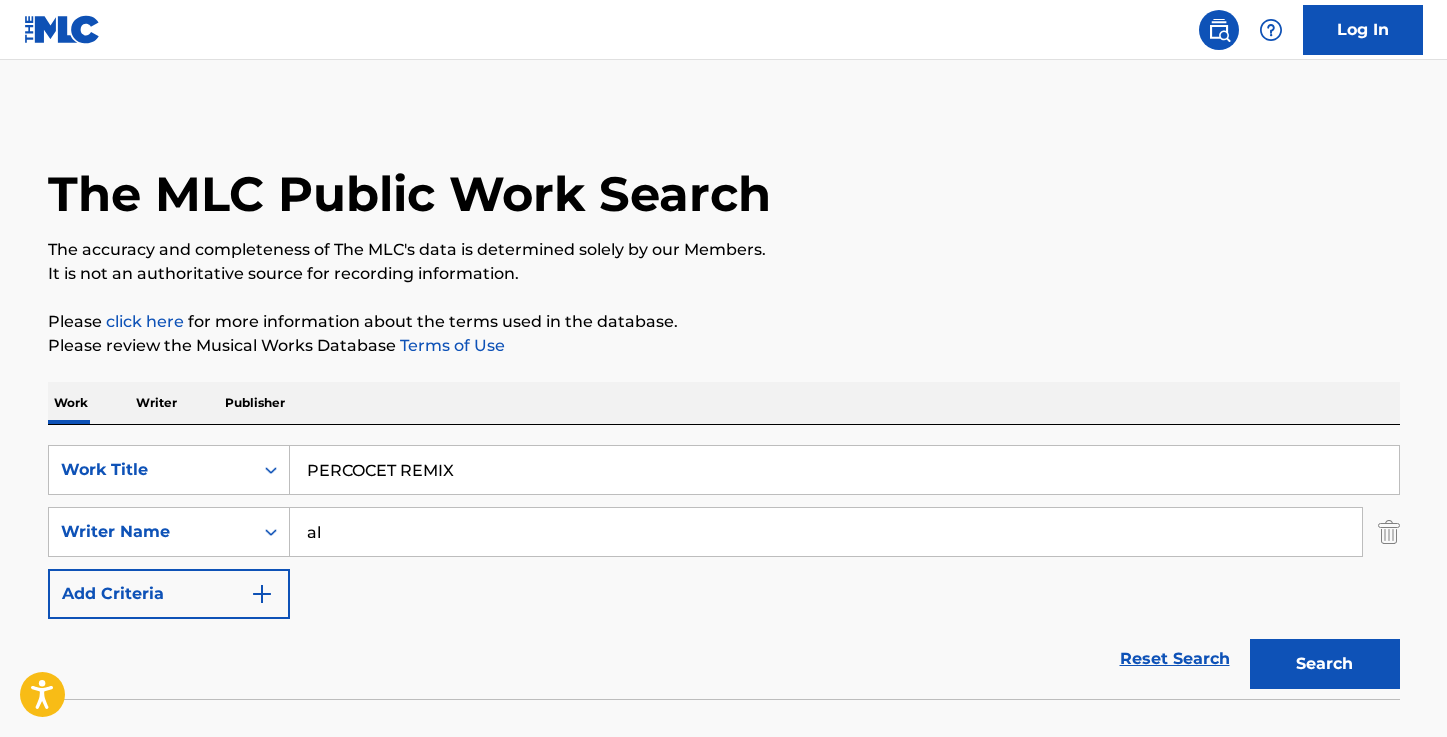 type on "[FIRST] [LAST]" 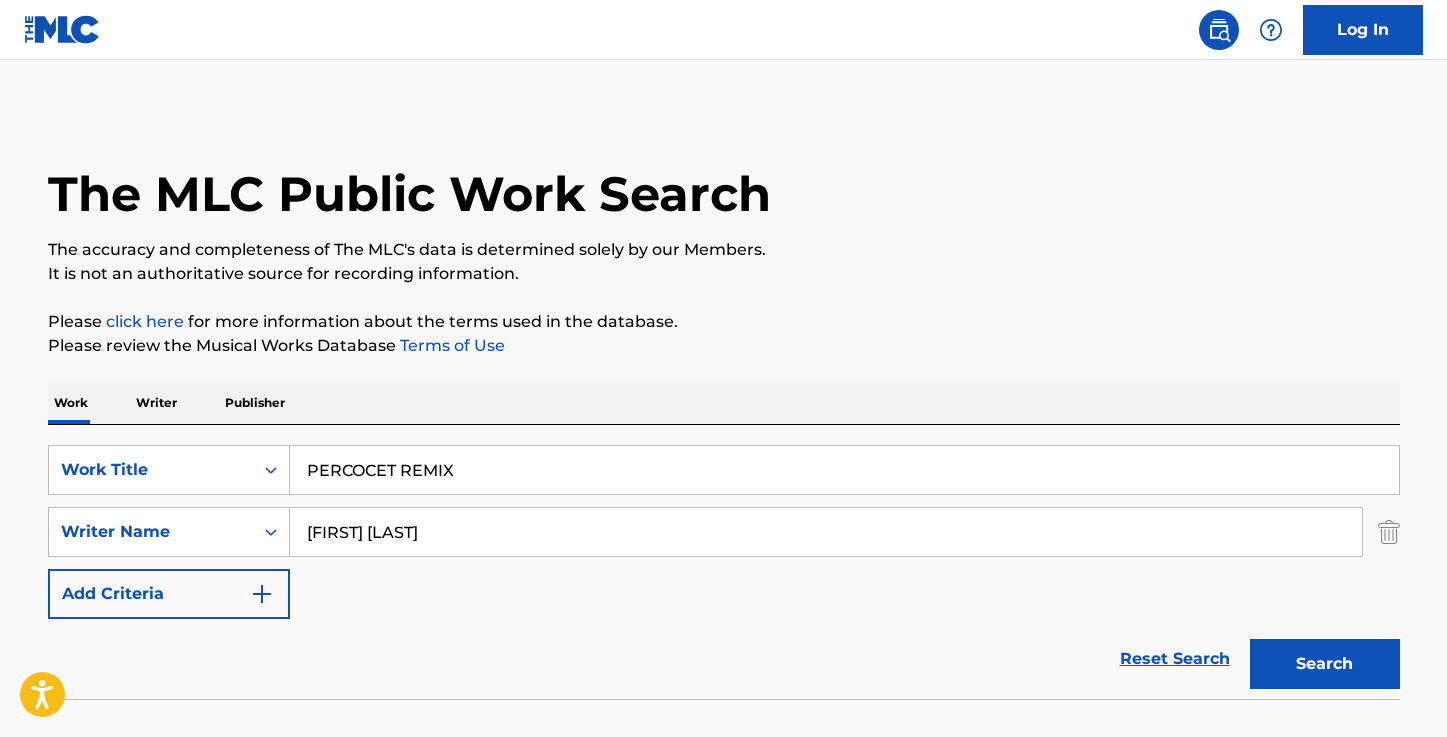 click on "Search" at bounding box center (1325, 664) 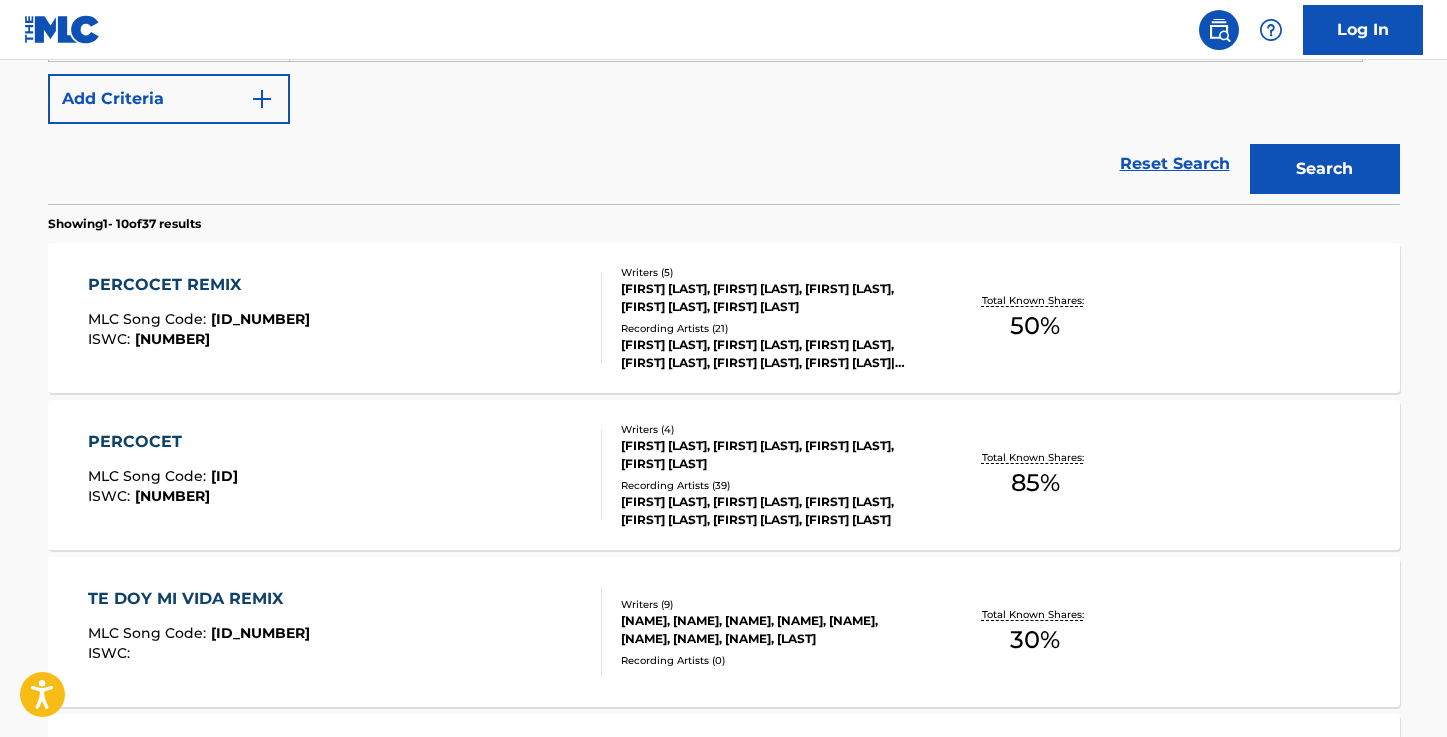 scroll, scrollTop: 521, scrollLeft: 0, axis: vertical 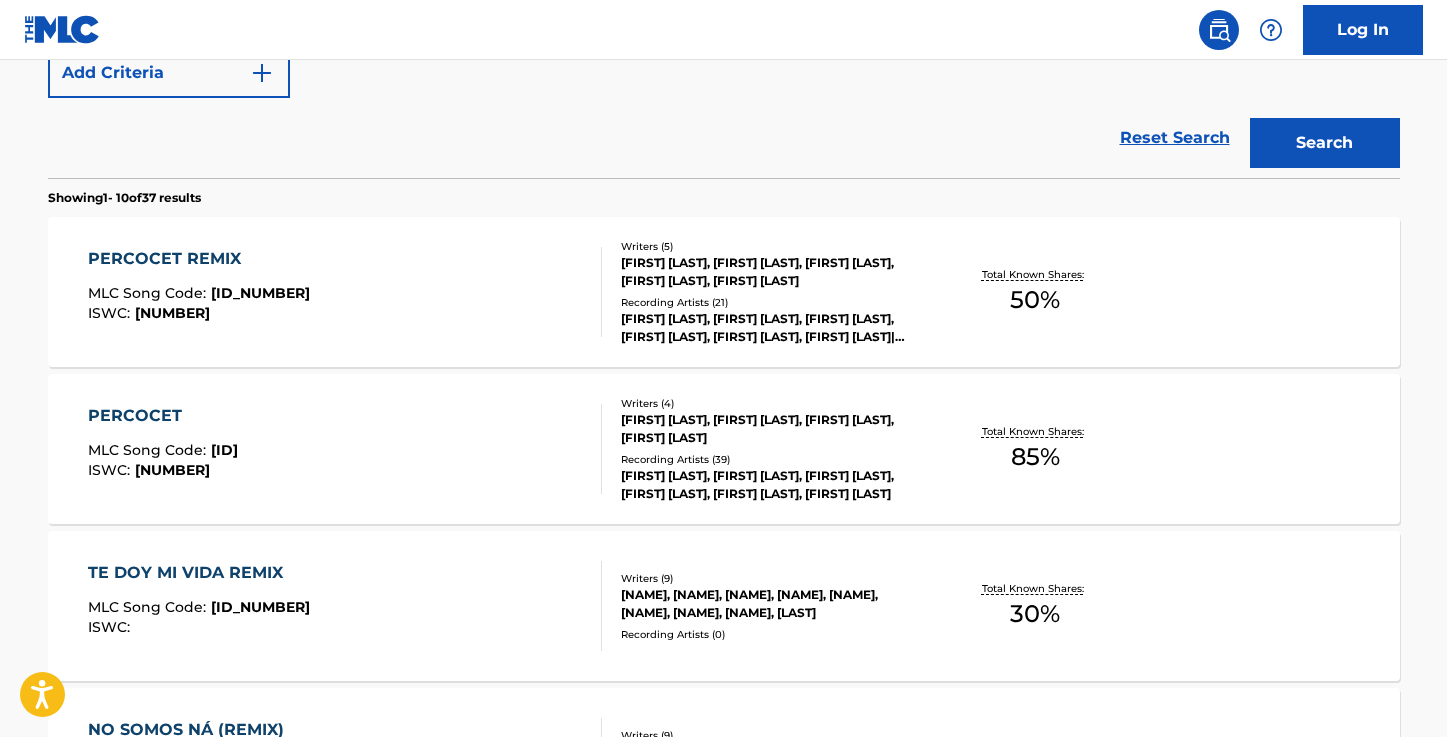 click on "PERCOCET REMIX" at bounding box center (199, 259) 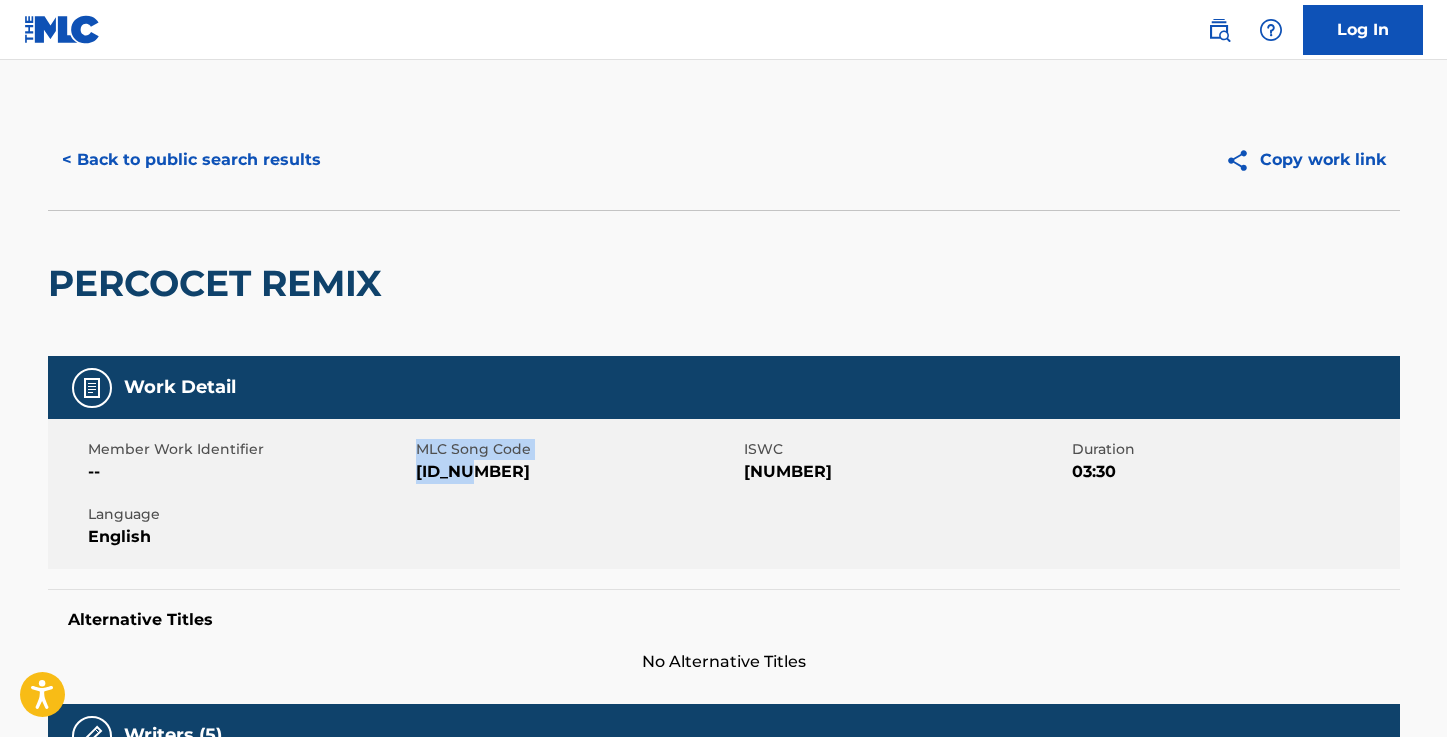 drag, startPoint x: 485, startPoint y: 476, endPoint x: 405, endPoint y: 473, distance: 80.05623 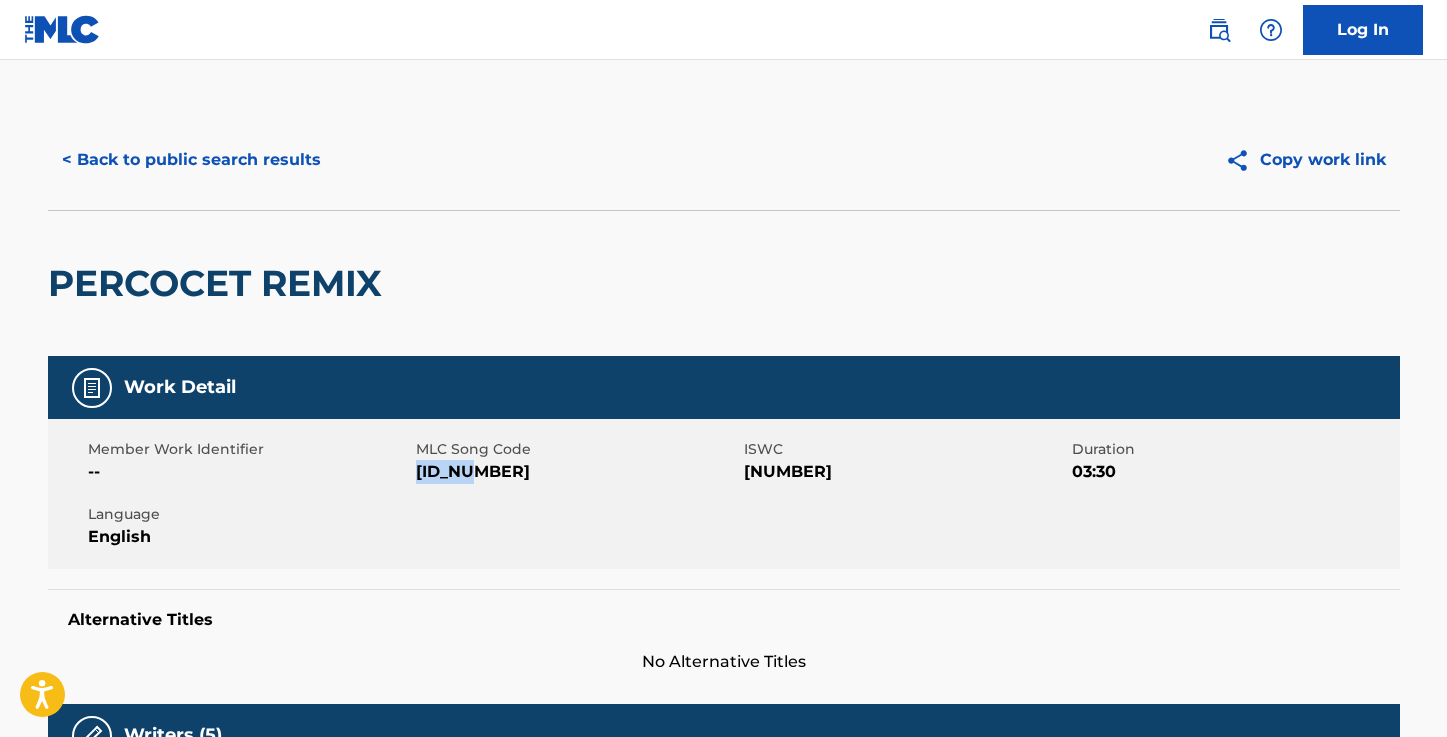 drag, startPoint x: 481, startPoint y: 472, endPoint x: 417, endPoint y: 476, distance: 64.12488 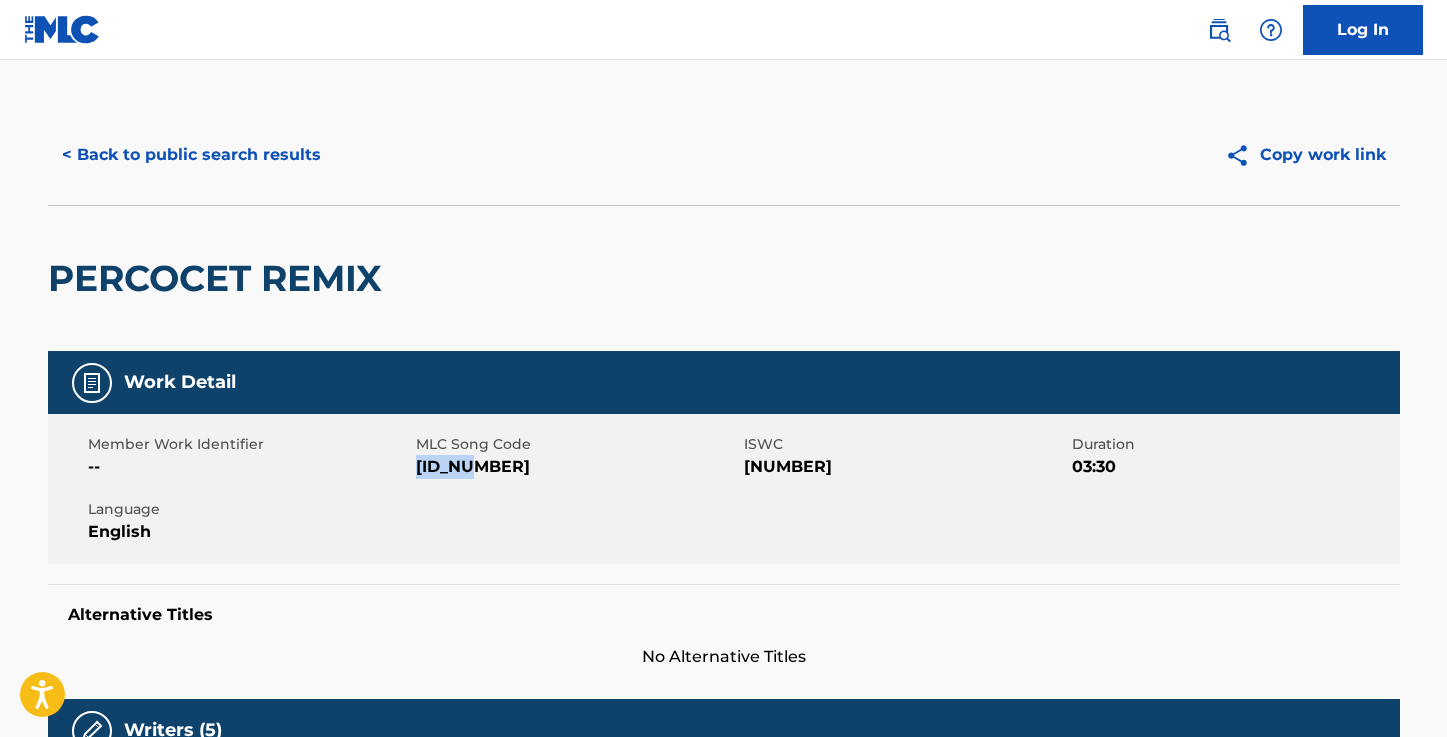 scroll, scrollTop: 0, scrollLeft: 0, axis: both 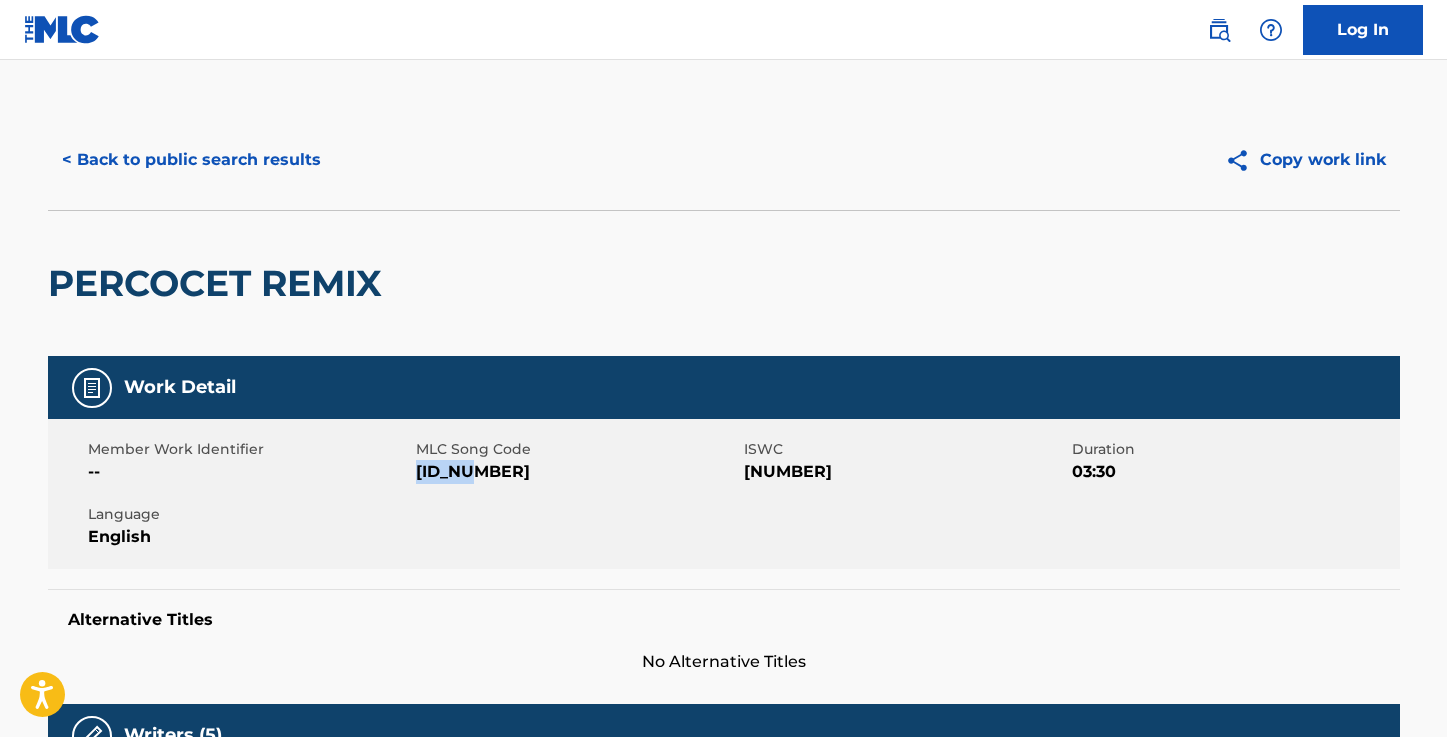 click on "< Back to public search results" at bounding box center [191, 160] 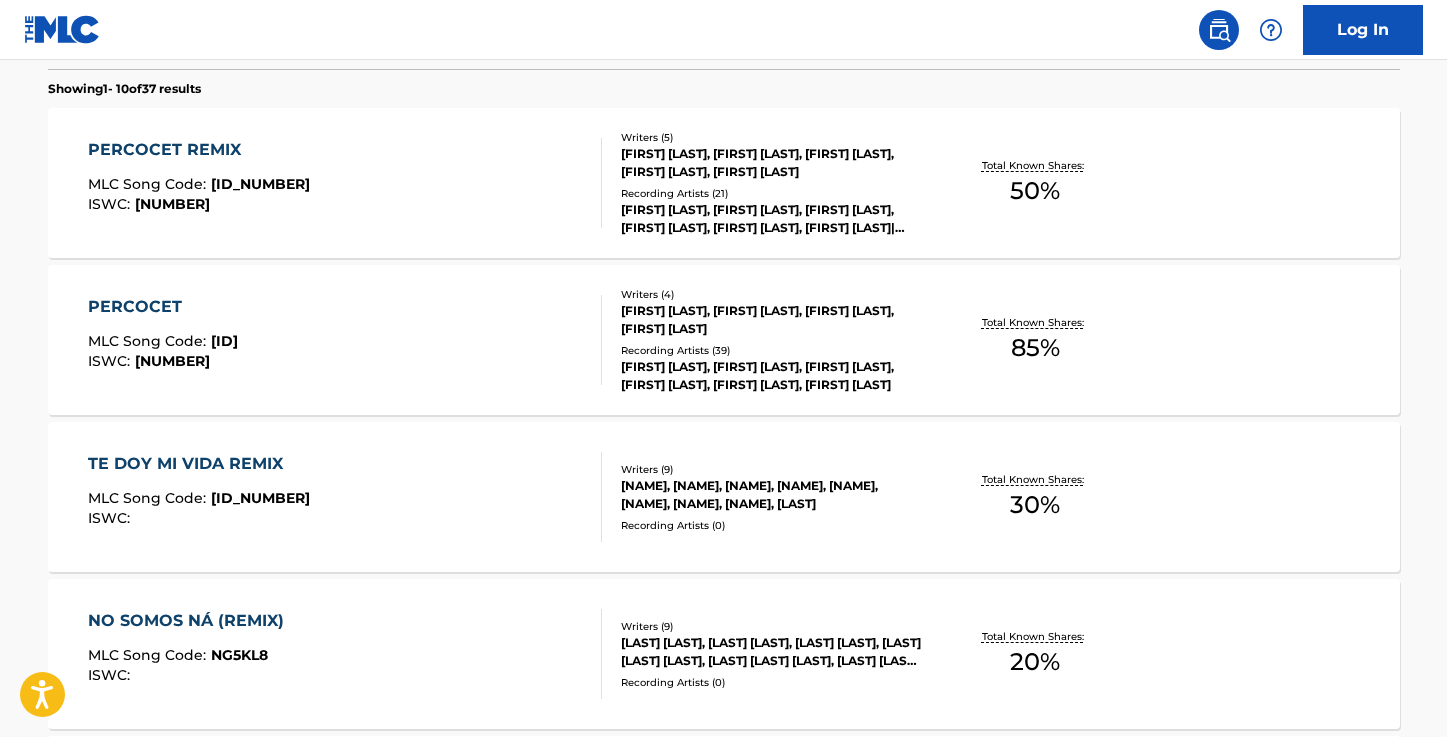 scroll, scrollTop: 0, scrollLeft: 0, axis: both 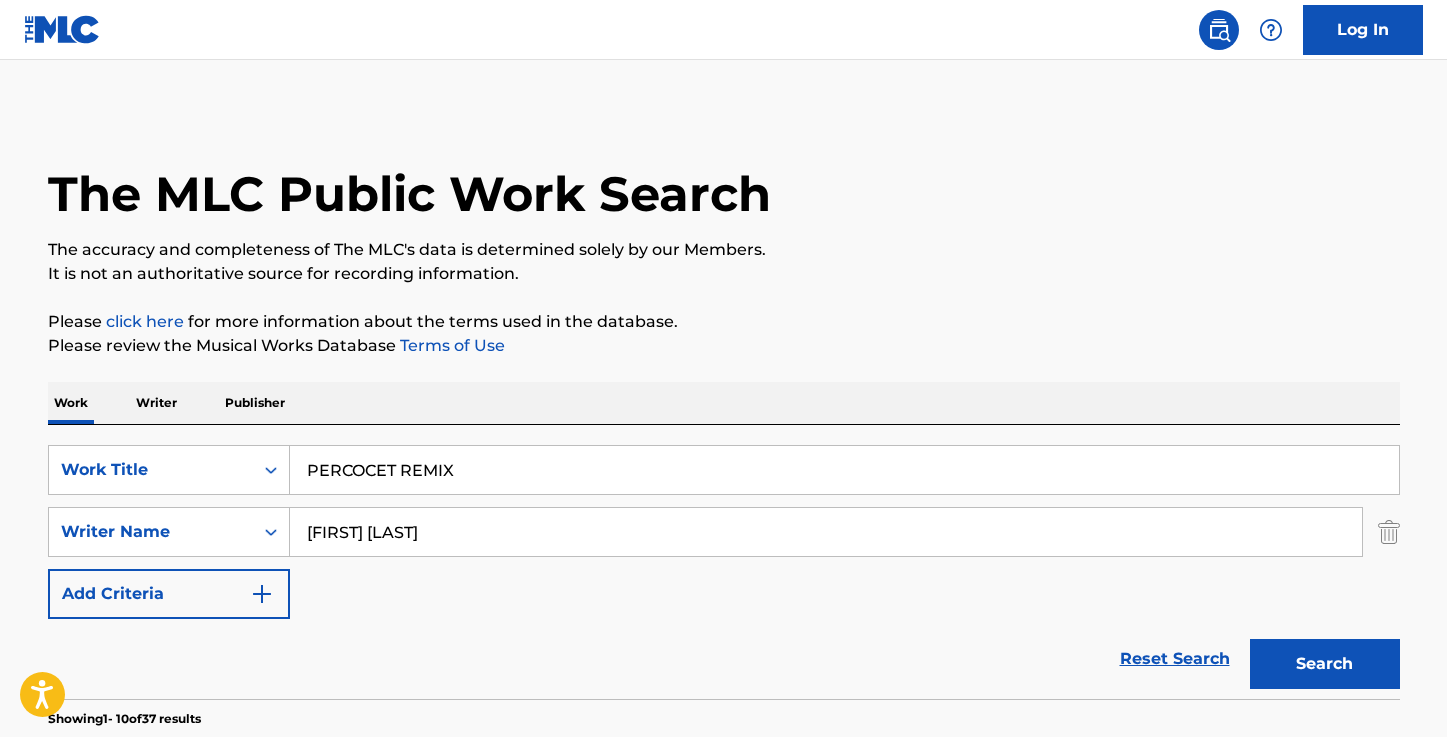 click on "PERCOCET REMIX" at bounding box center [844, 470] 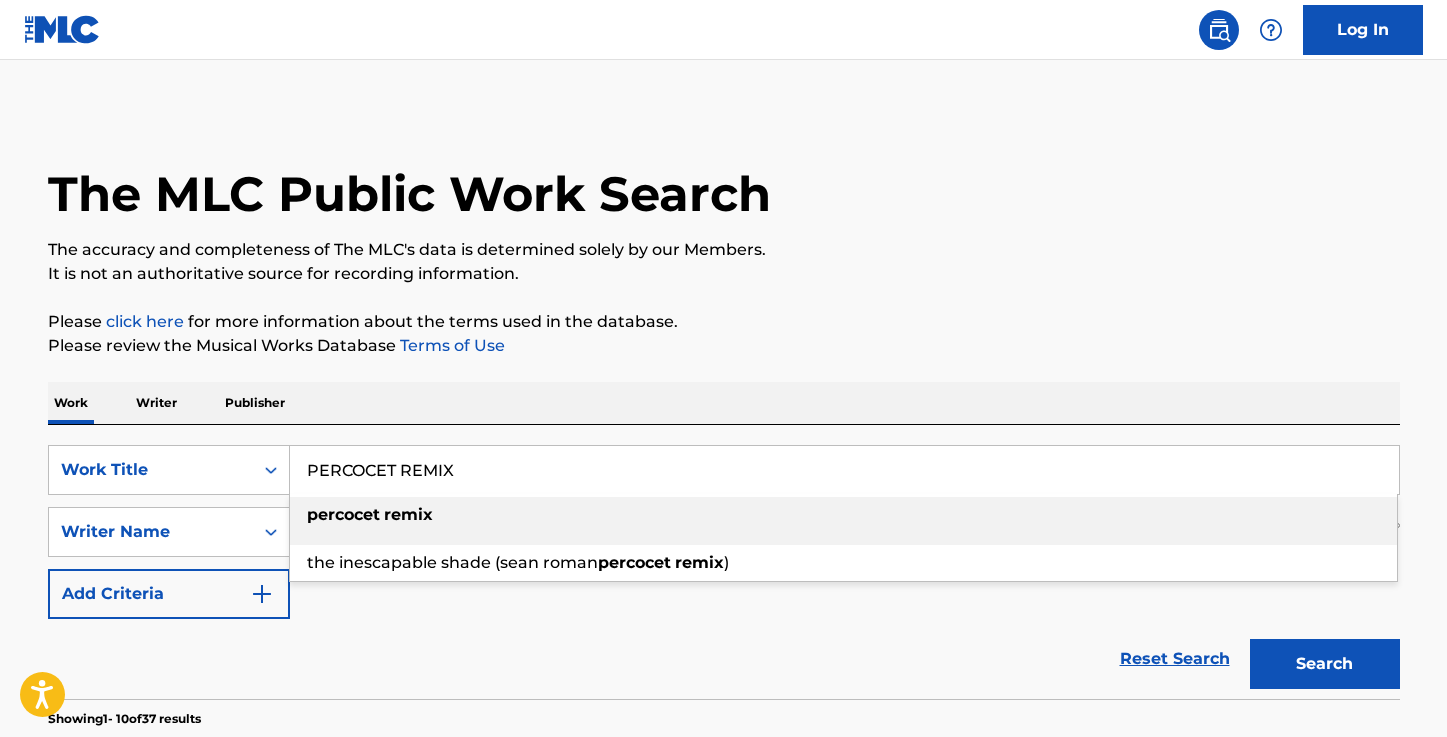 paste on "DARTE" 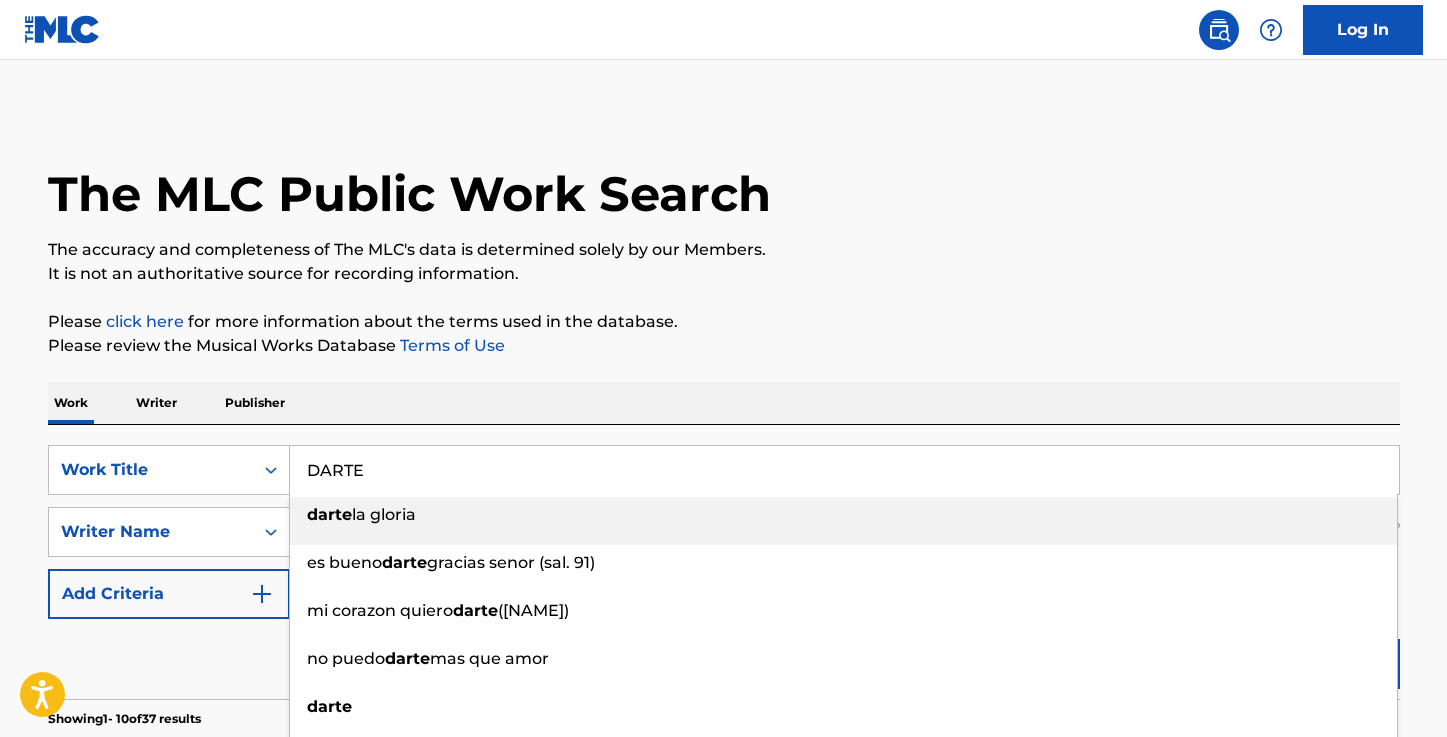 type on "DARTE" 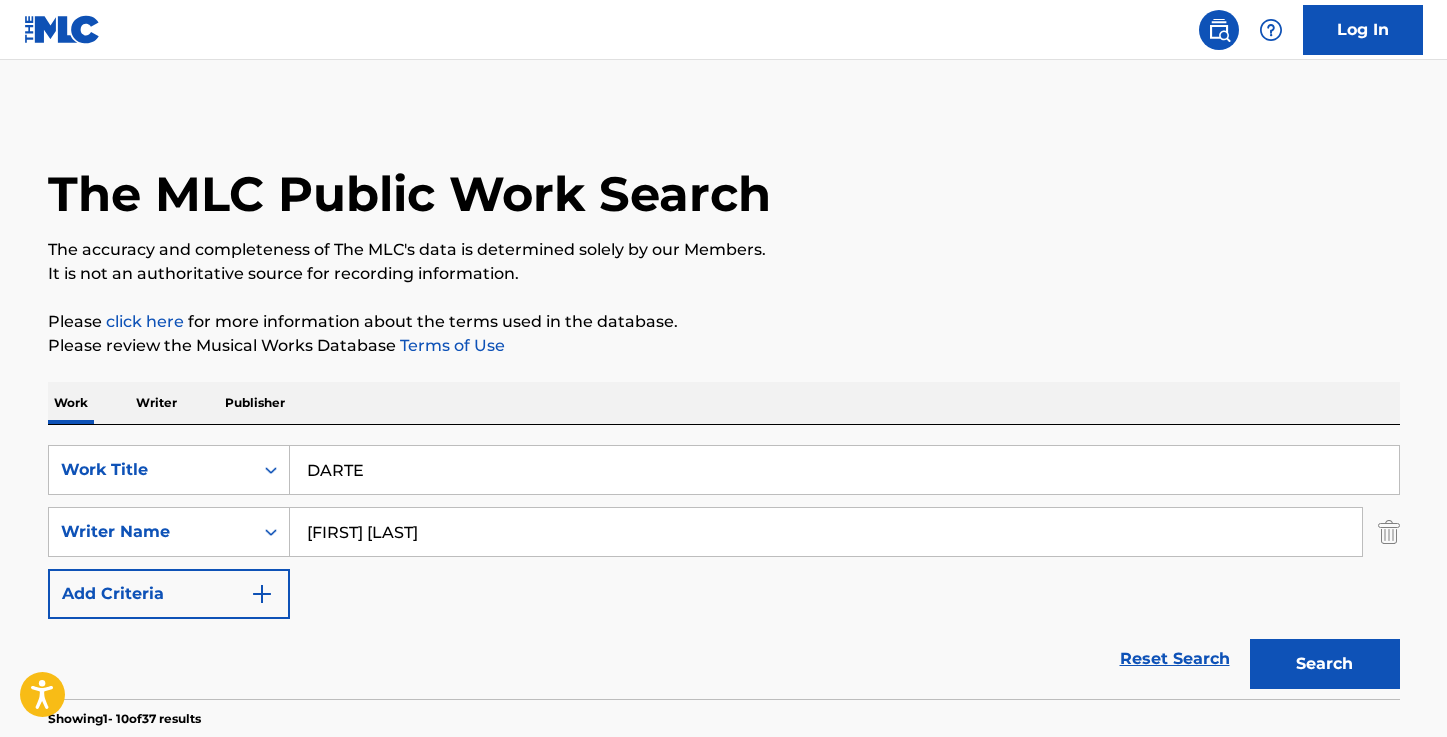 click on "Search" at bounding box center [1325, 664] 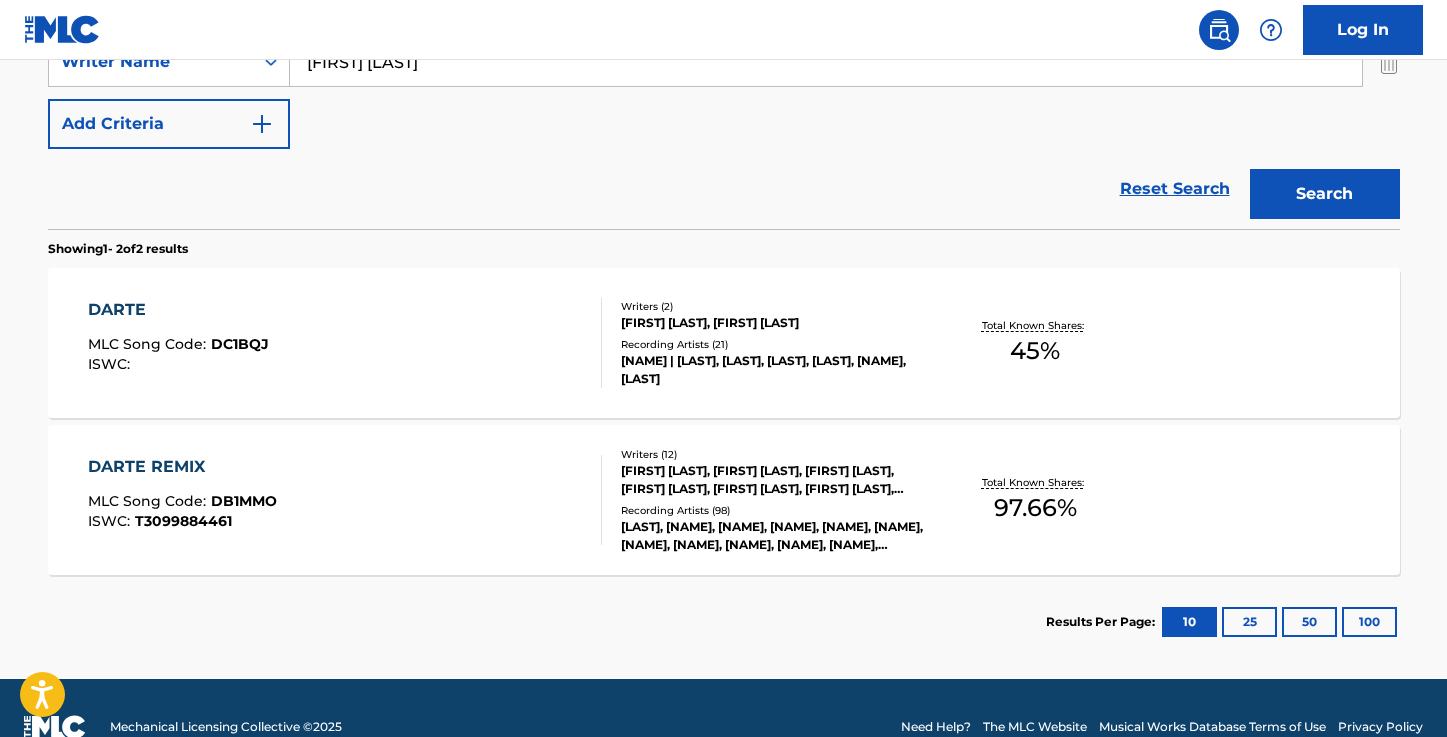 scroll, scrollTop: 476, scrollLeft: 0, axis: vertical 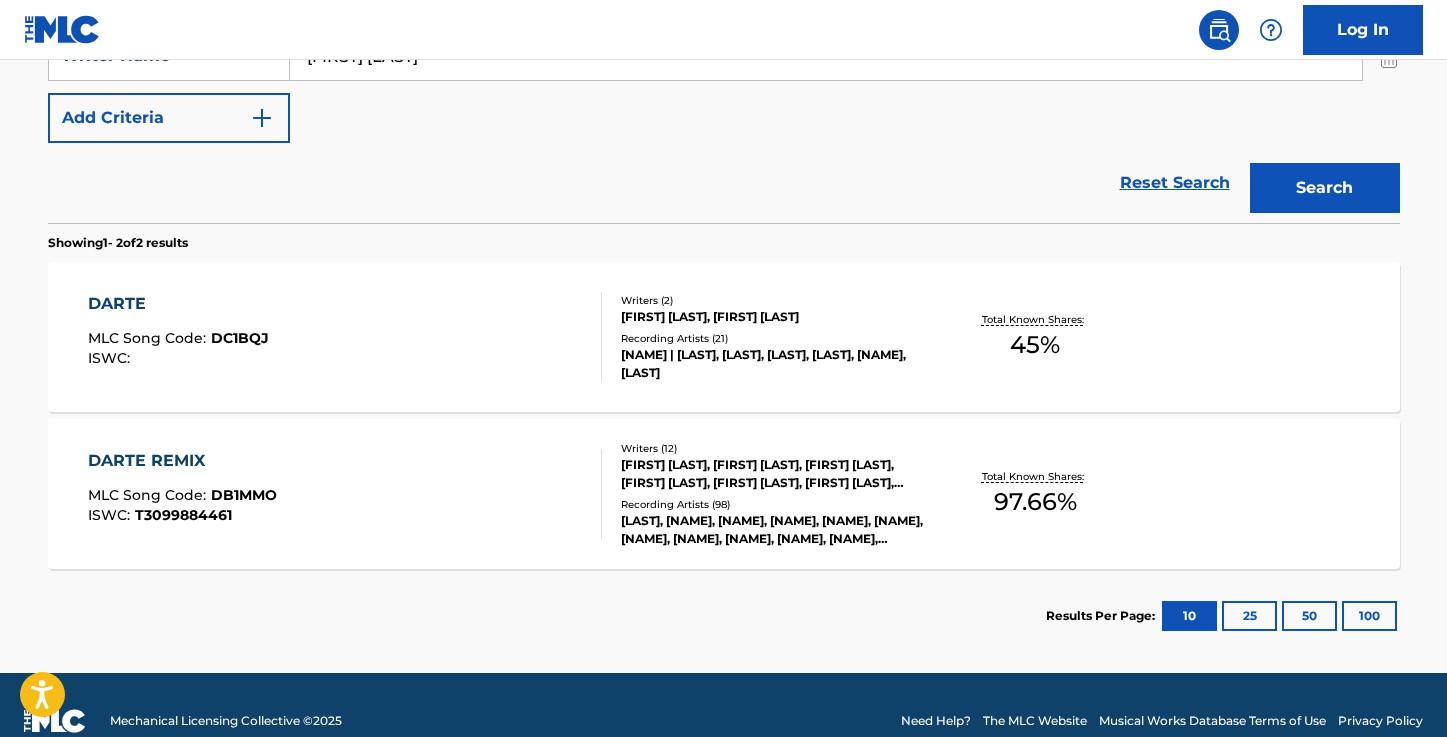 click on "DARTE" at bounding box center [178, 304] 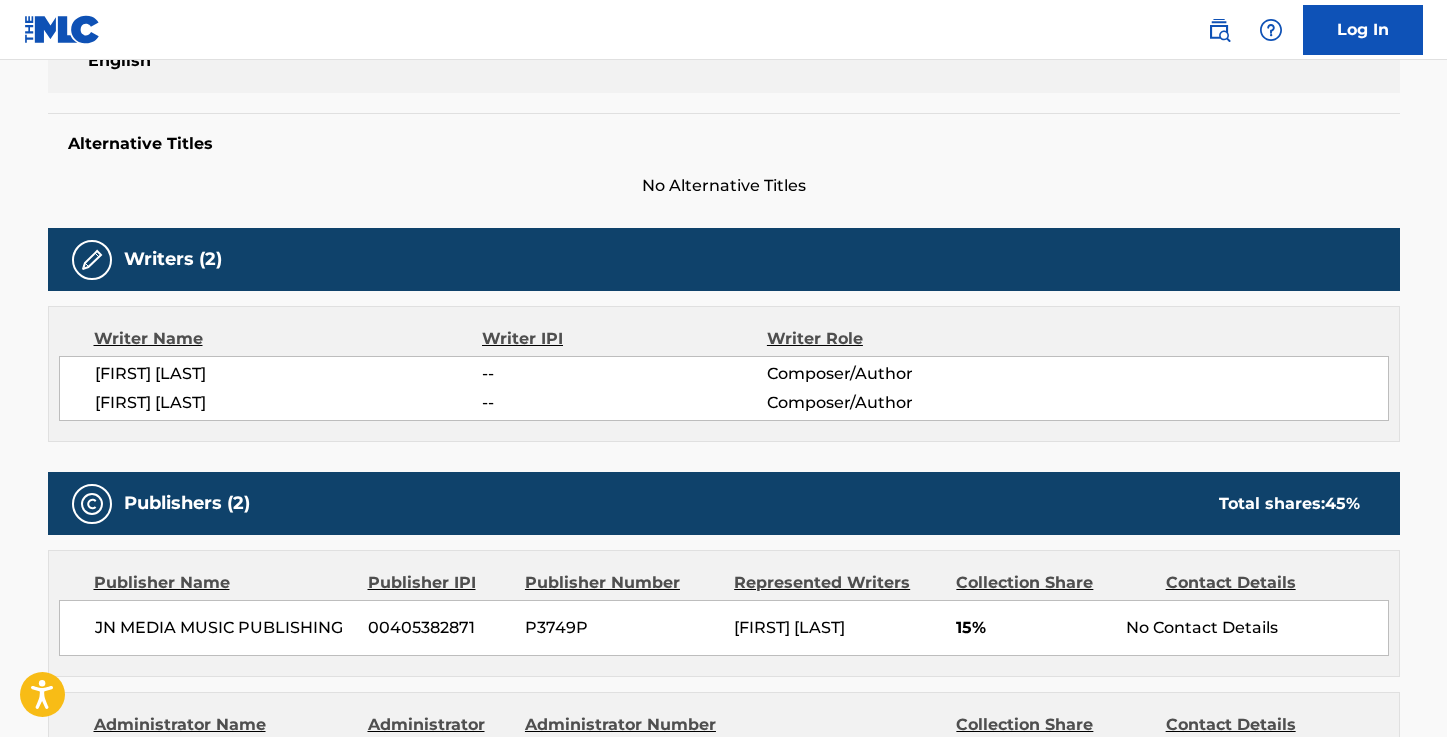scroll, scrollTop: 0, scrollLeft: 0, axis: both 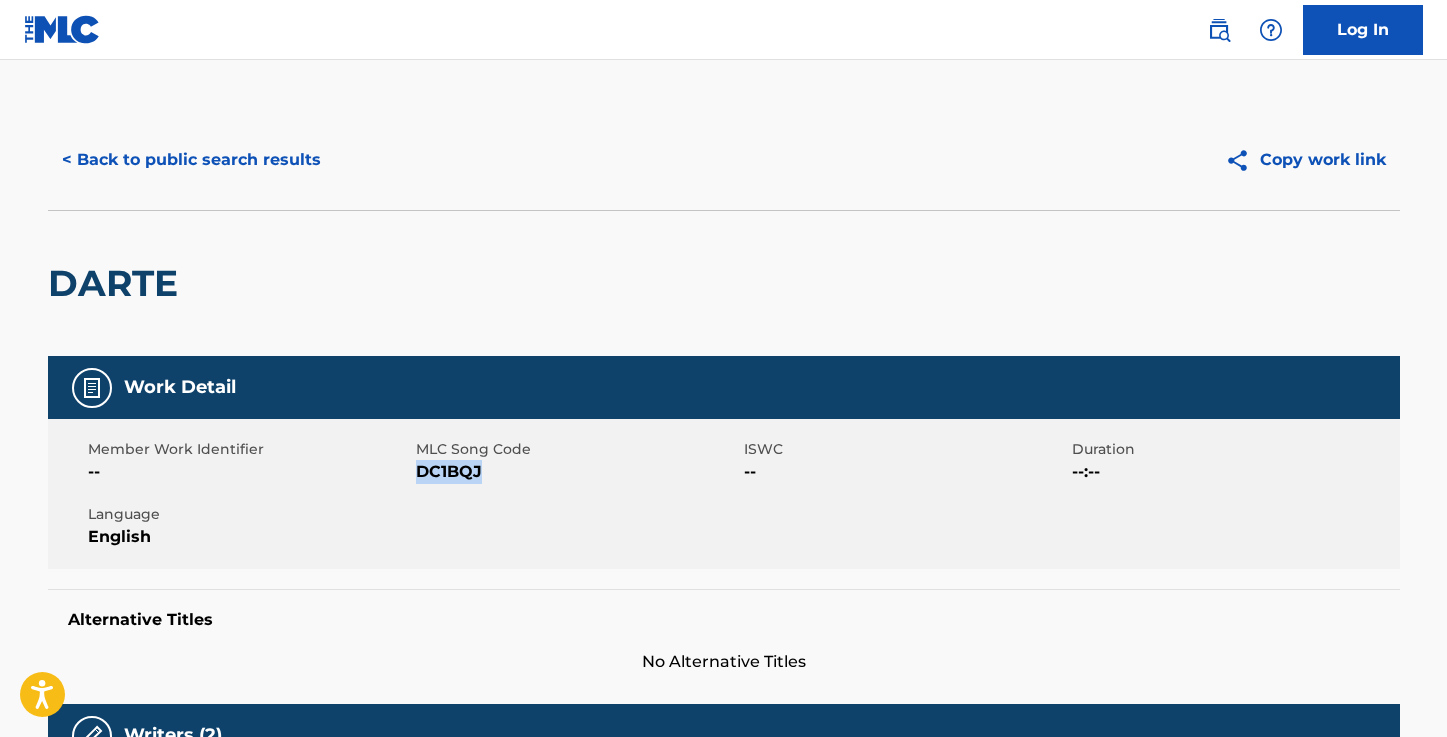 drag, startPoint x: 478, startPoint y: 468, endPoint x: 420, endPoint y: 468, distance: 58 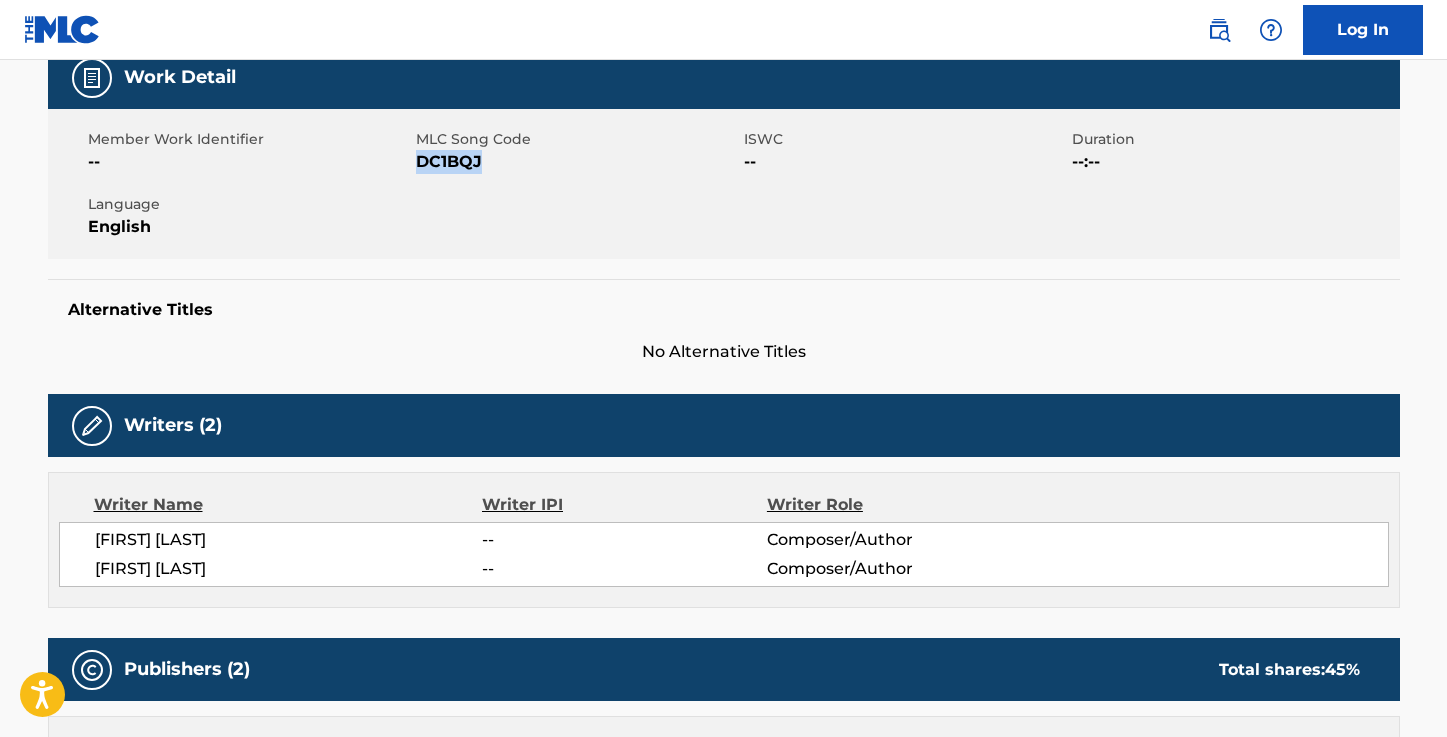 scroll, scrollTop: 0, scrollLeft: 0, axis: both 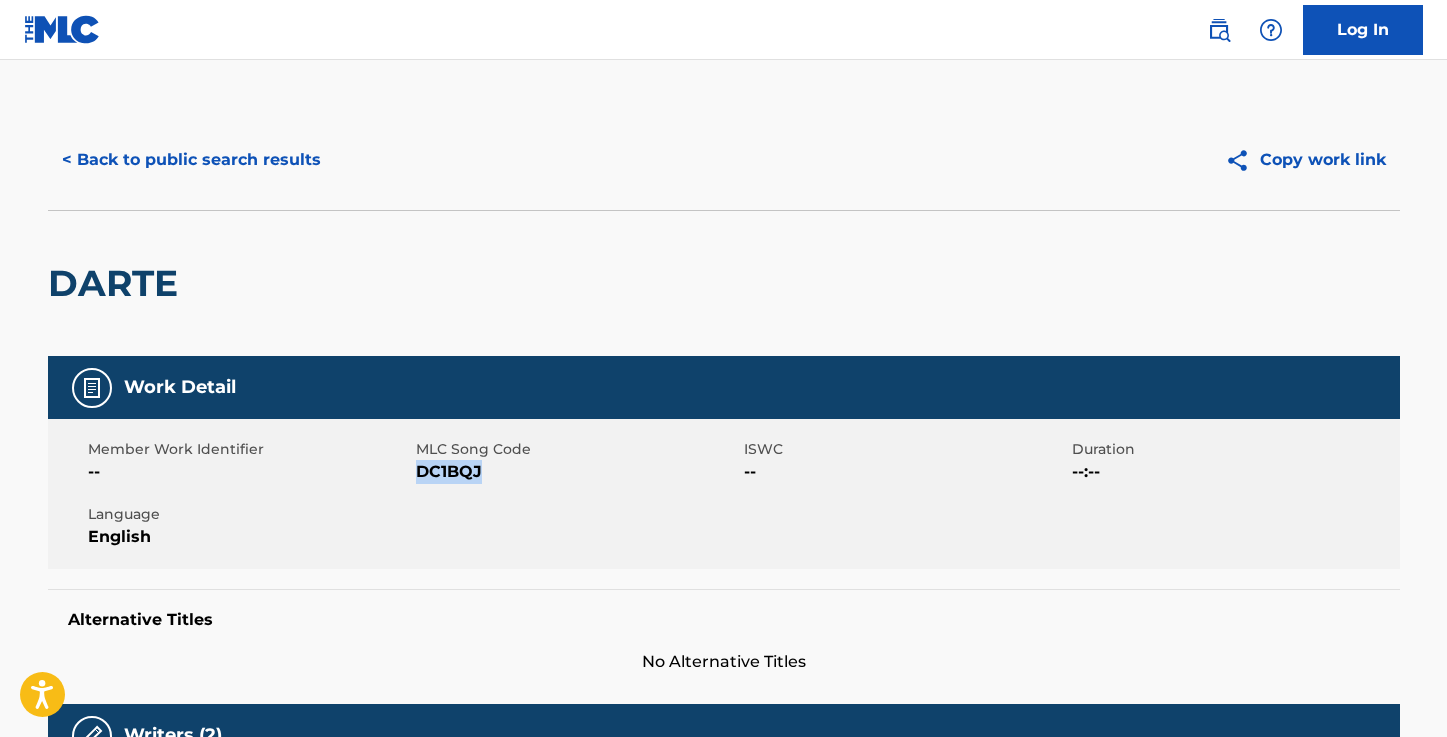 click on "< Back to public search results" at bounding box center [191, 160] 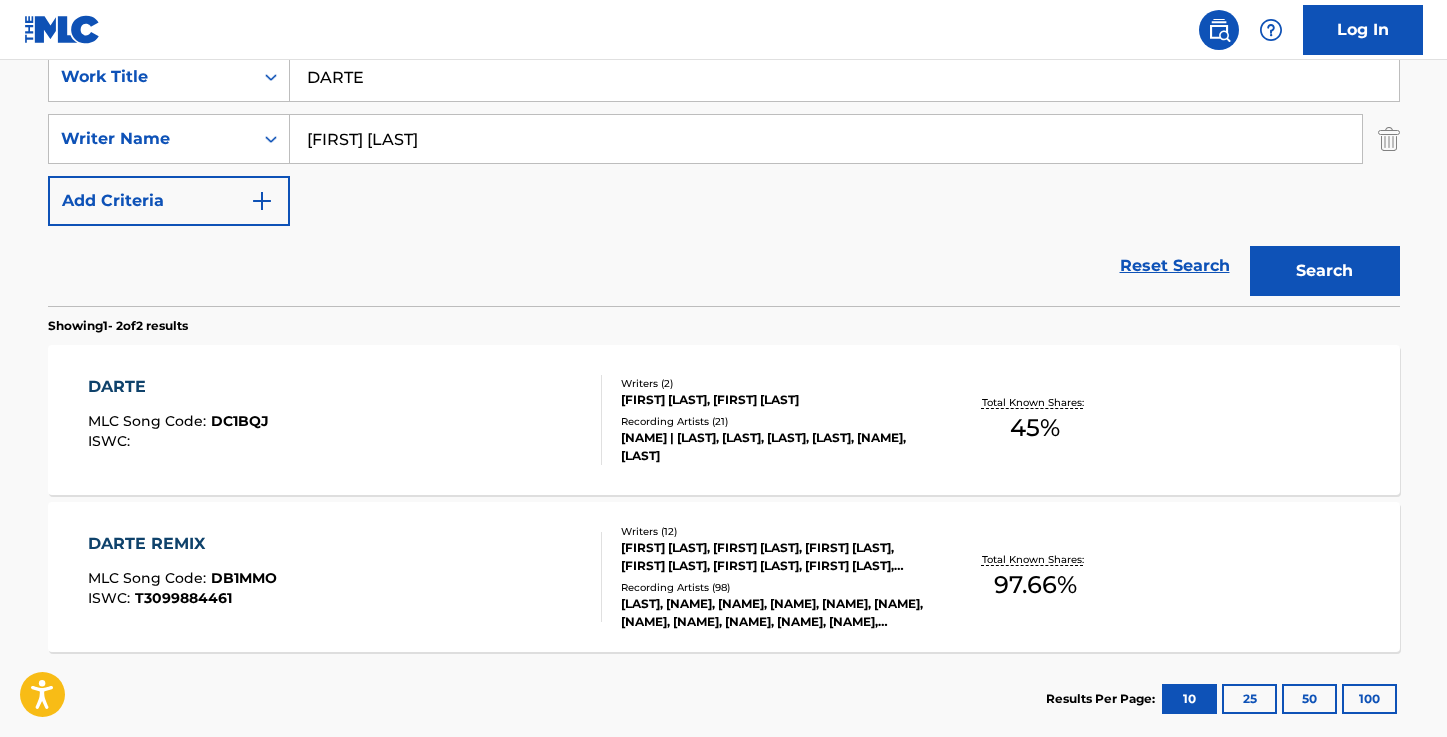 scroll, scrollTop: 335, scrollLeft: 0, axis: vertical 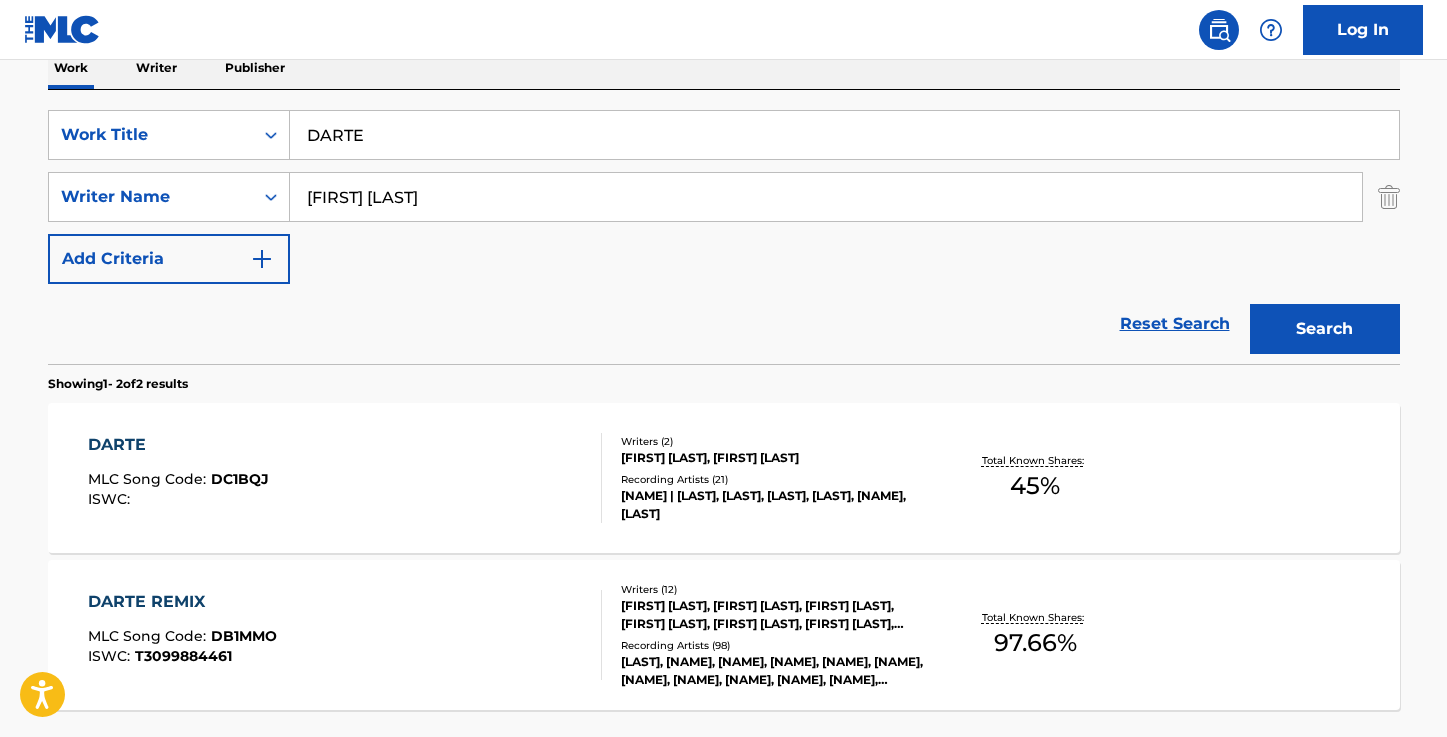click on "DARTE" at bounding box center (844, 135) 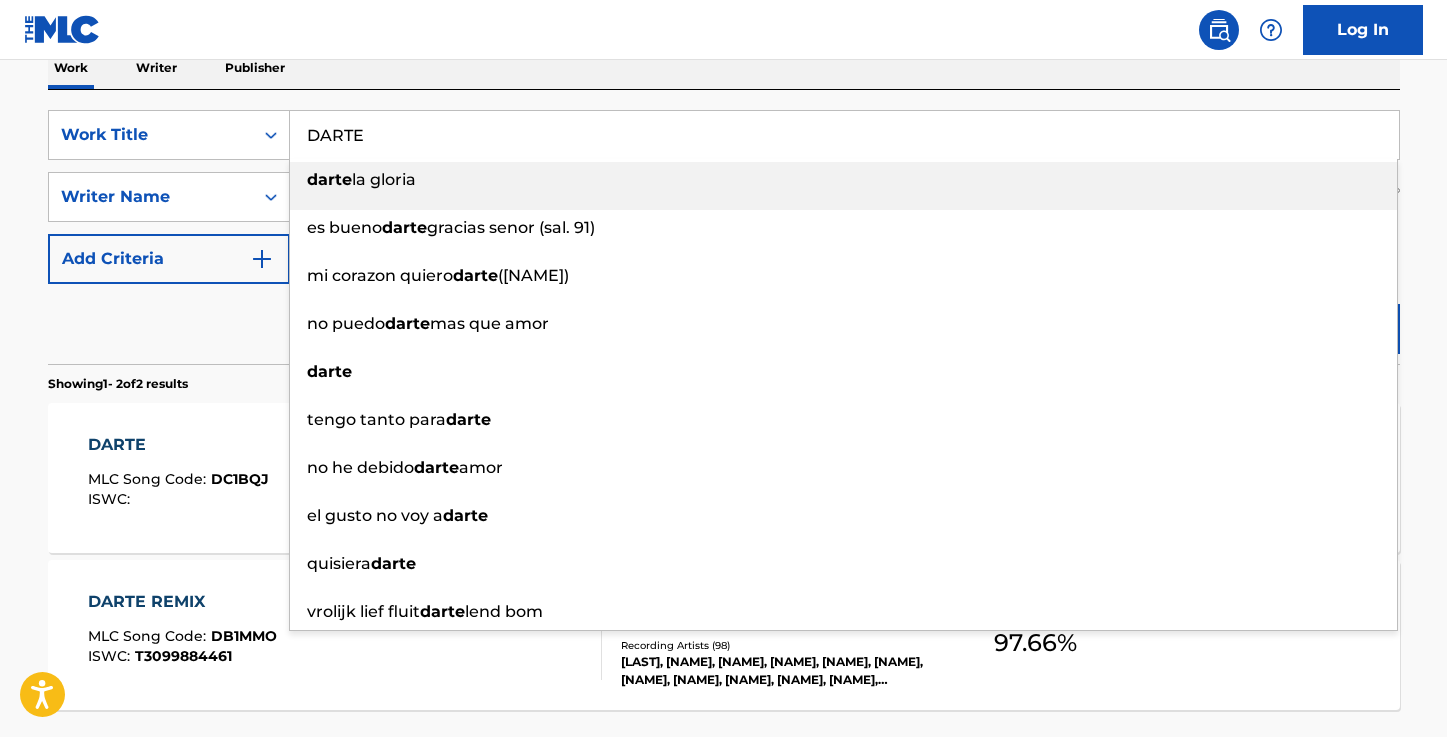 paste on "EJATE LLEVAR" 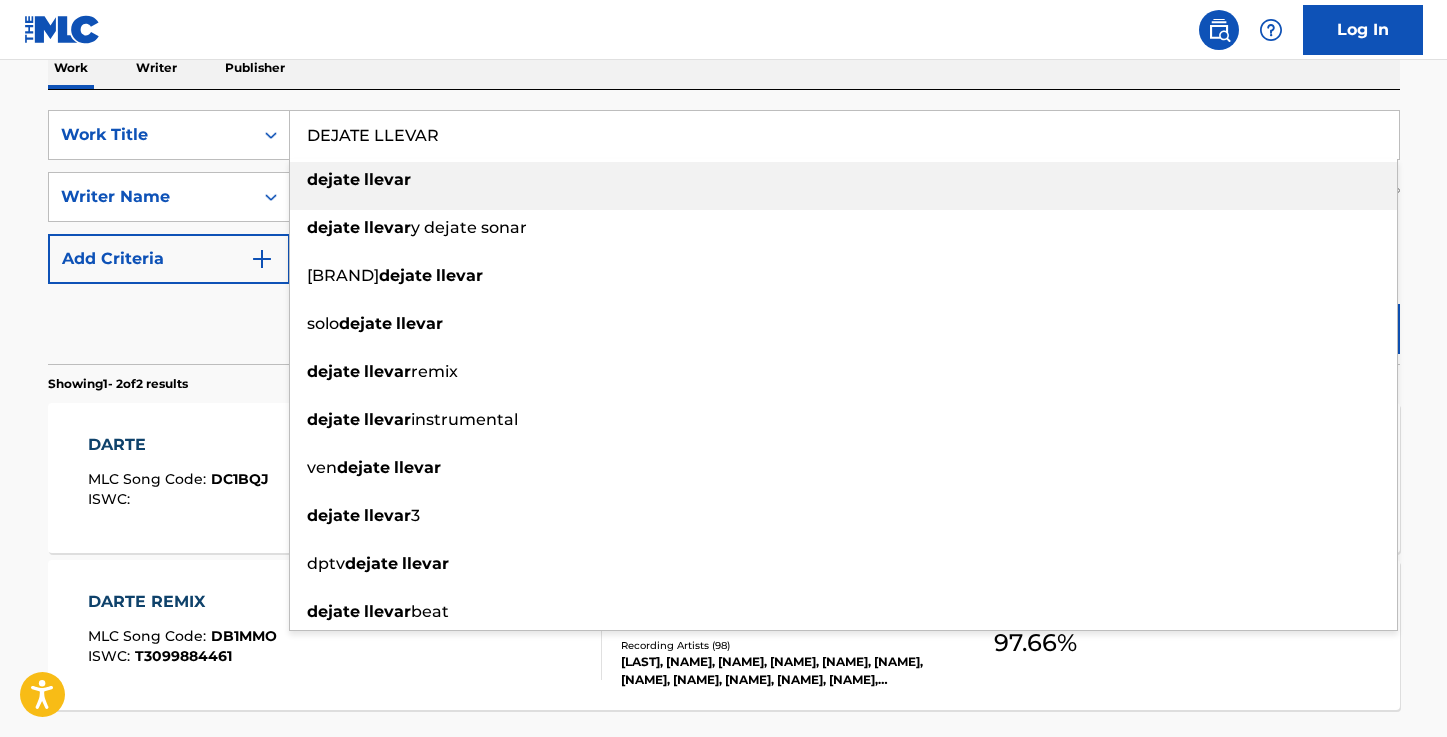 type on "DEJATE LLEVAR" 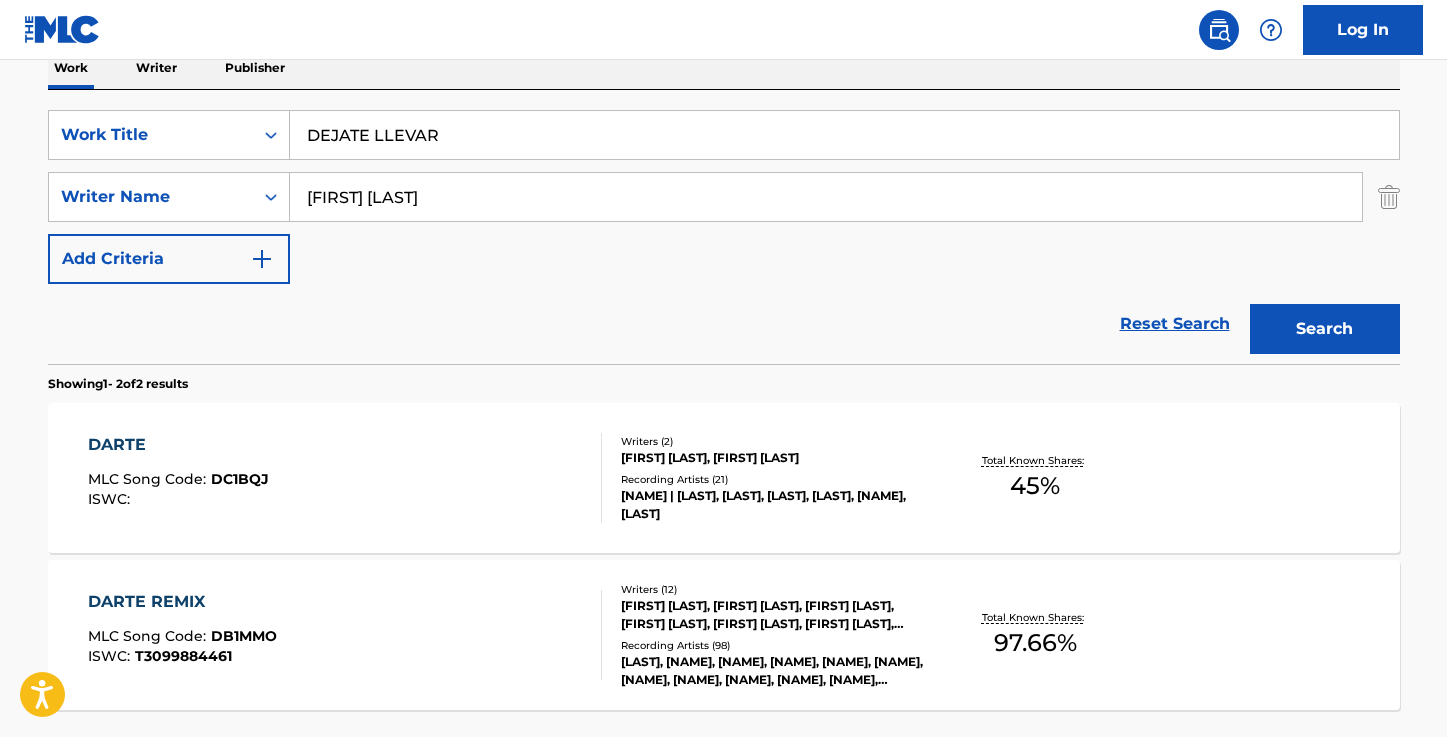 click on "Search" at bounding box center [1325, 329] 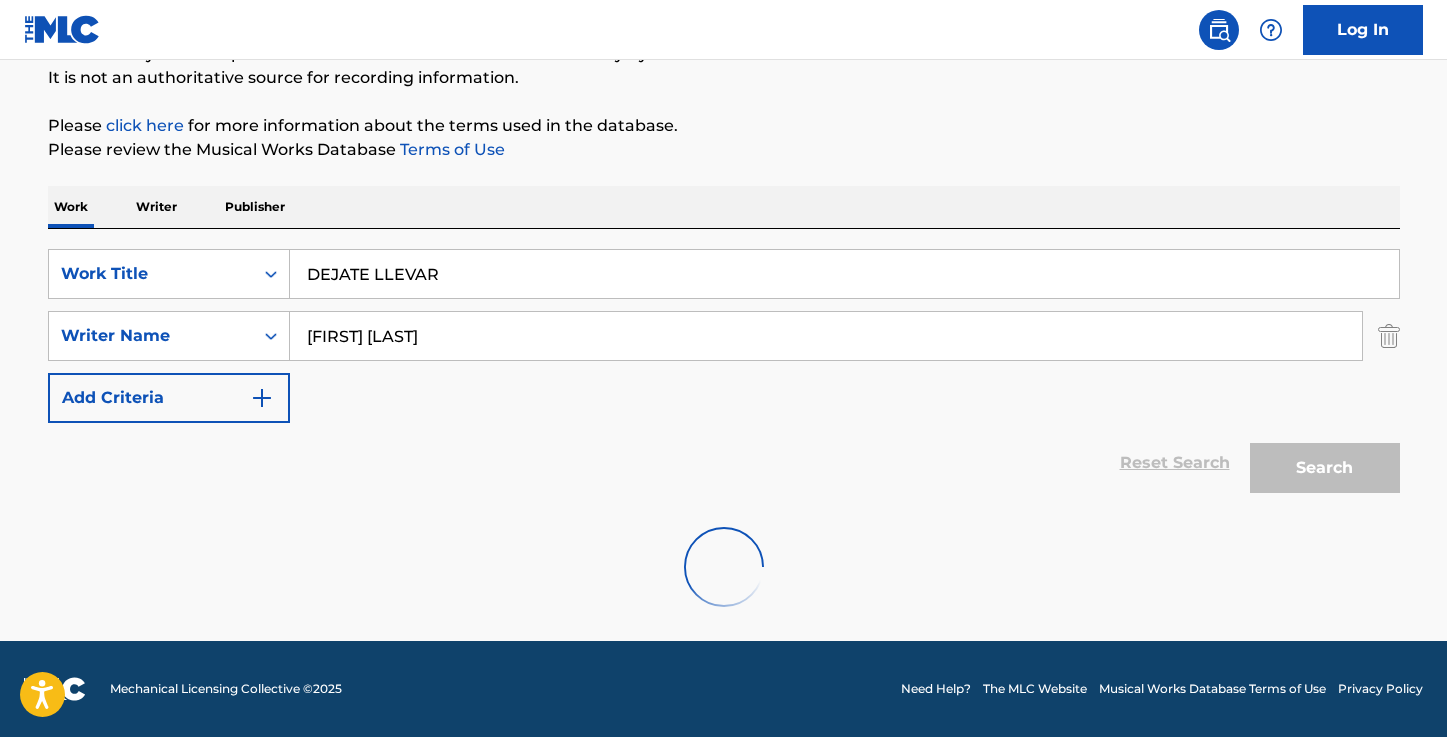 scroll, scrollTop: 335, scrollLeft: 0, axis: vertical 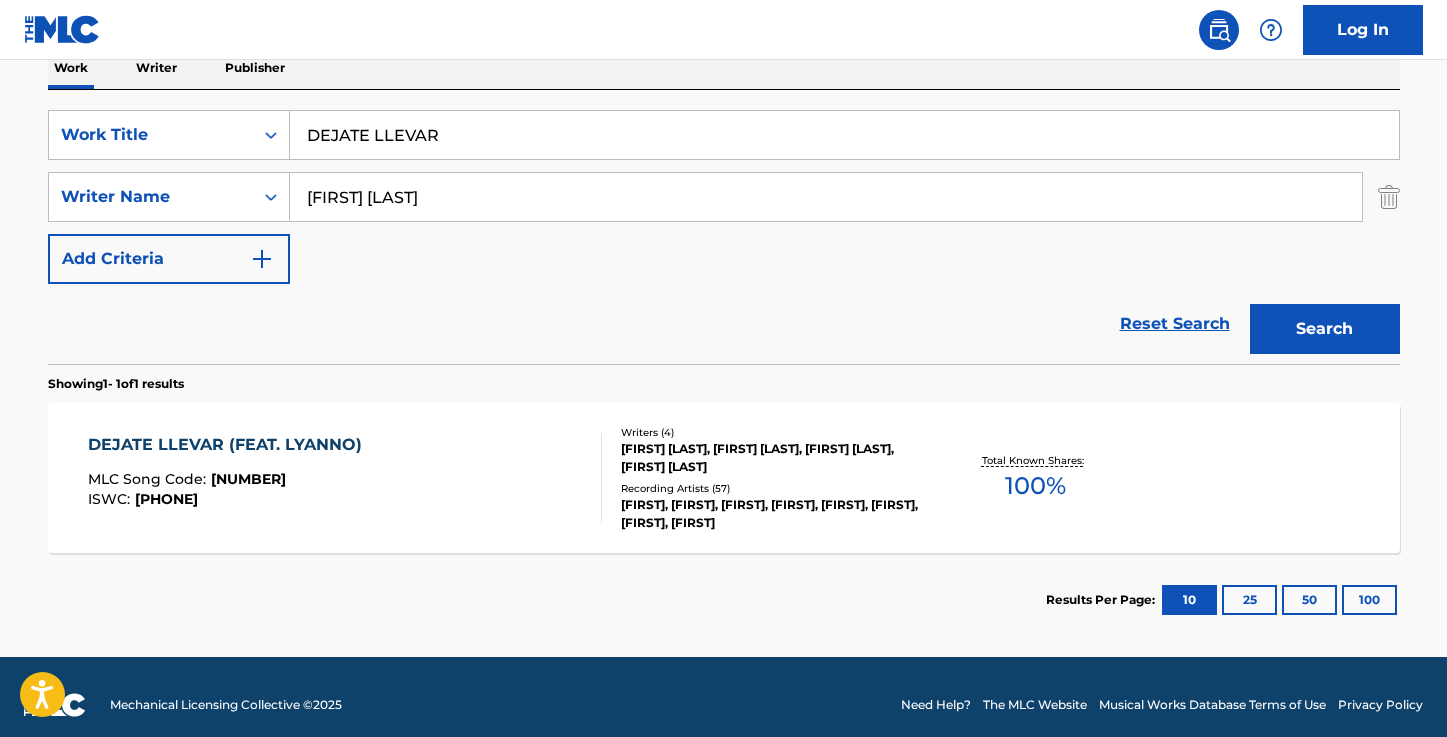 click on "DEJATE LLEVAR (FEAT. LYANNO)" at bounding box center [230, 445] 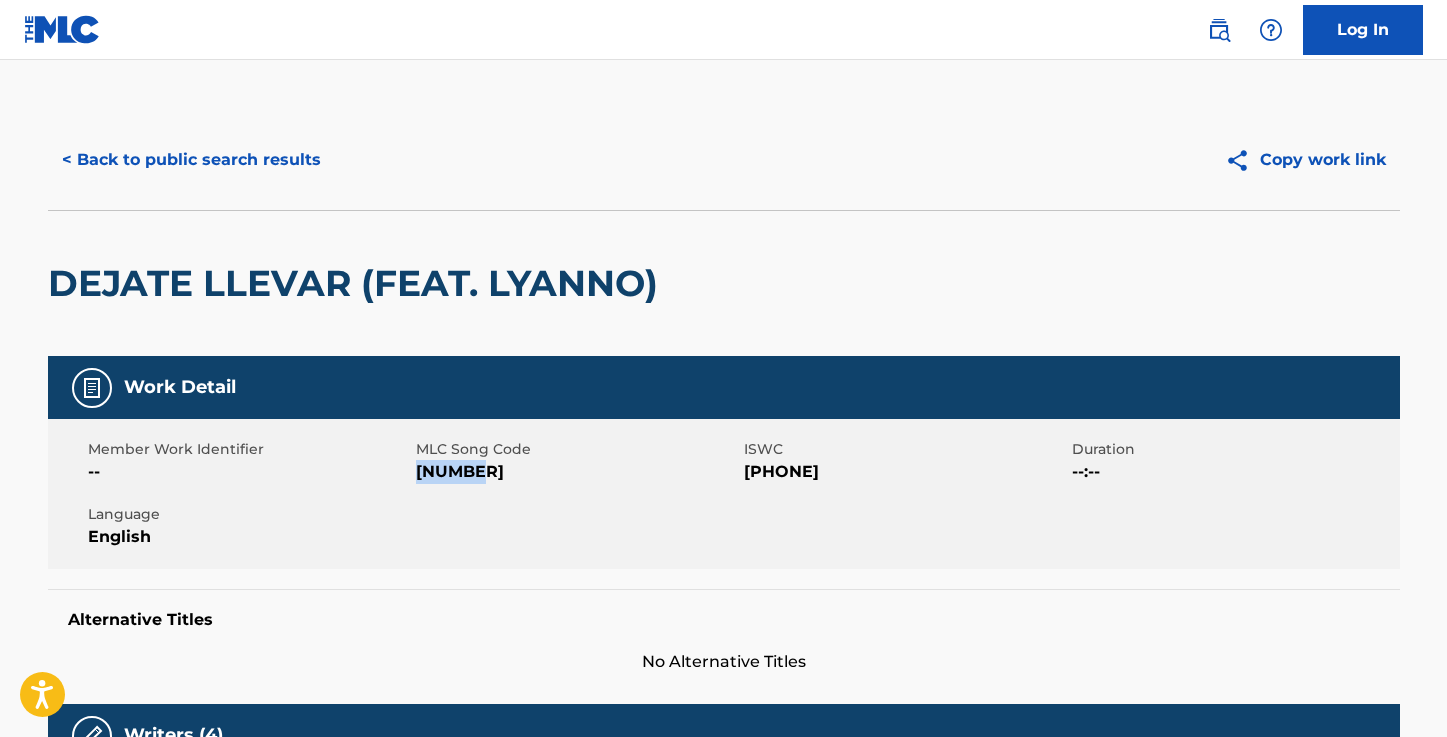 drag, startPoint x: 488, startPoint y: 470, endPoint x: 418, endPoint y: 472, distance: 70.028564 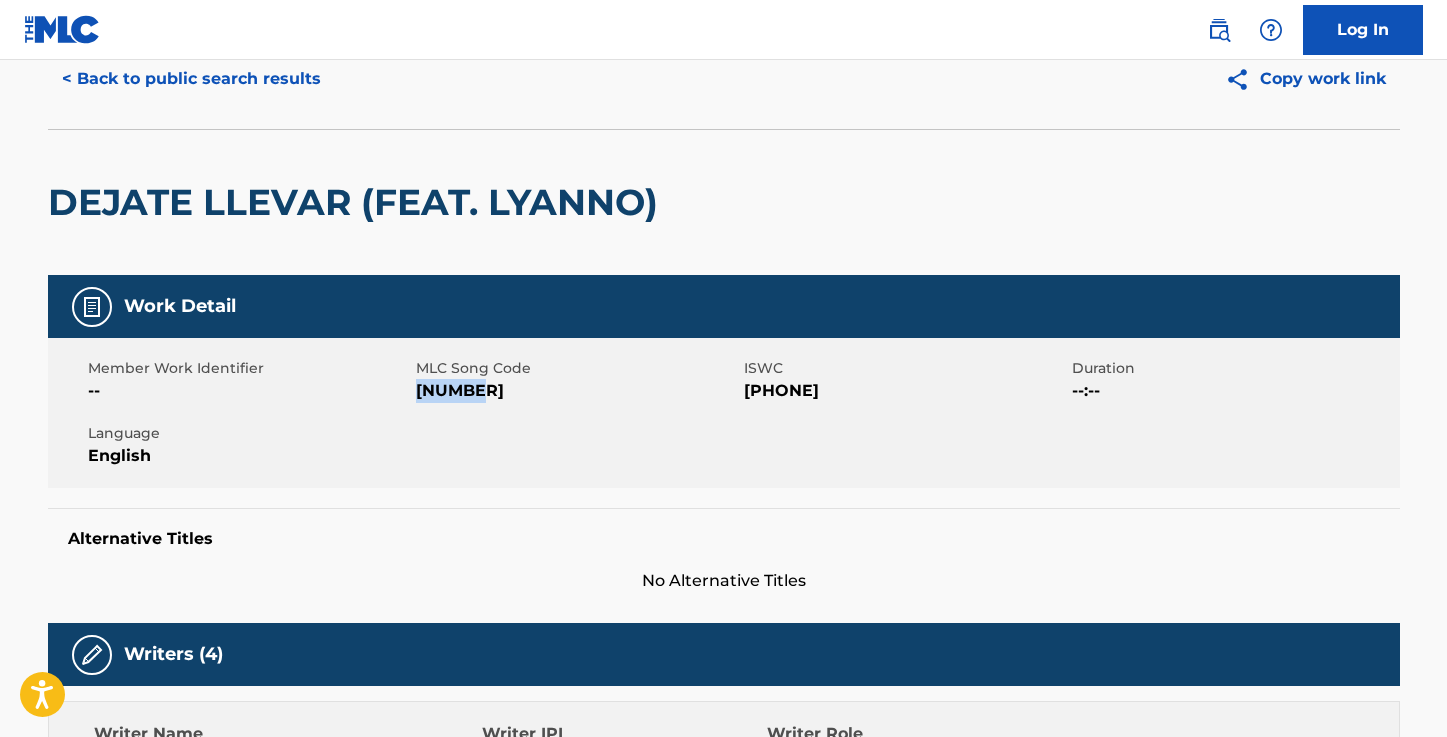 scroll, scrollTop: 0, scrollLeft: 0, axis: both 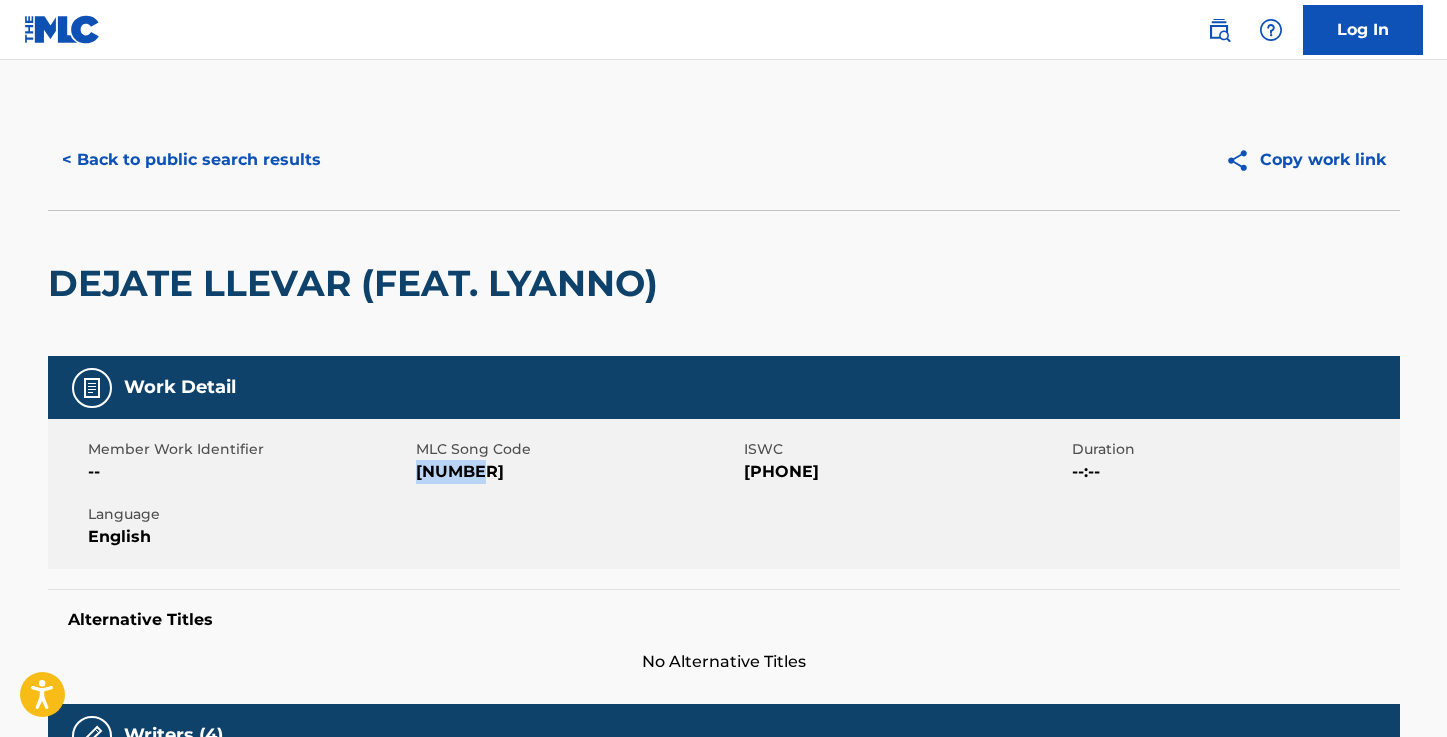 click on "< Back to public search results" at bounding box center [191, 160] 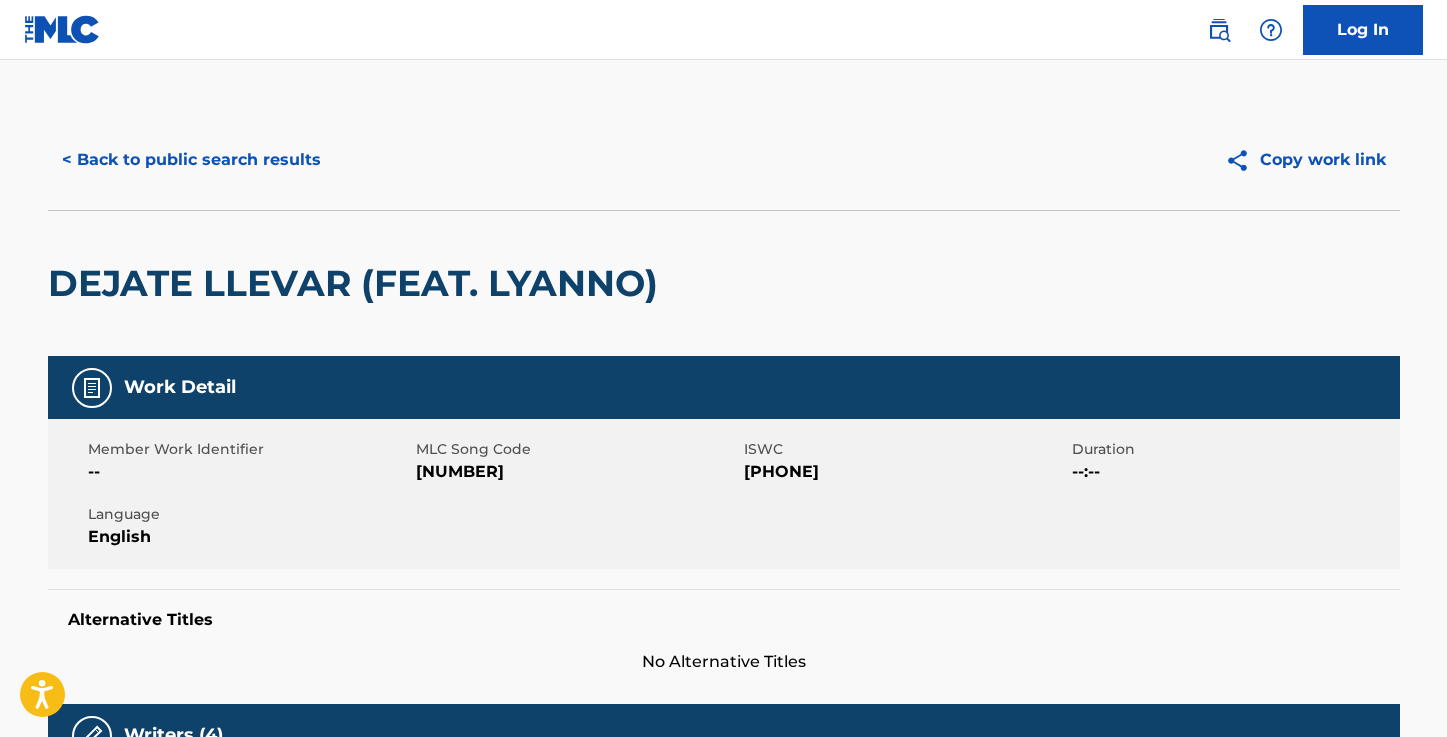 scroll, scrollTop: 237, scrollLeft: 0, axis: vertical 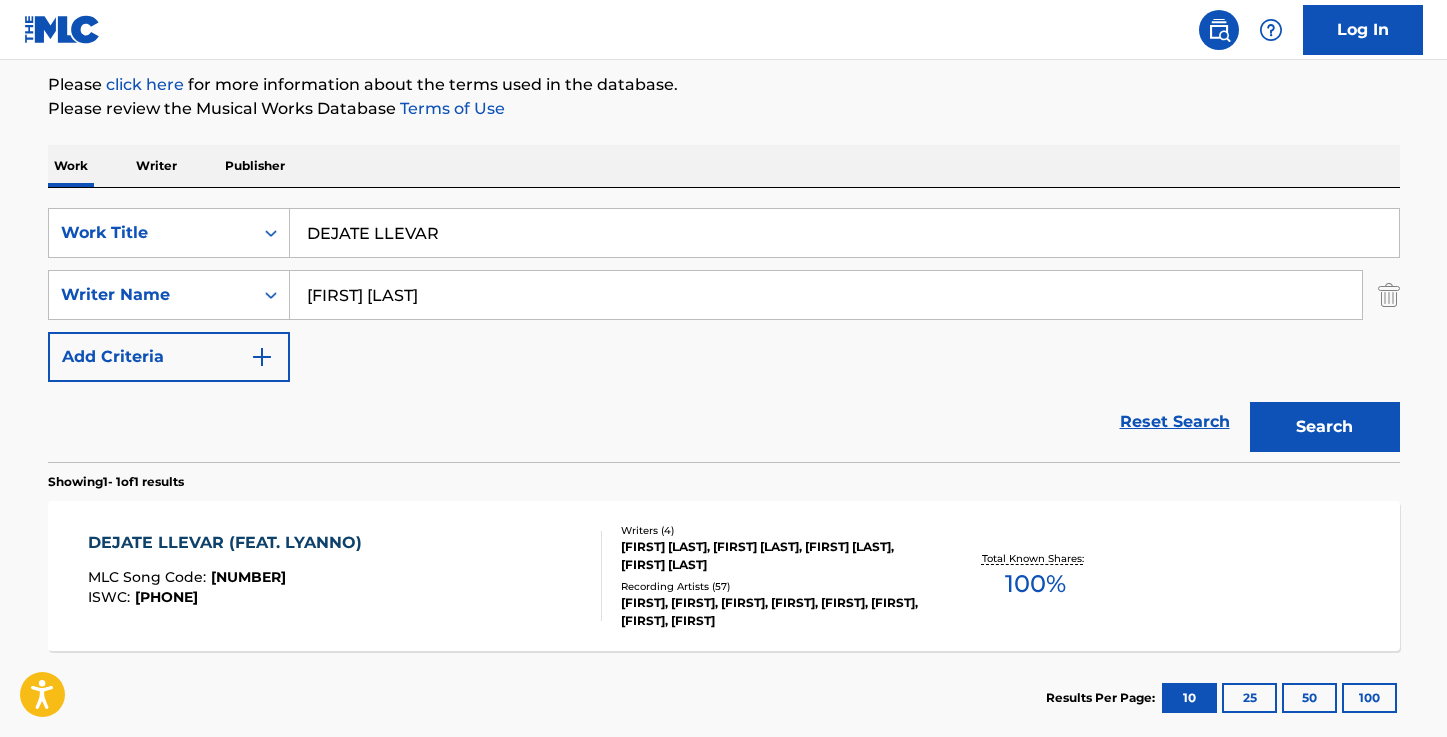 click on "DEJATE LLEVAR" at bounding box center [844, 233] 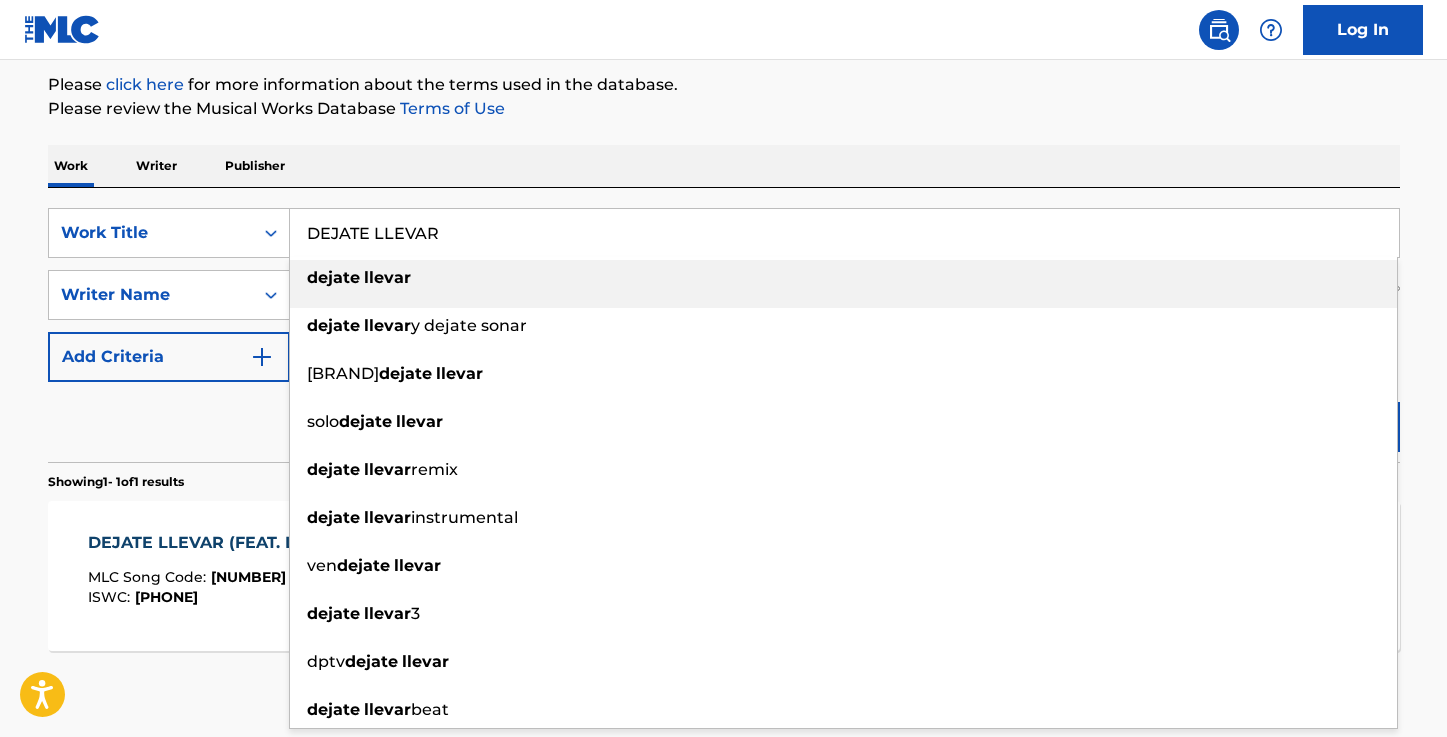 paste on "JANGUEO" 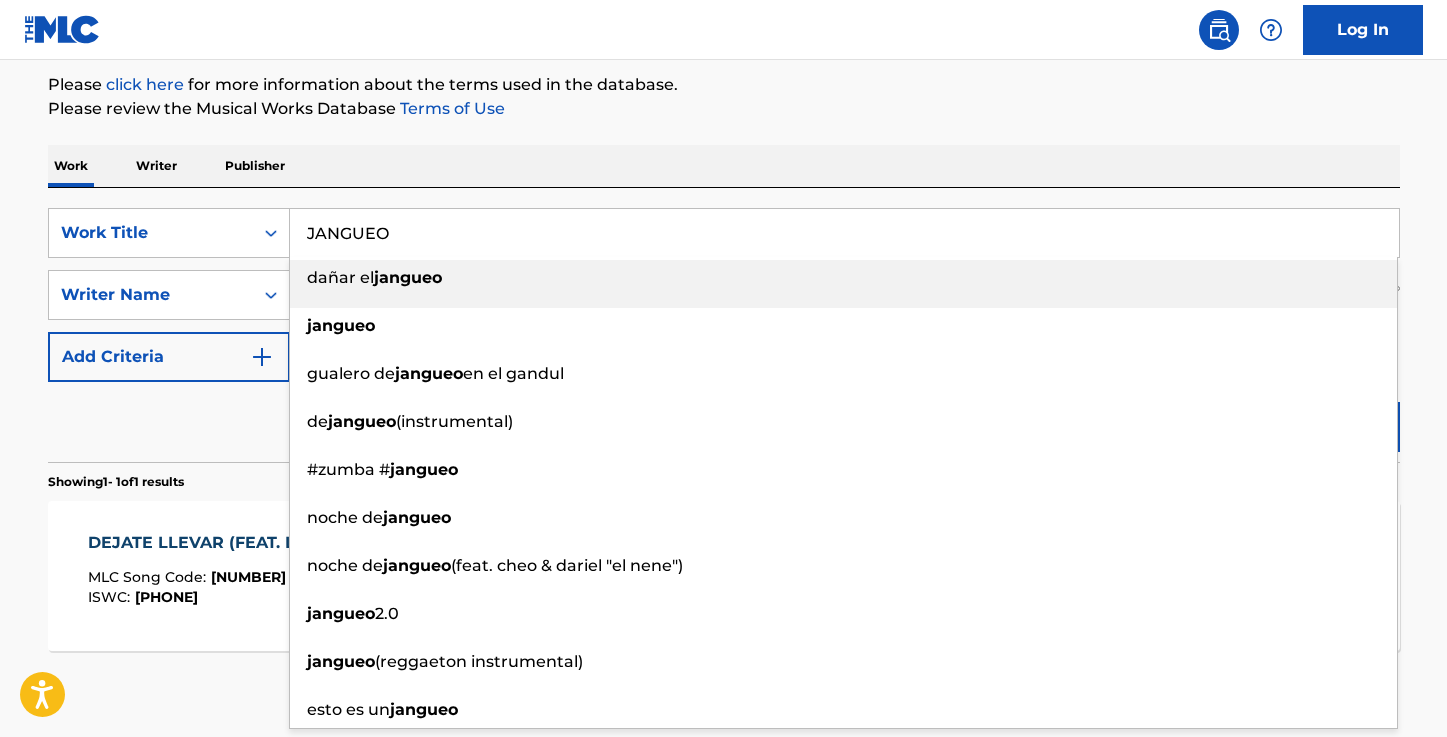 type on "JANGUEO" 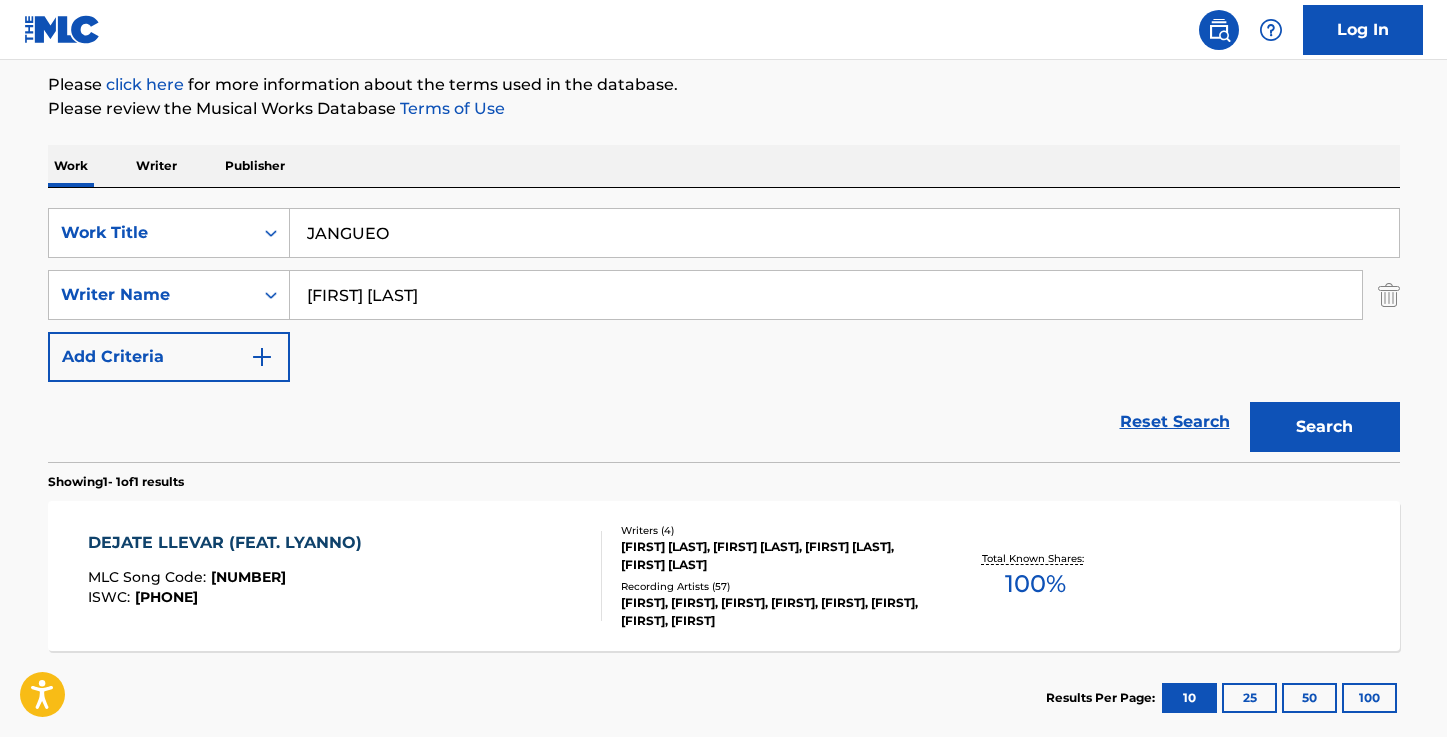 click on "Search" at bounding box center [1325, 427] 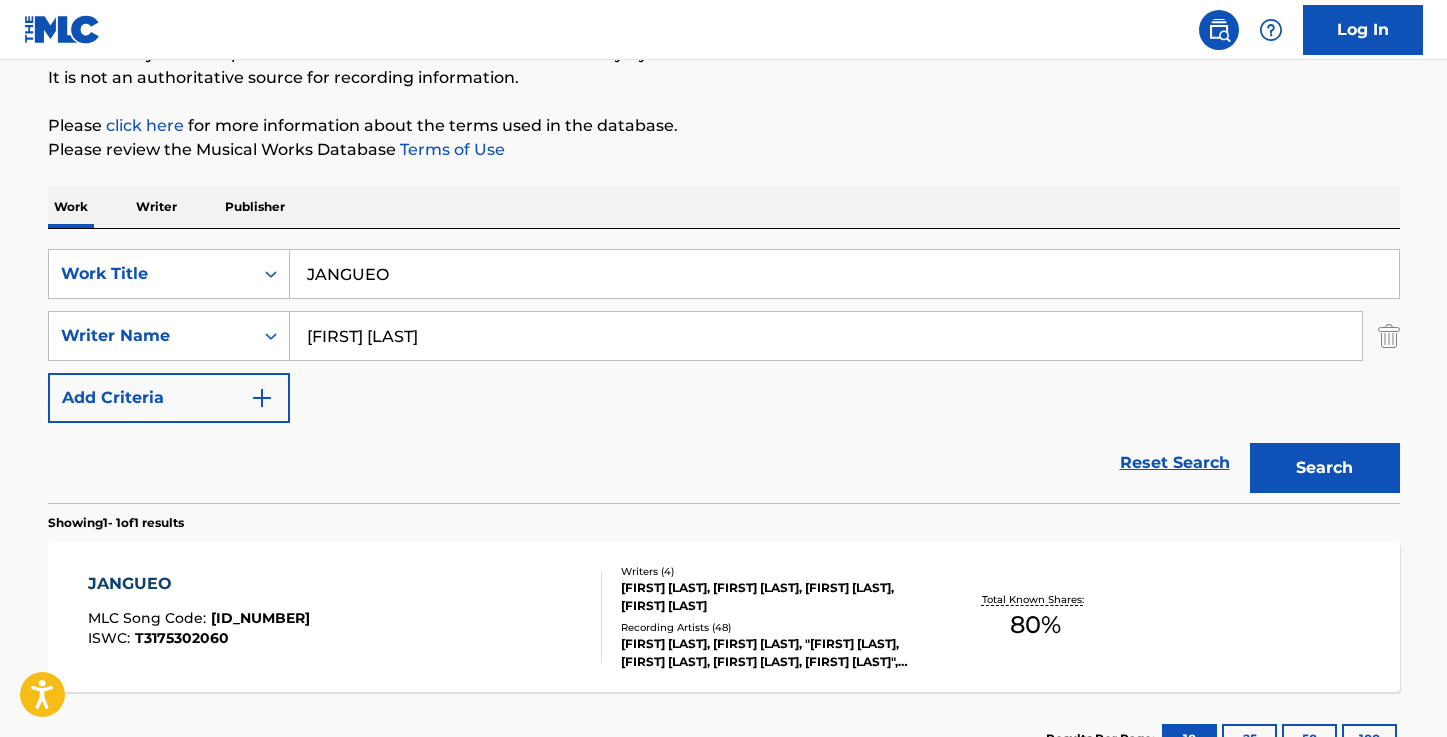 scroll, scrollTop: 237, scrollLeft: 0, axis: vertical 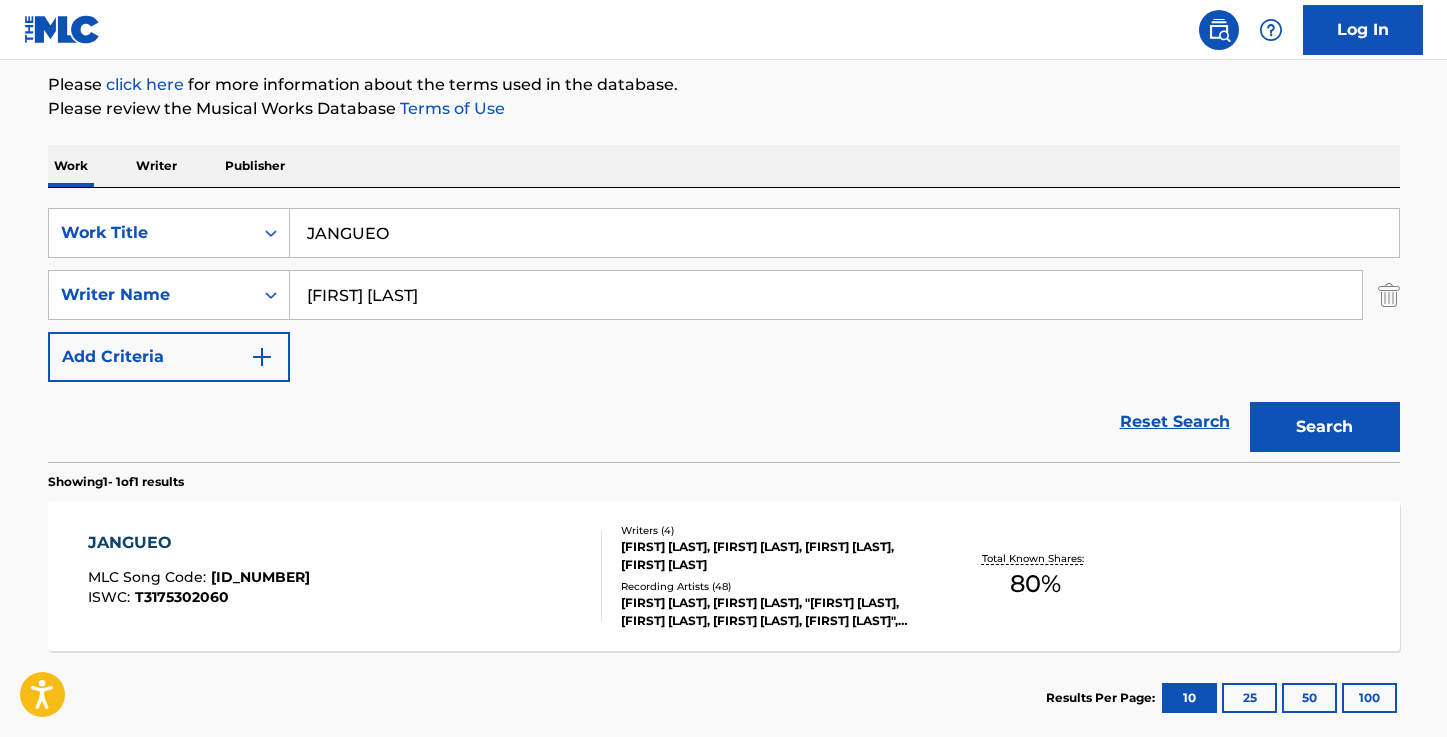 click on "JANGUEO" at bounding box center (199, 543) 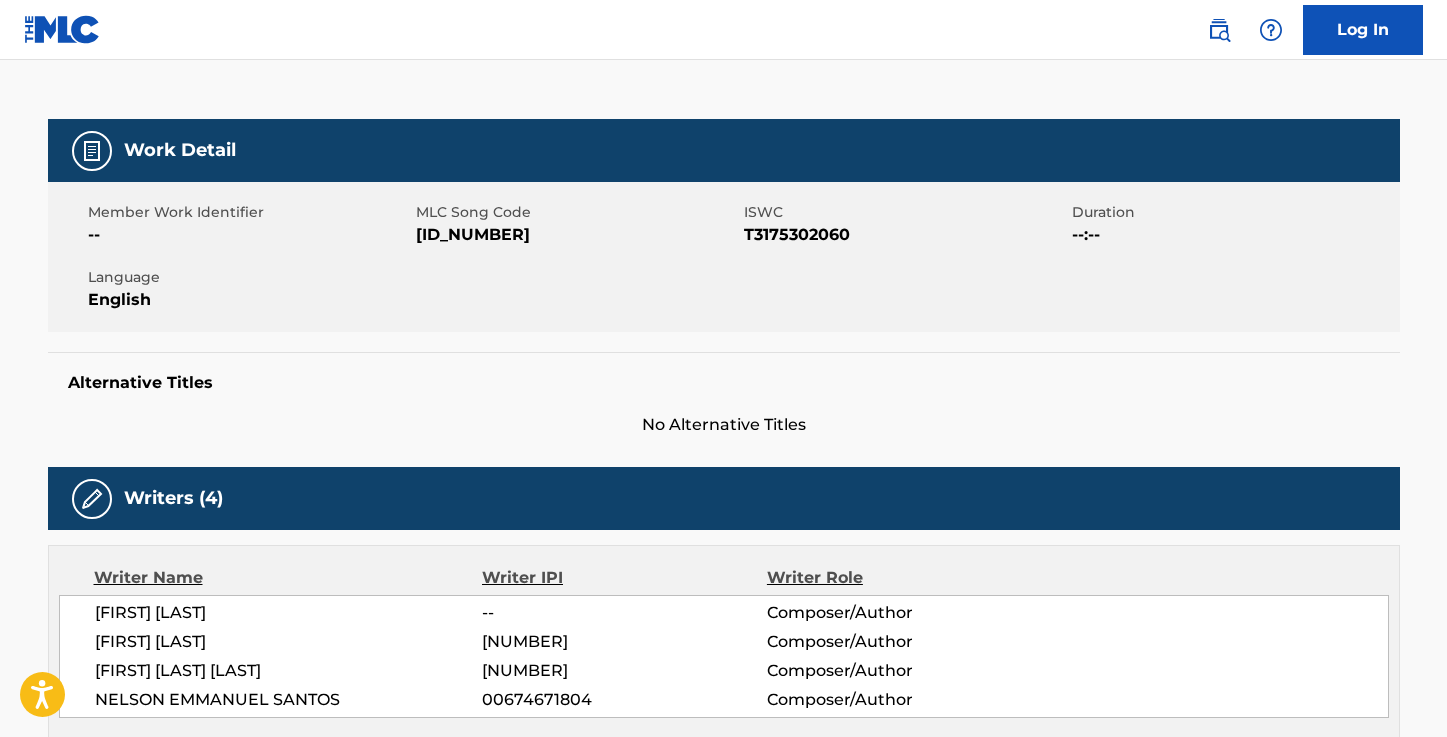 scroll, scrollTop: 0, scrollLeft: 0, axis: both 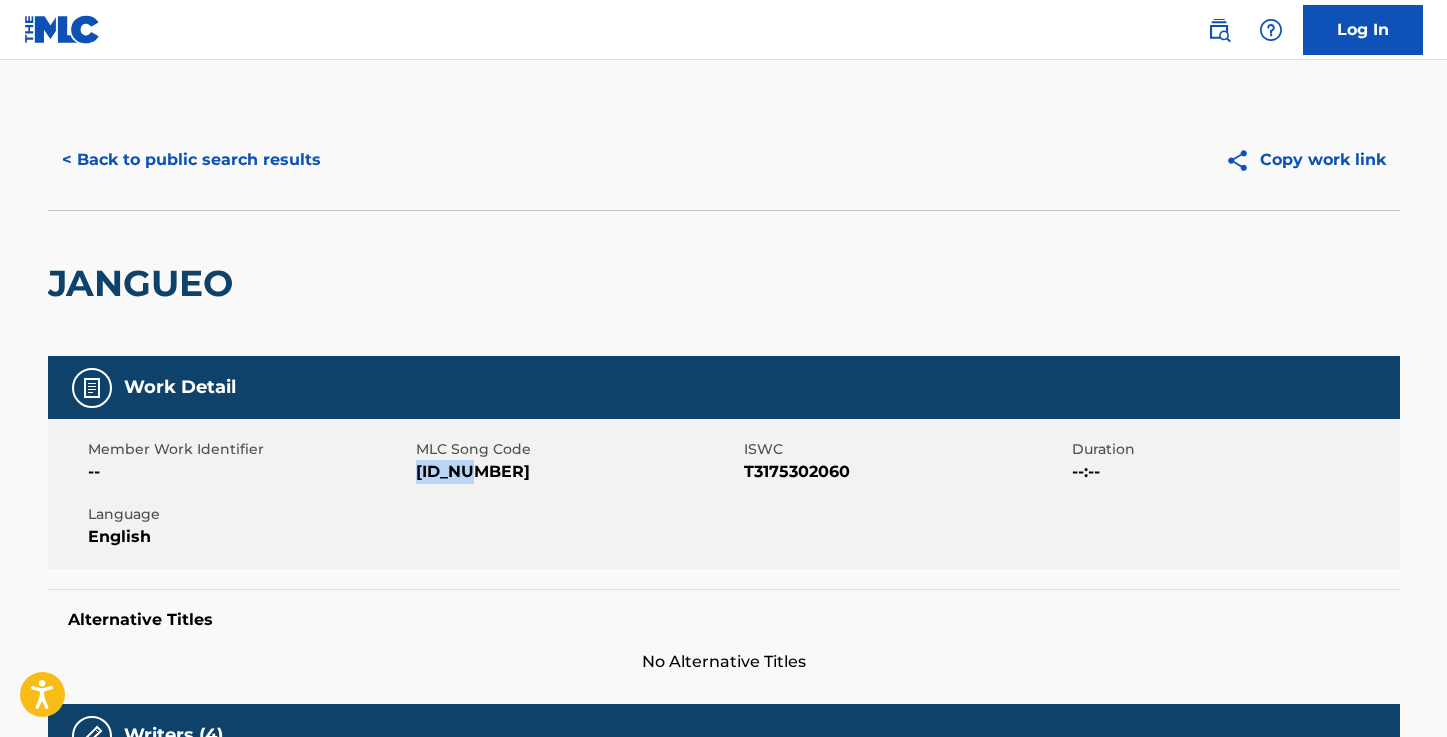 drag, startPoint x: 484, startPoint y: 476, endPoint x: 418, endPoint y: 475, distance: 66.007576 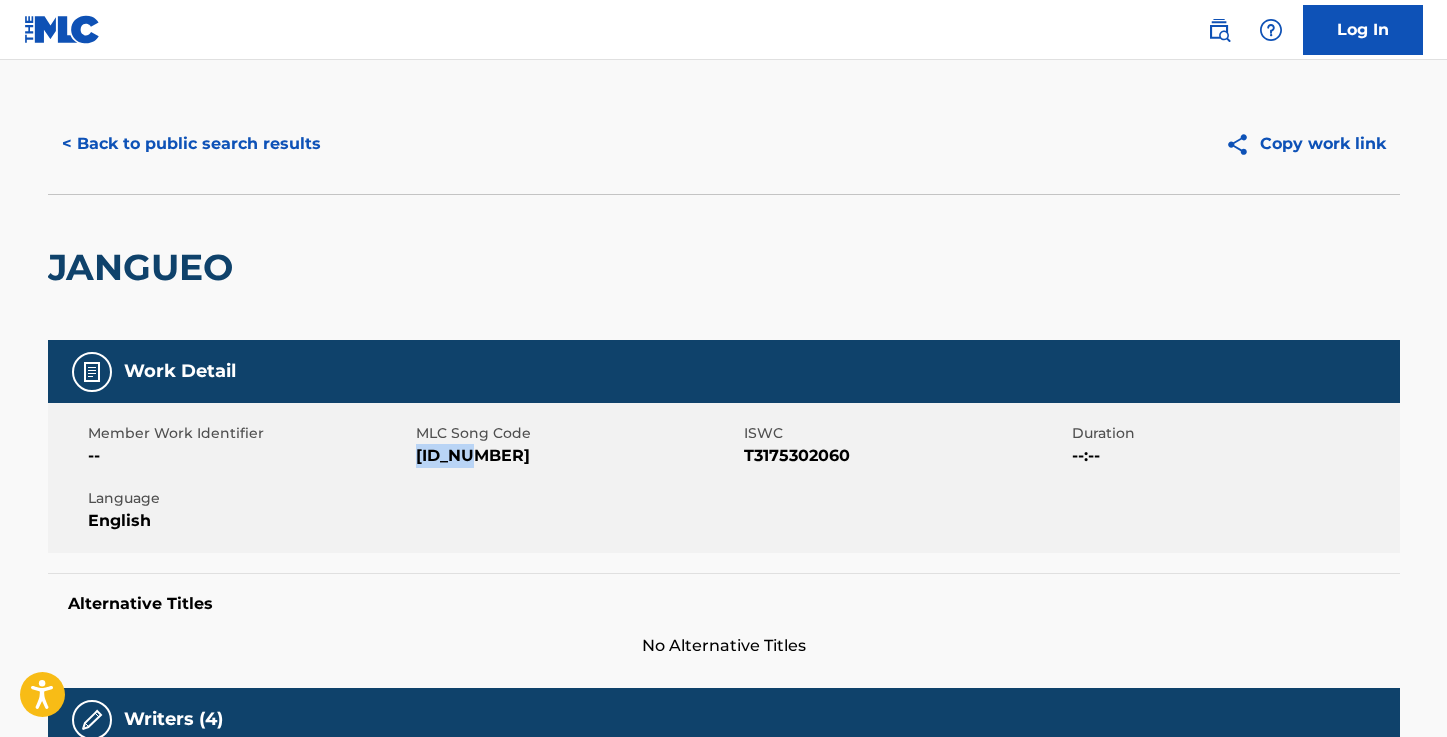 scroll, scrollTop: 0, scrollLeft: 0, axis: both 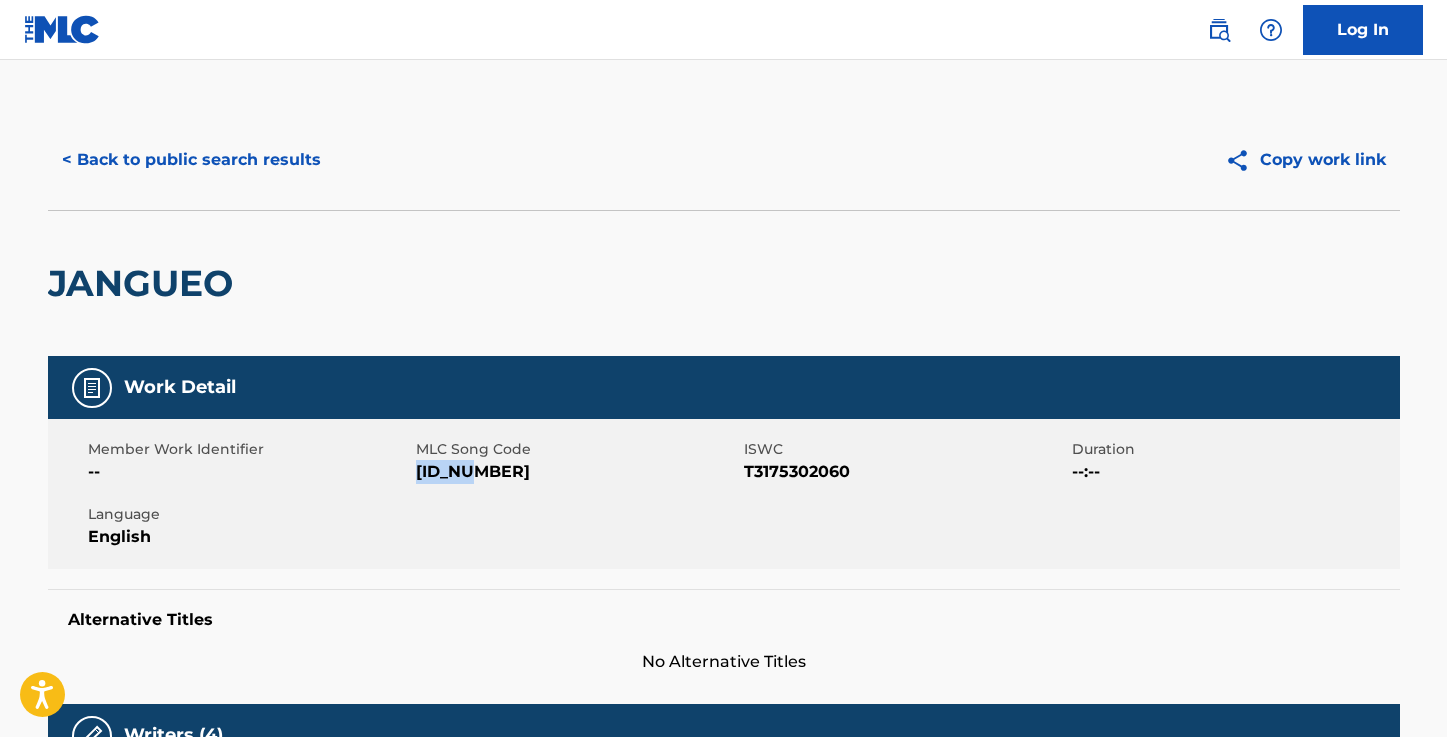 click on "< Back to public search results" at bounding box center [191, 160] 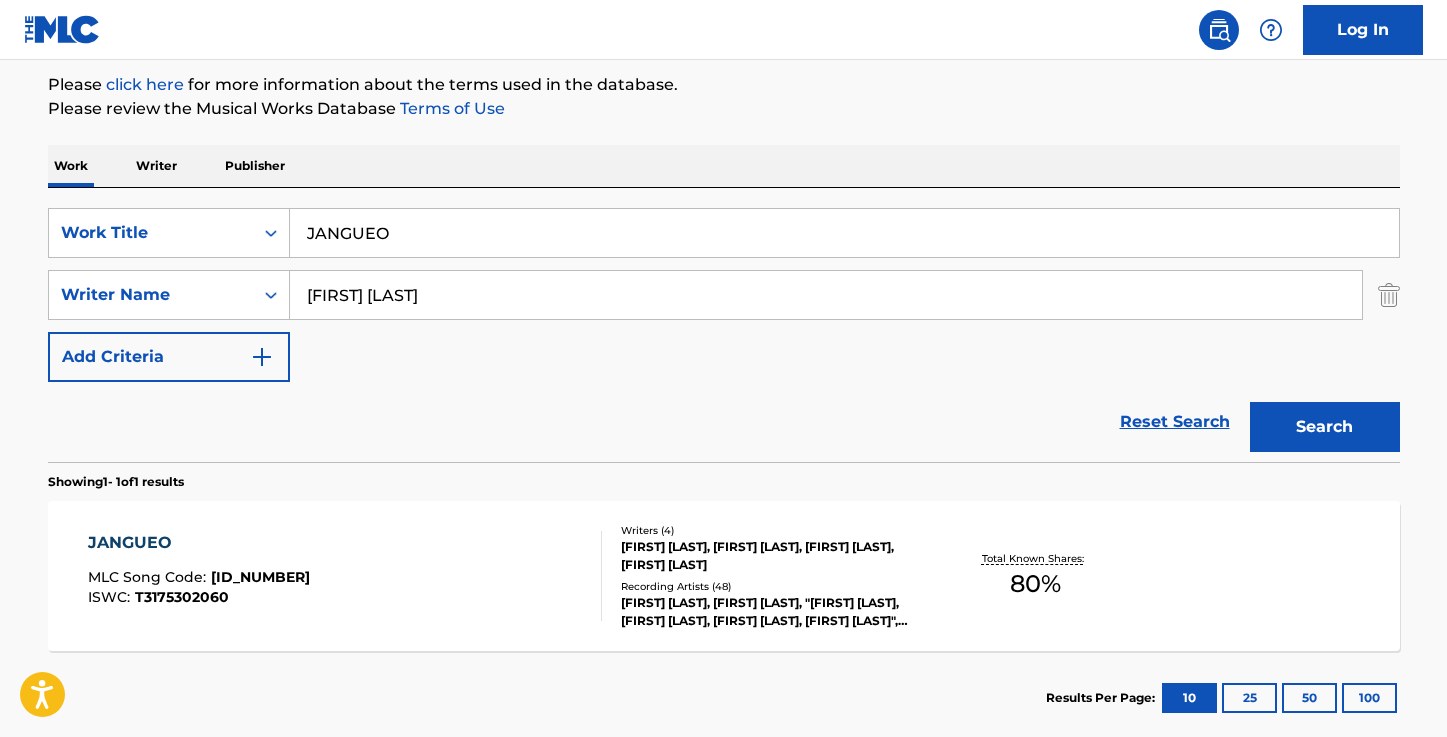 click on "JANGUEO" at bounding box center (844, 233) 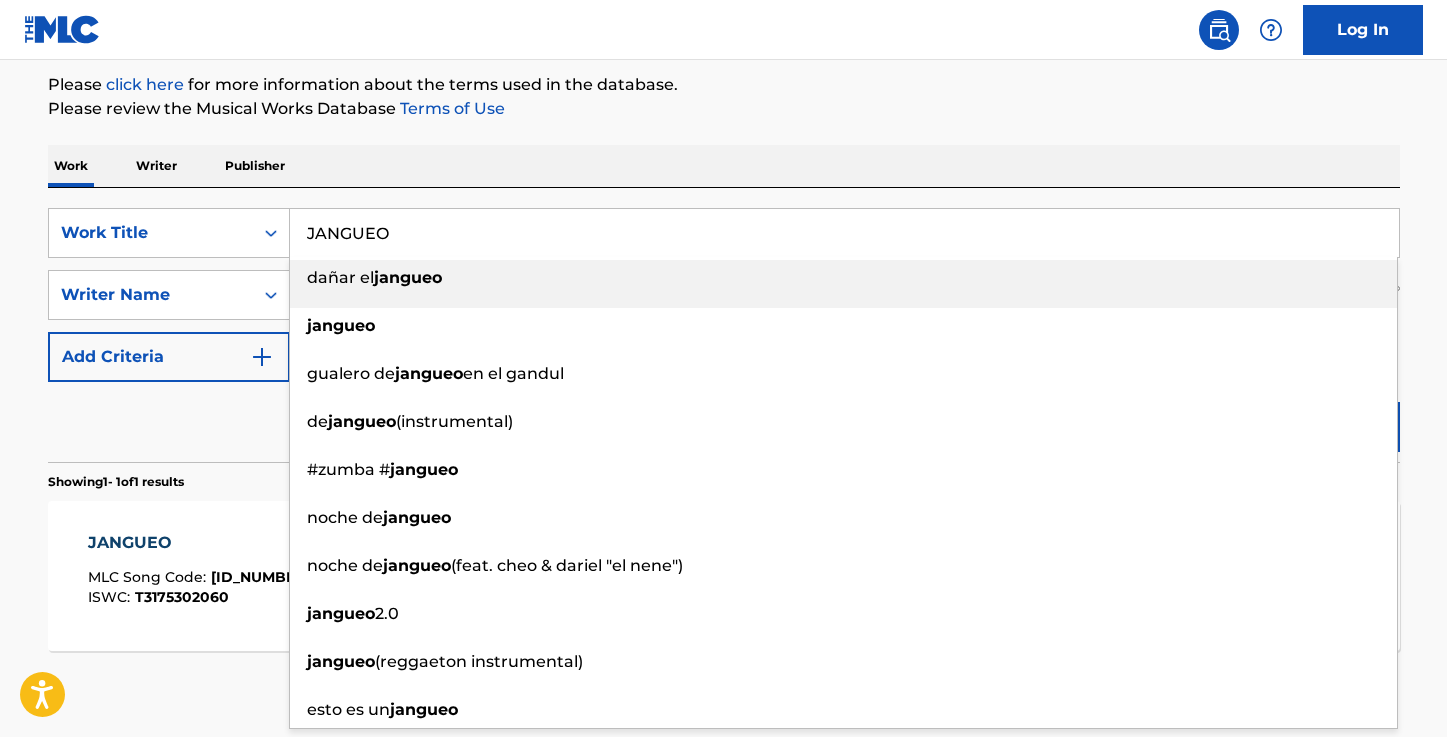 paste on "NA [PERSONAL_INFO]" 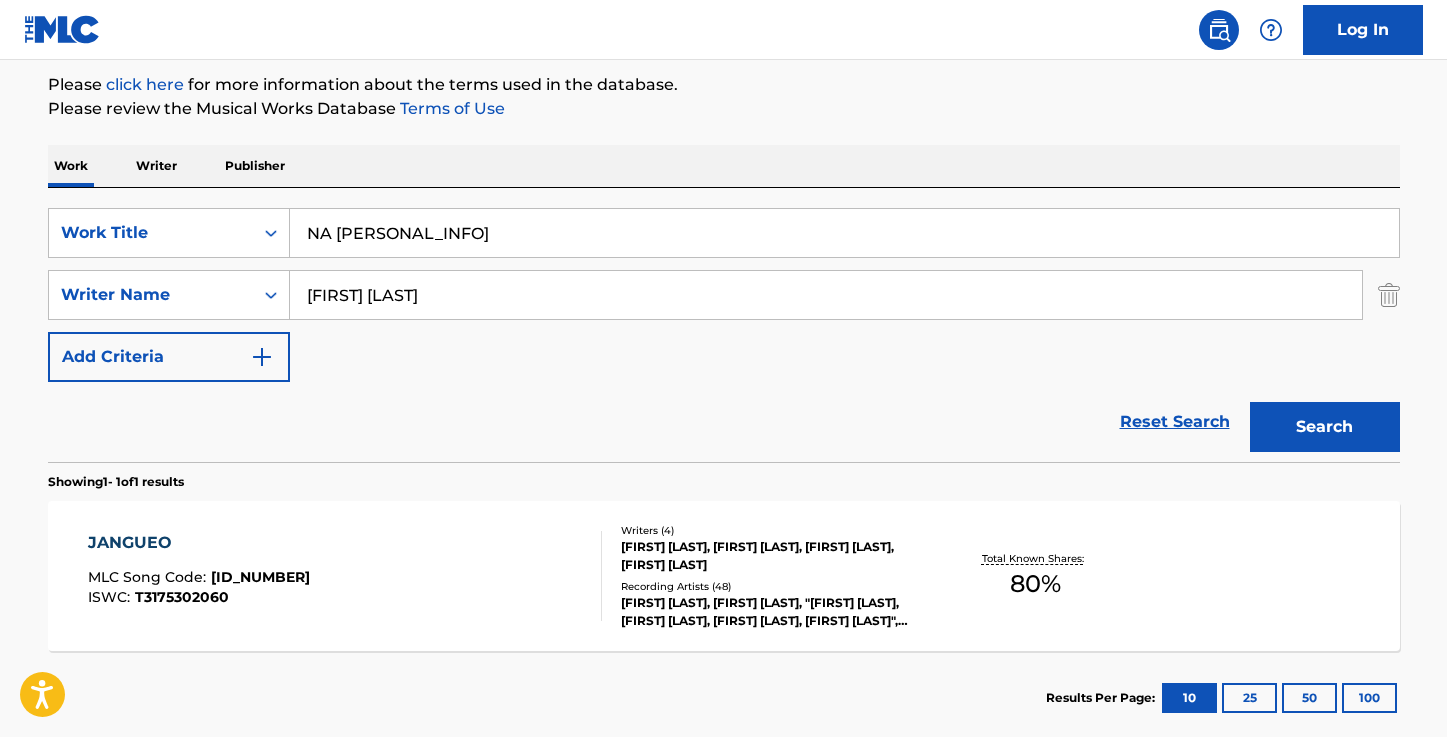 type on "NA [PERSONAL_INFO]" 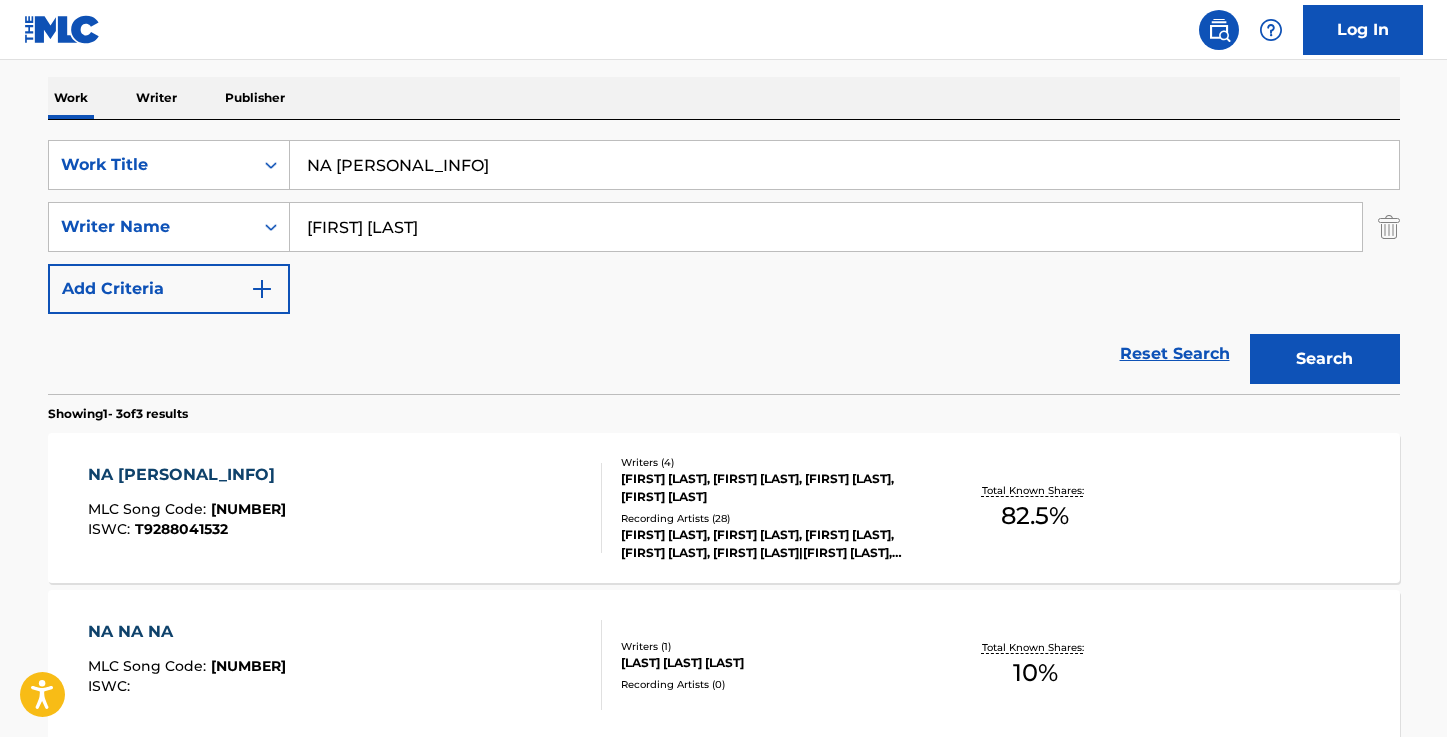 scroll, scrollTop: 324, scrollLeft: 0, axis: vertical 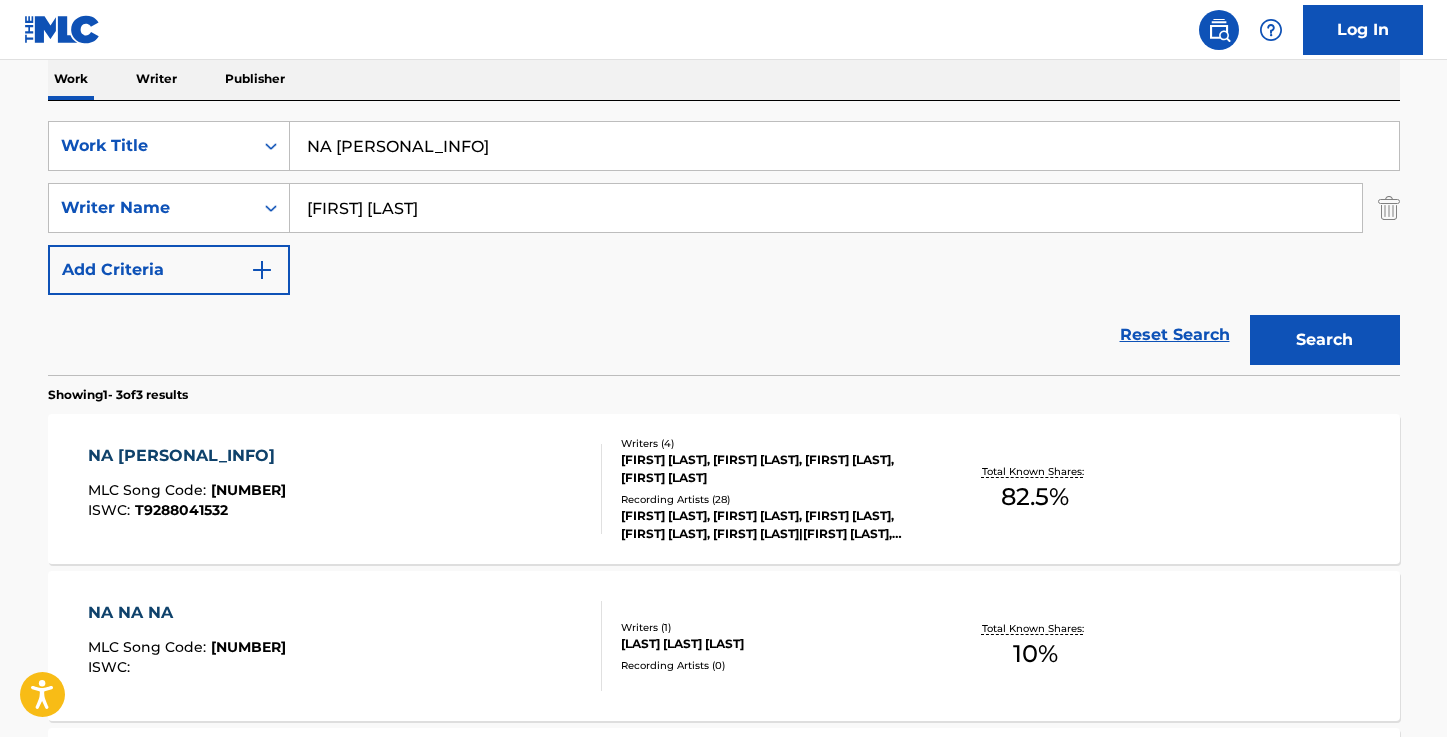 click on "NA [PERSONAL_INFO]" at bounding box center (187, 456) 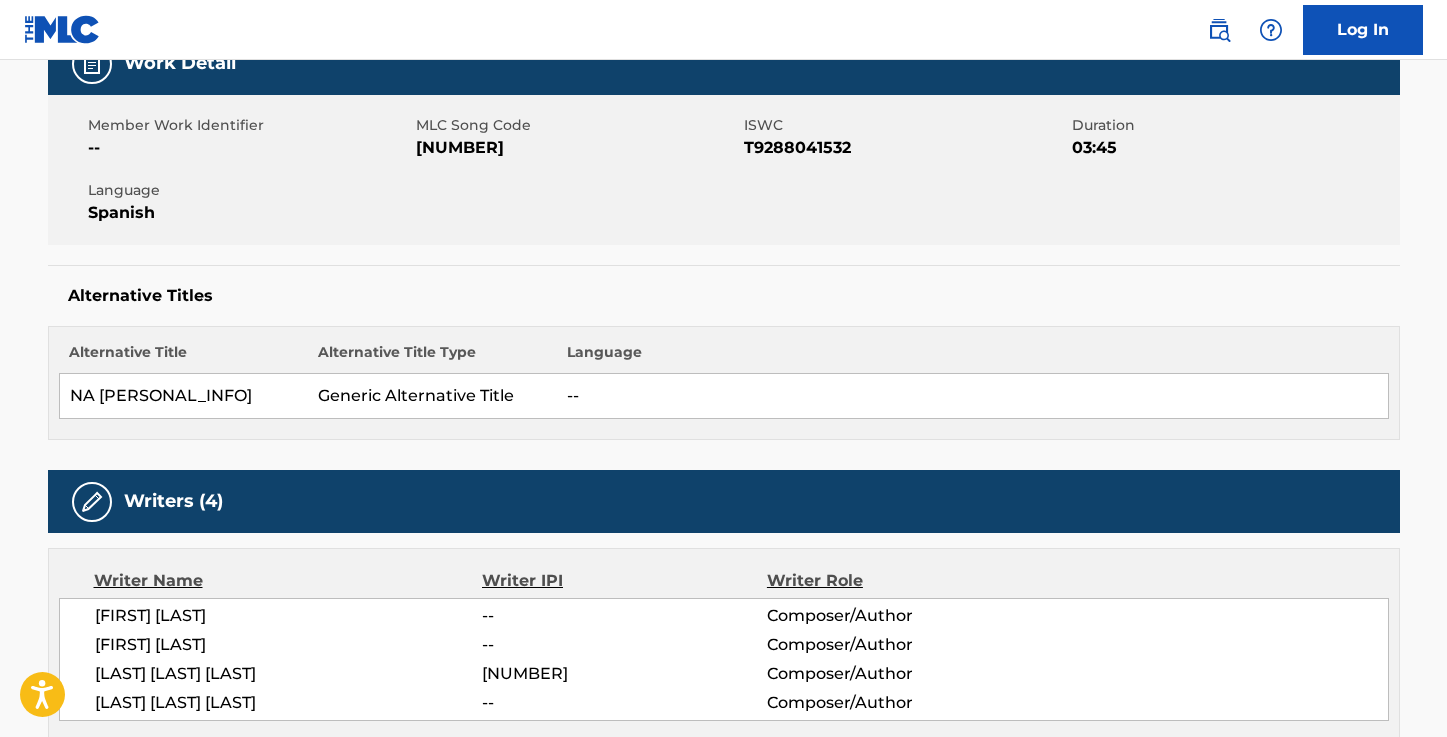 scroll, scrollTop: 0, scrollLeft: 0, axis: both 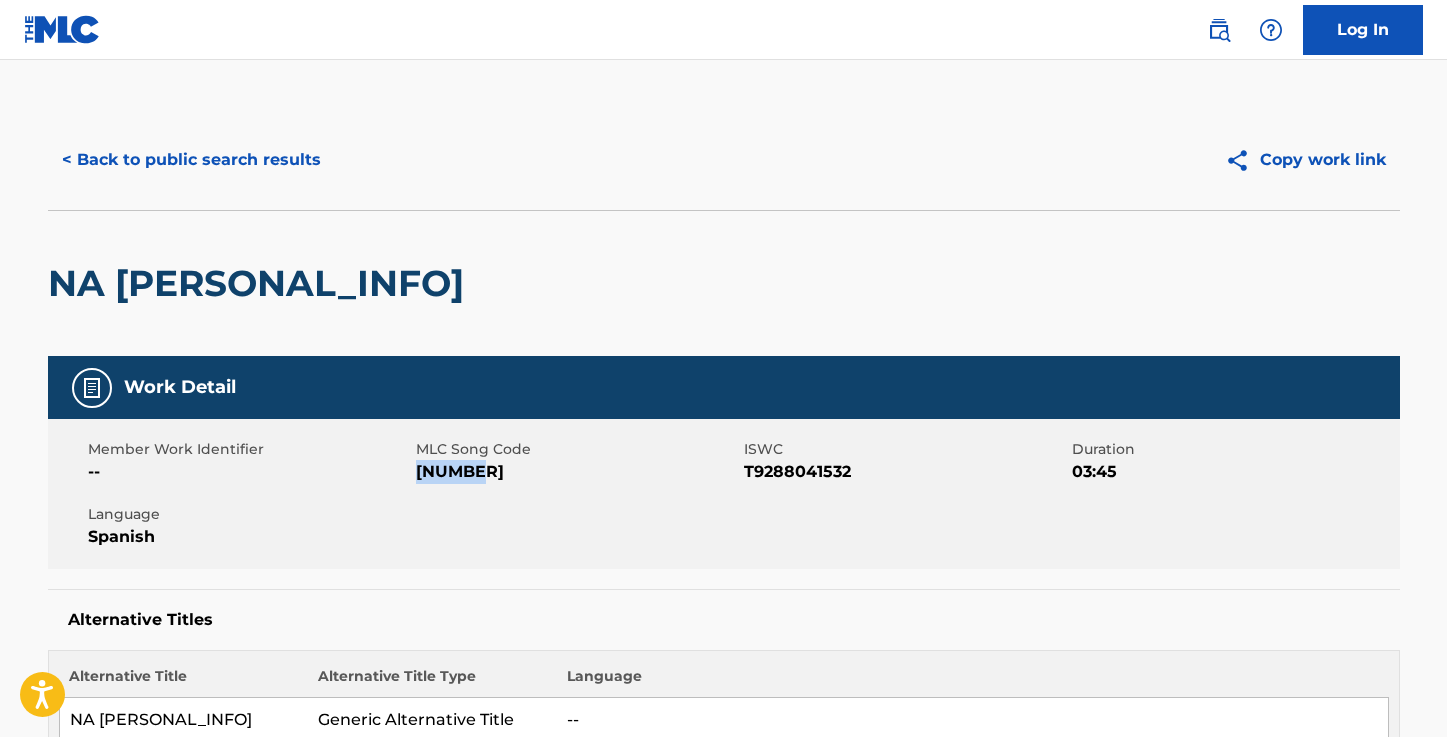 drag, startPoint x: 480, startPoint y: 471, endPoint x: 416, endPoint y: 477, distance: 64.28063 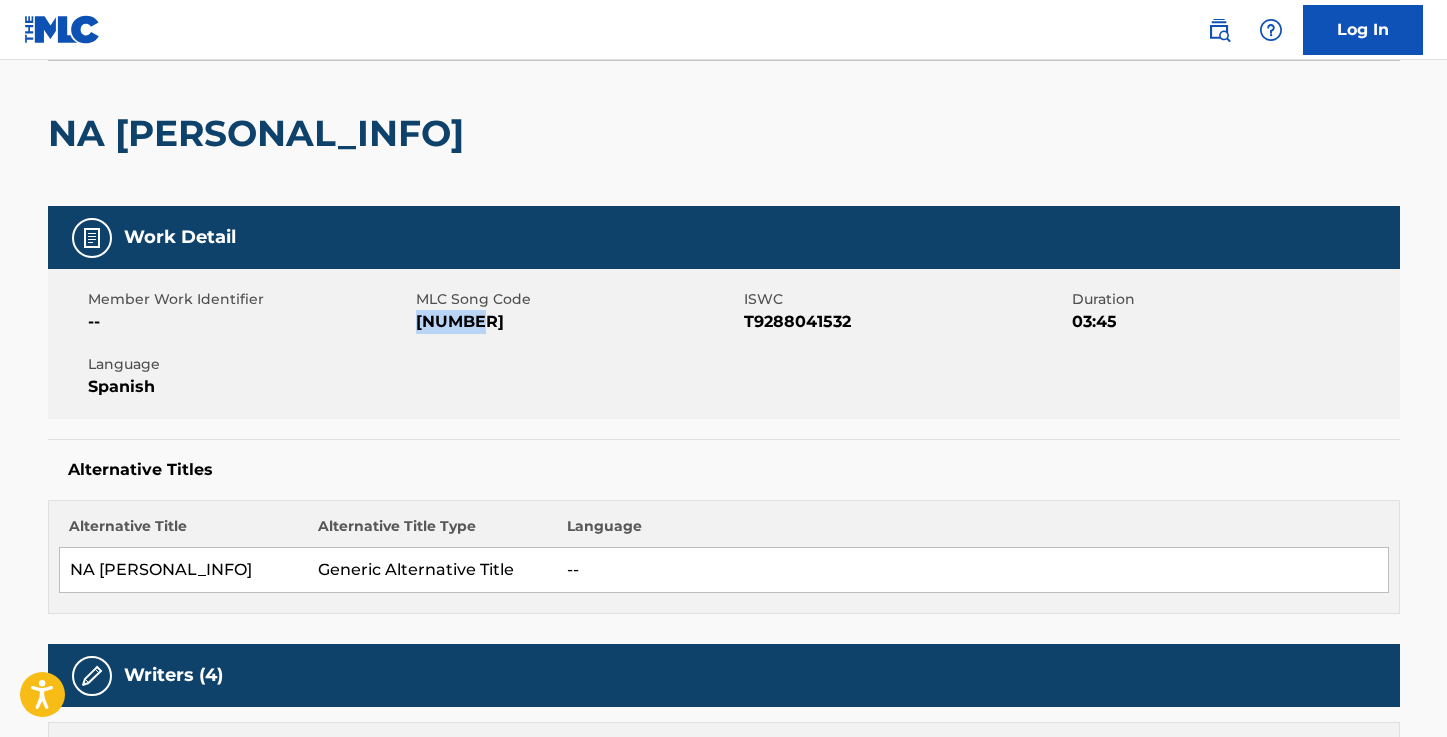scroll, scrollTop: 0, scrollLeft: 0, axis: both 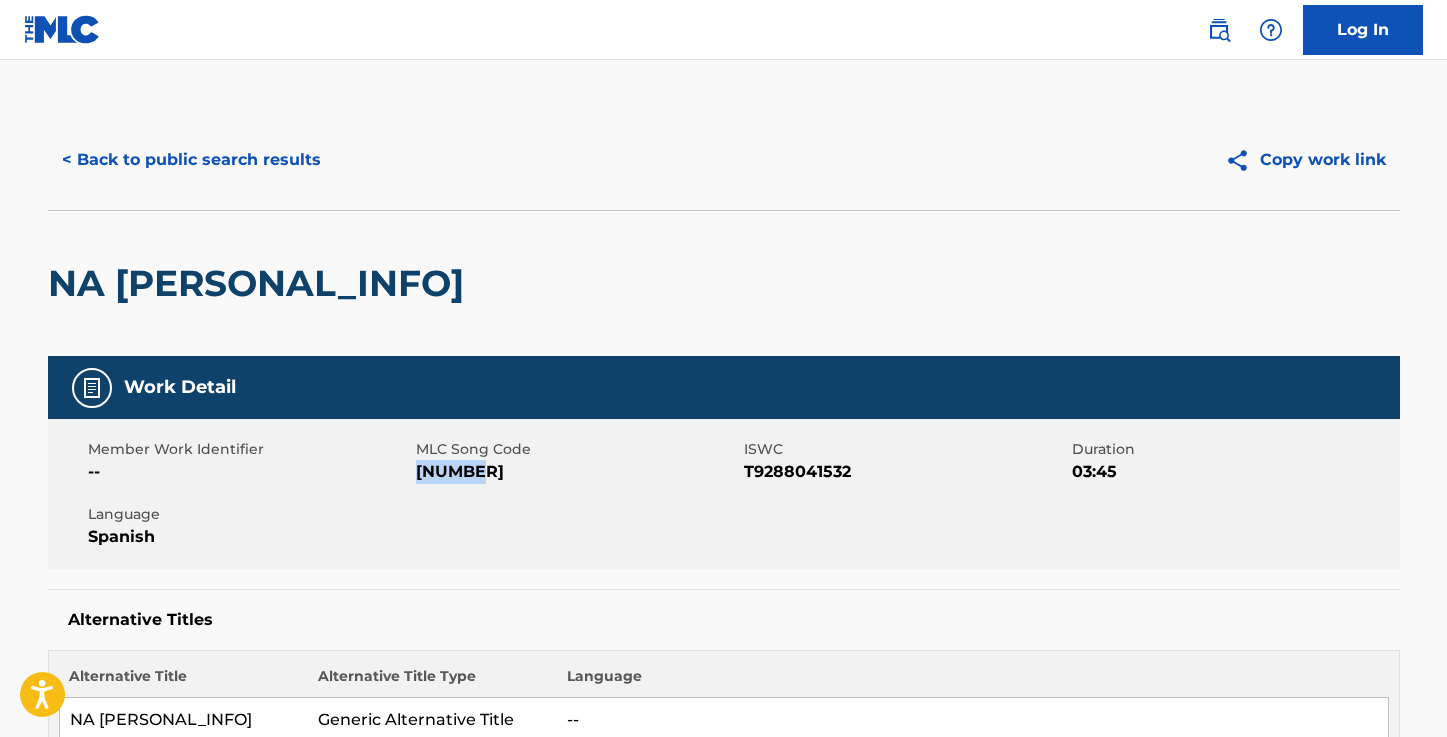 click on "< Back to public search results" at bounding box center (191, 160) 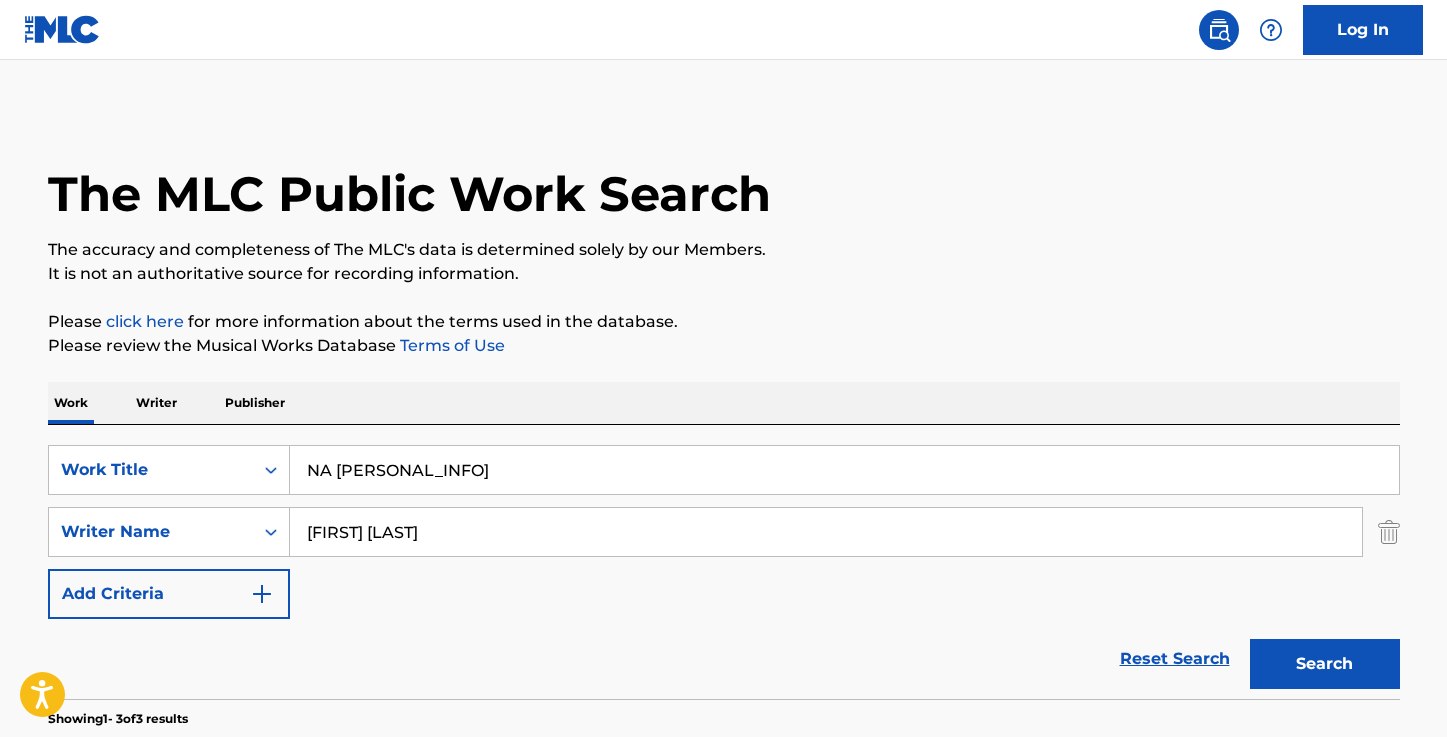 scroll, scrollTop: 324, scrollLeft: 0, axis: vertical 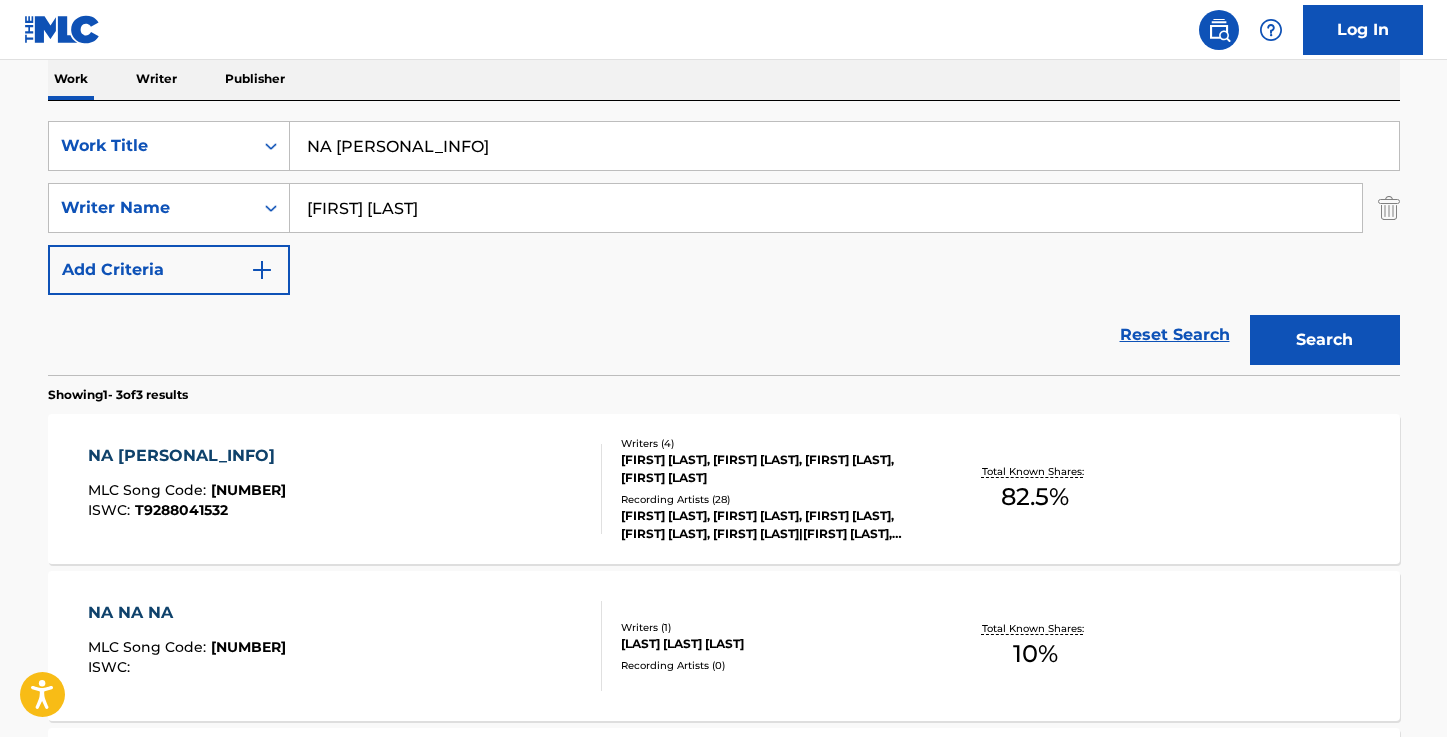 click on "NA [PERSONAL_INFO]" at bounding box center [844, 146] 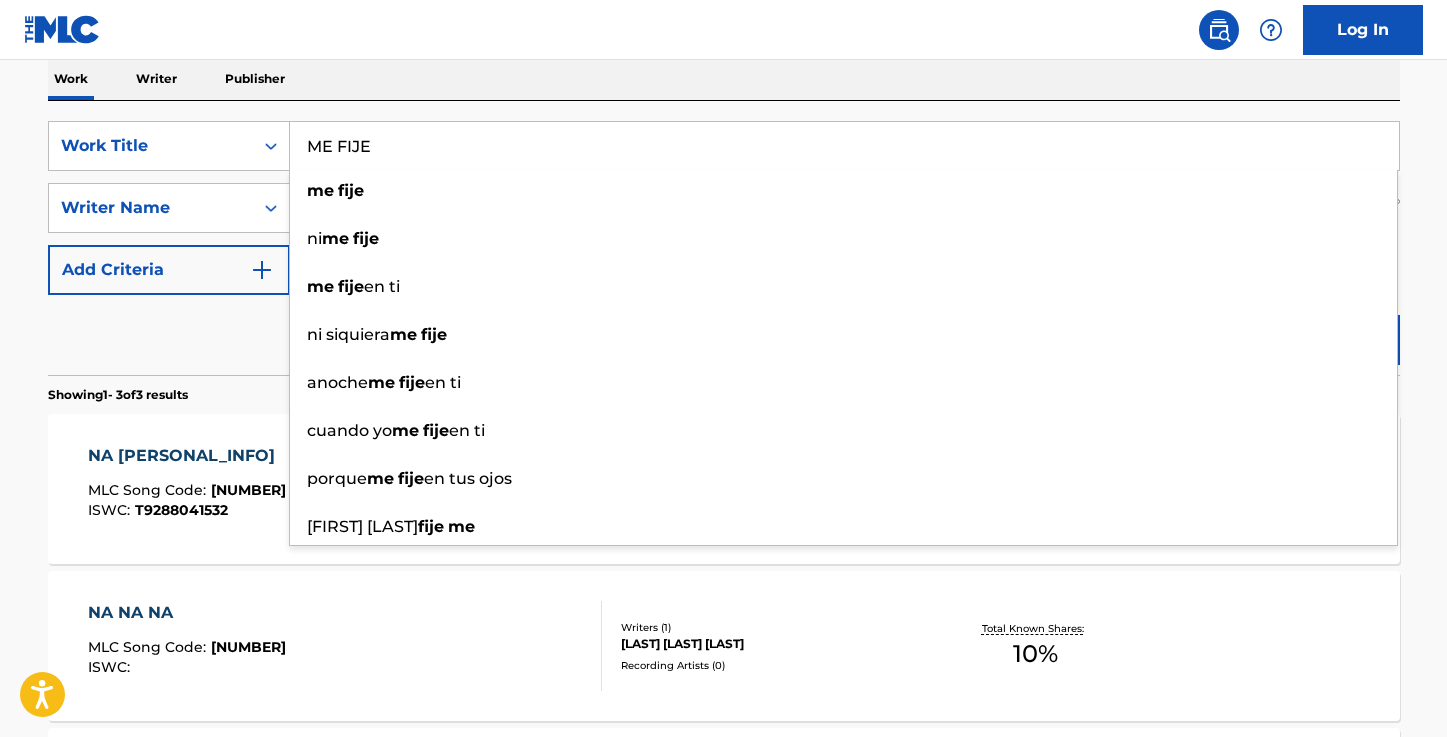 type on "ME FIJE" 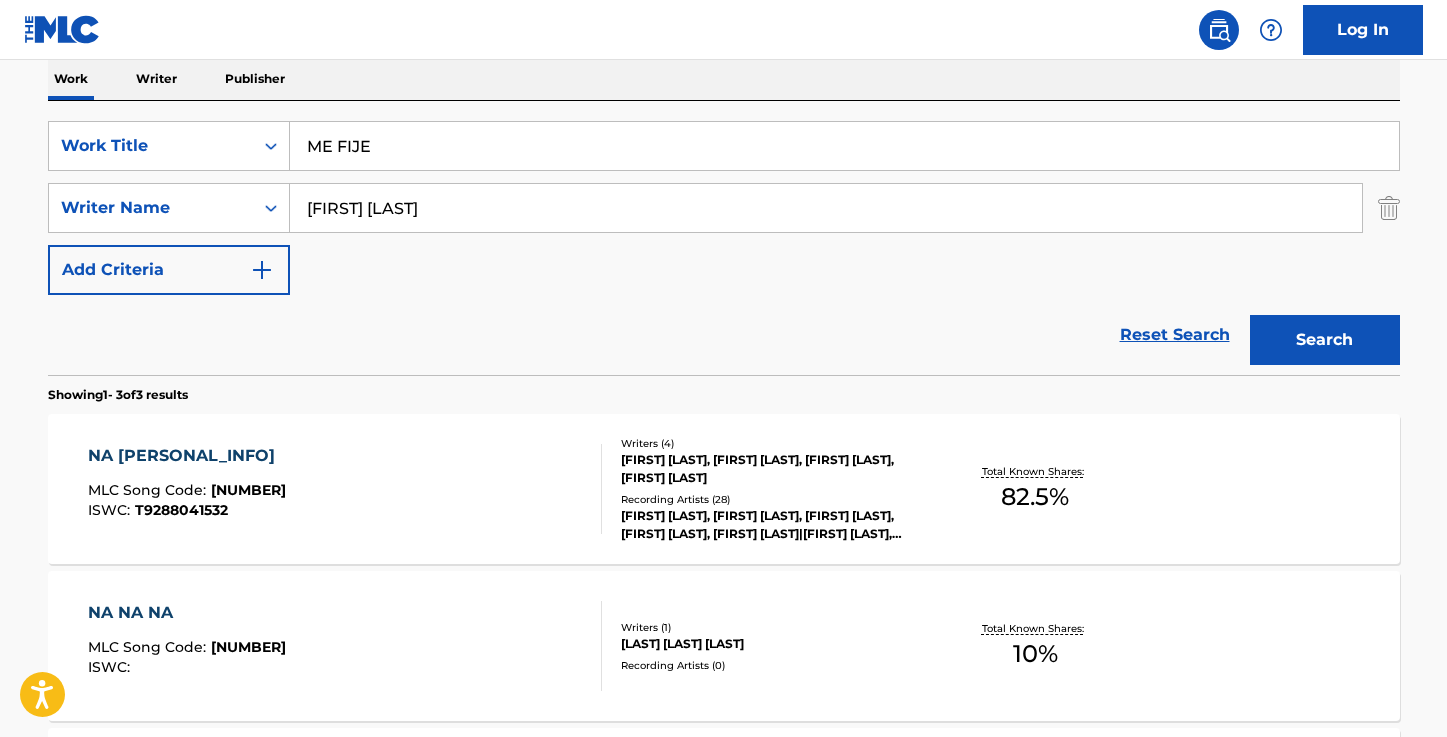 click on "Search" at bounding box center [1325, 340] 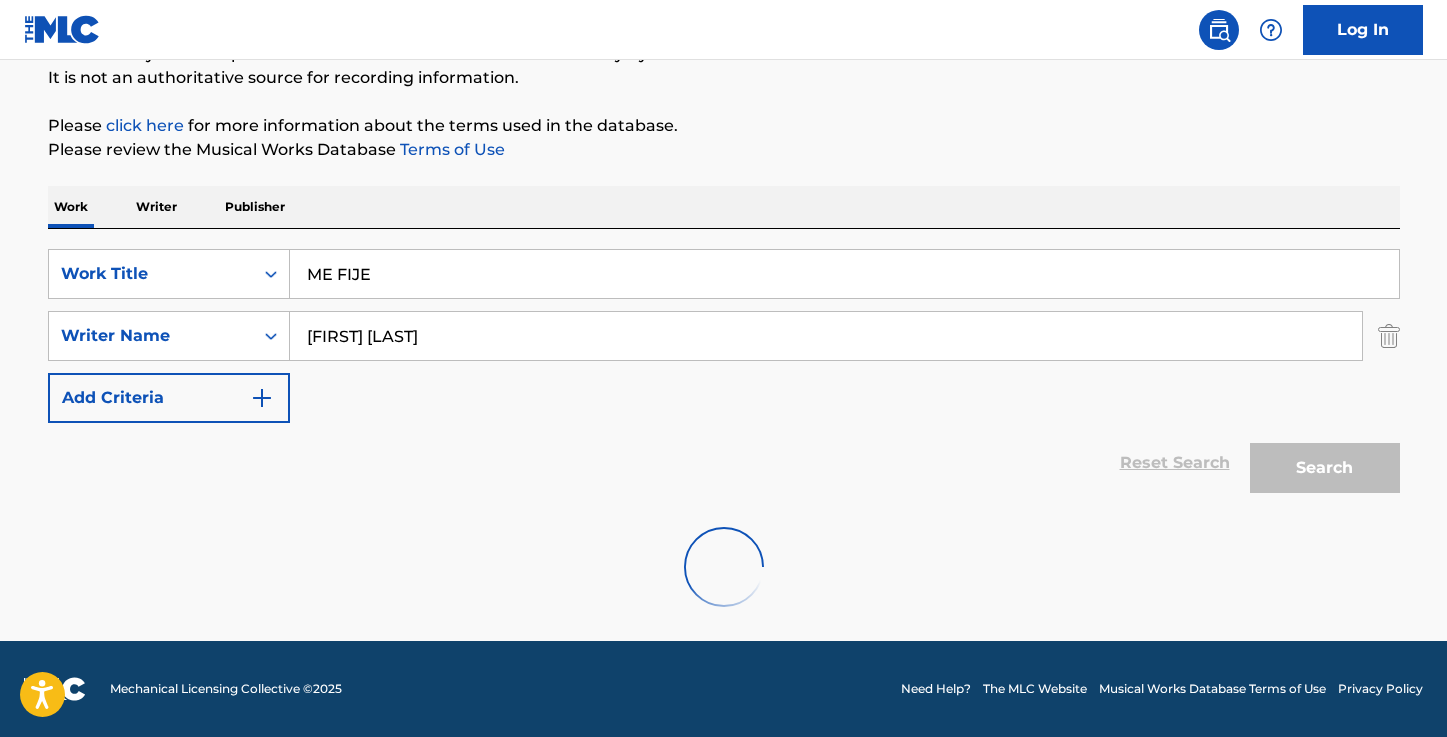 scroll, scrollTop: 324, scrollLeft: 0, axis: vertical 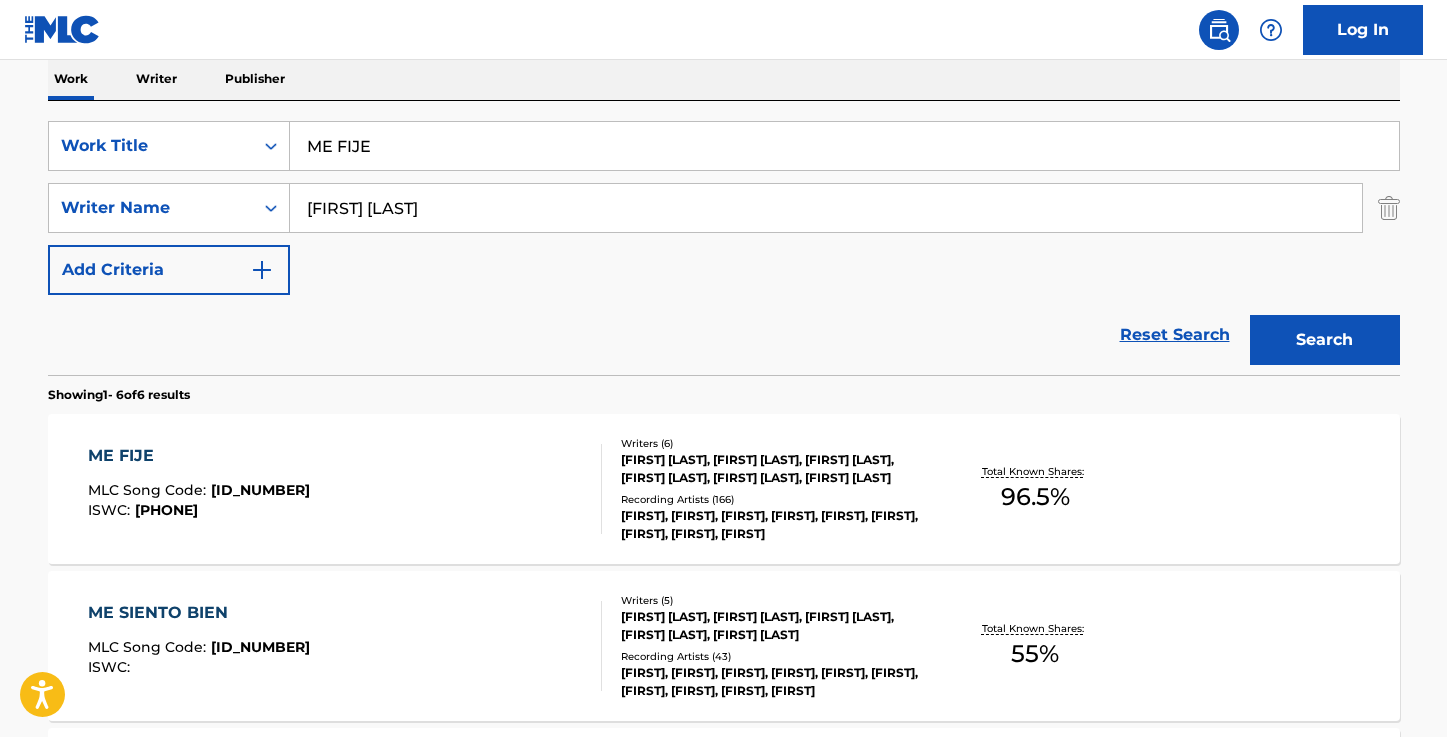 click on "ME FIJE" at bounding box center [199, 456] 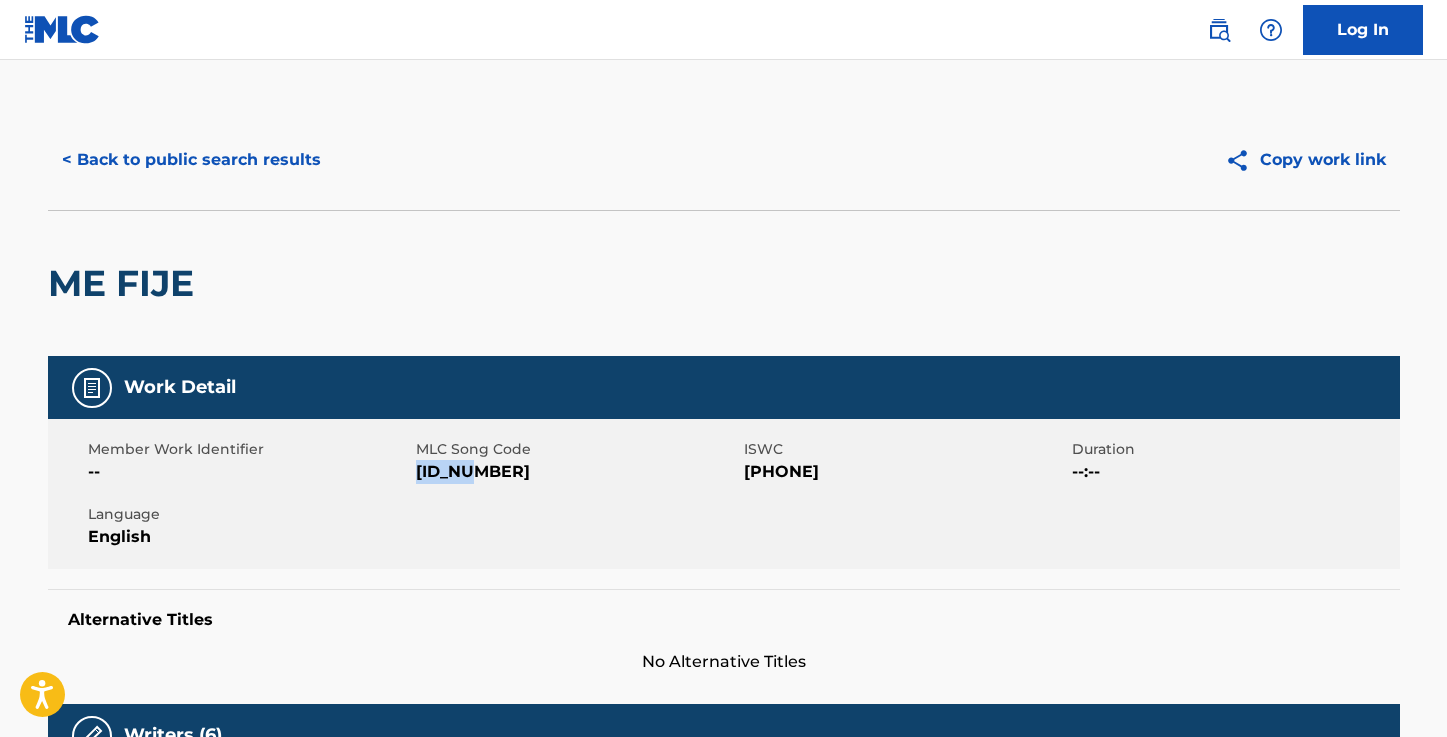 drag, startPoint x: 485, startPoint y: 470, endPoint x: 416, endPoint y: 474, distance: 69.115845 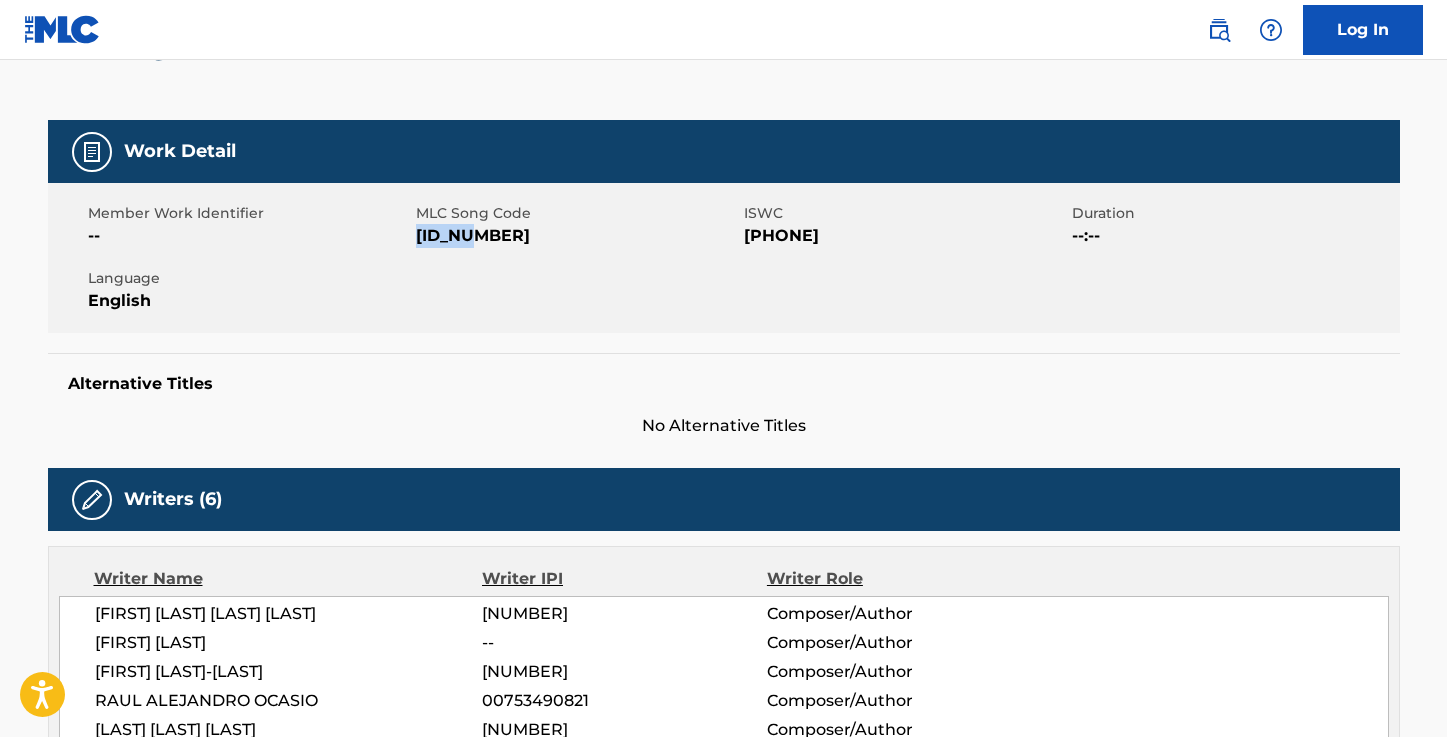 scroll, scrollTop: 0, scrollLeft: 0, axis: both 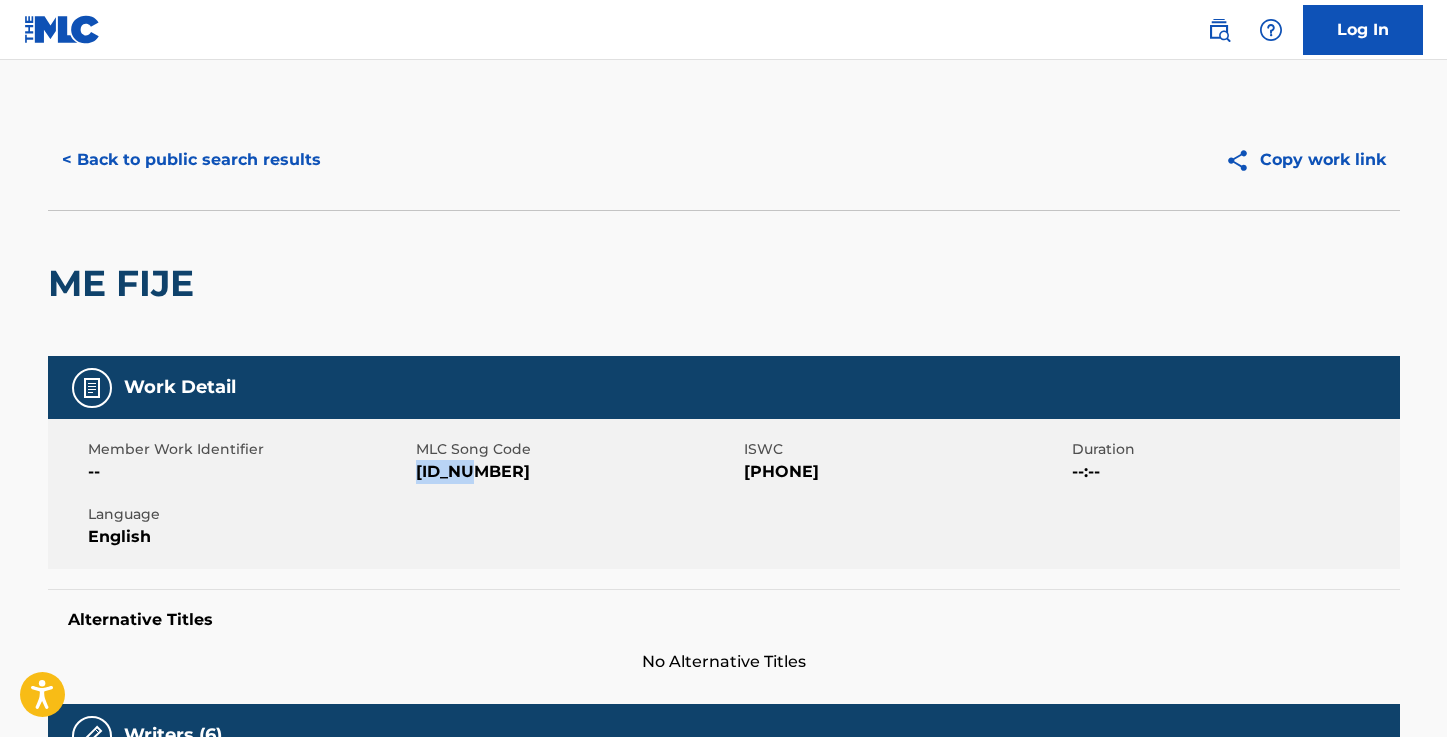 click on "< Back to public search results" at bounding box center [191, 160] 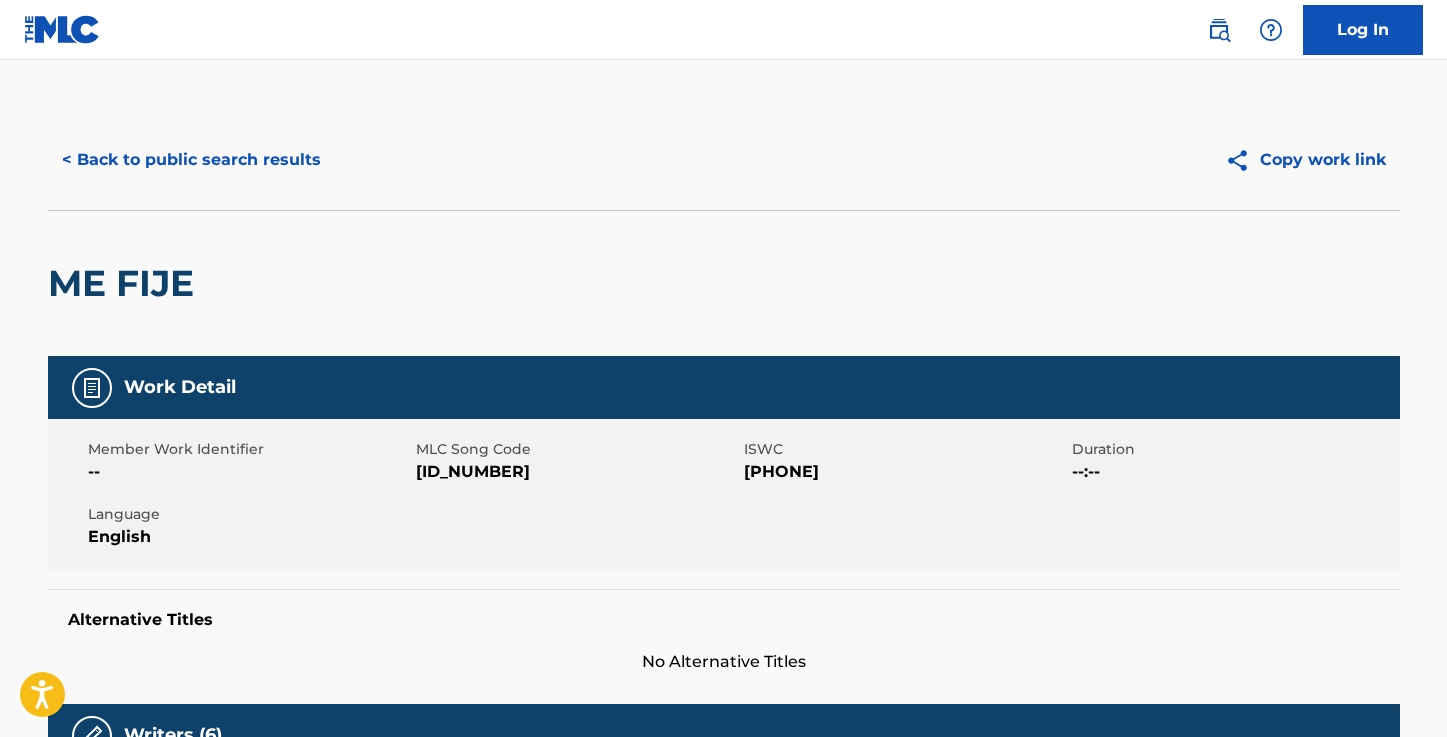 scroll, scrollTop: 323, scrollLeft: 0, axis: vertical 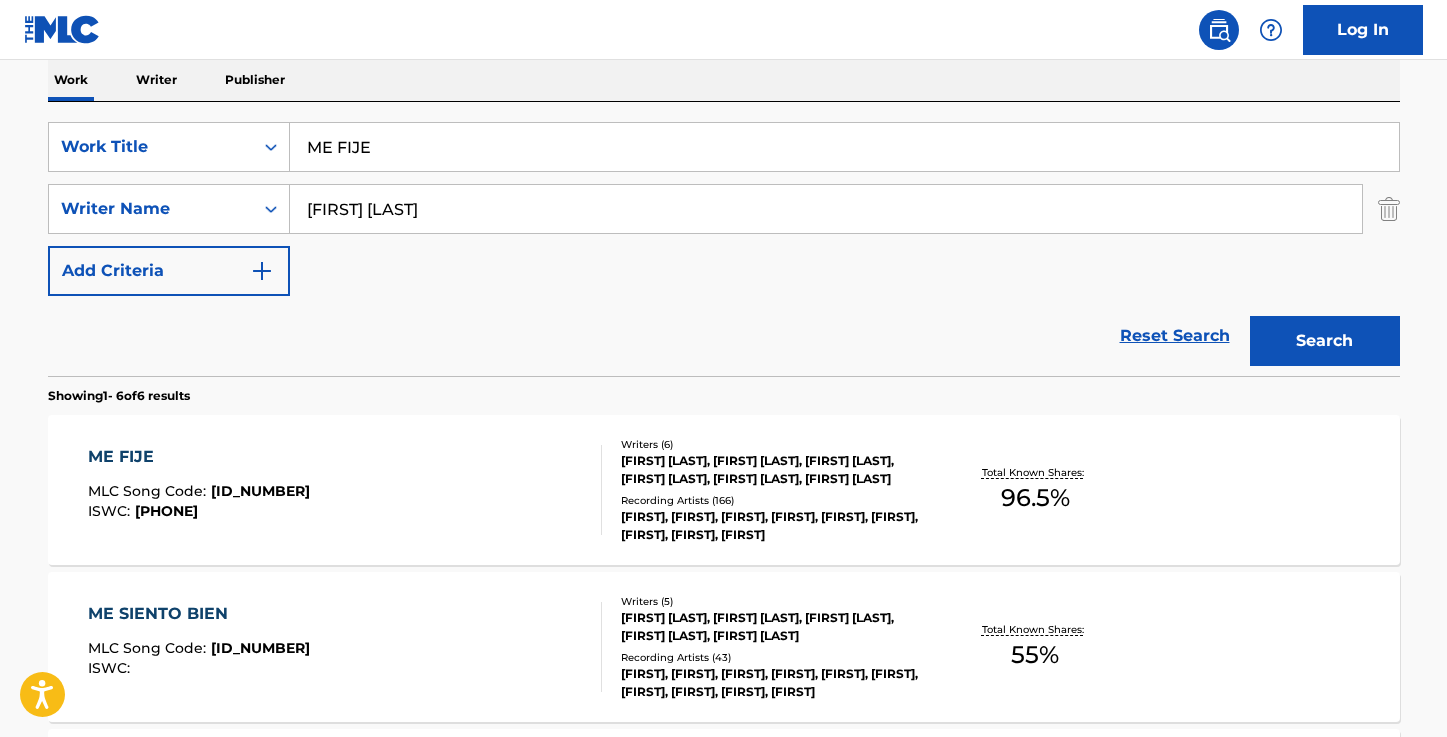 click on "ME FIJE" at bounding box center [844, 147] 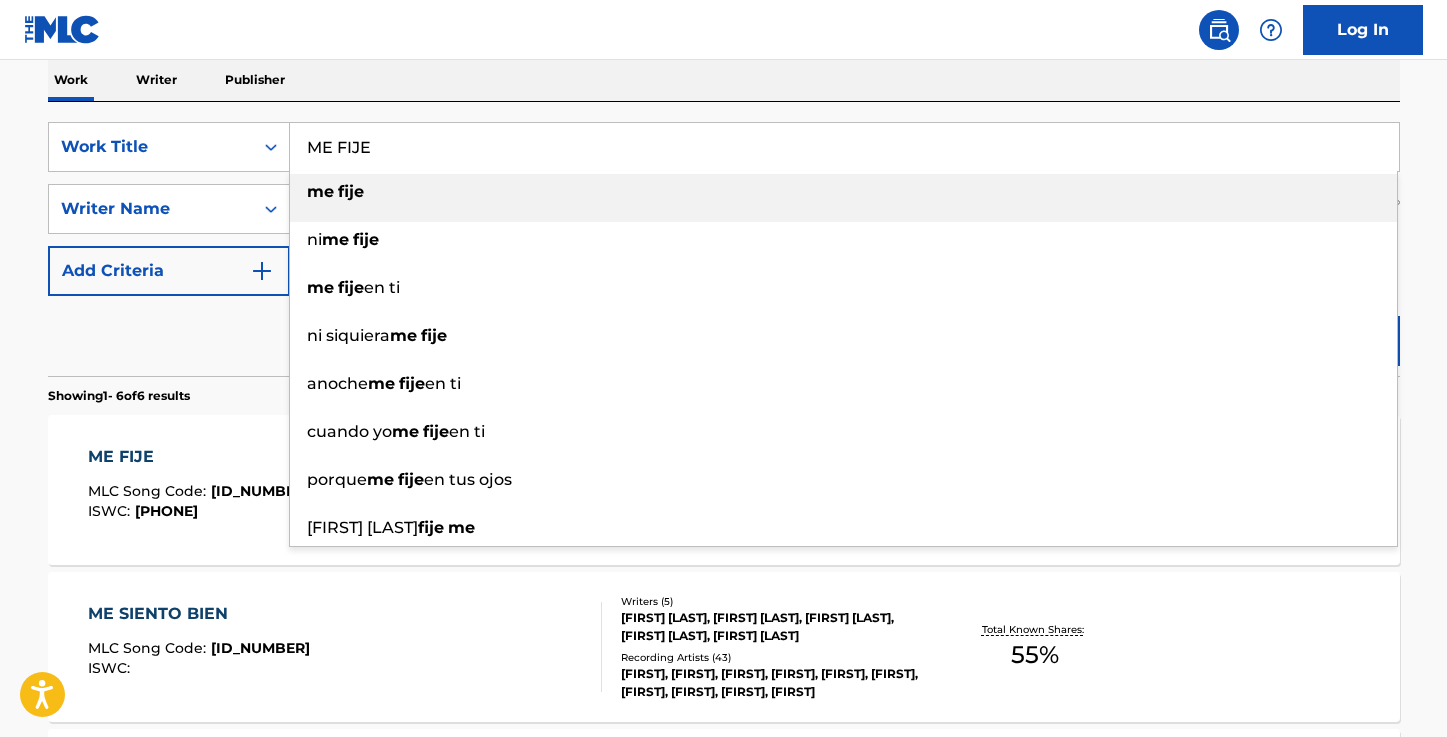 paste on "KHALIFA" 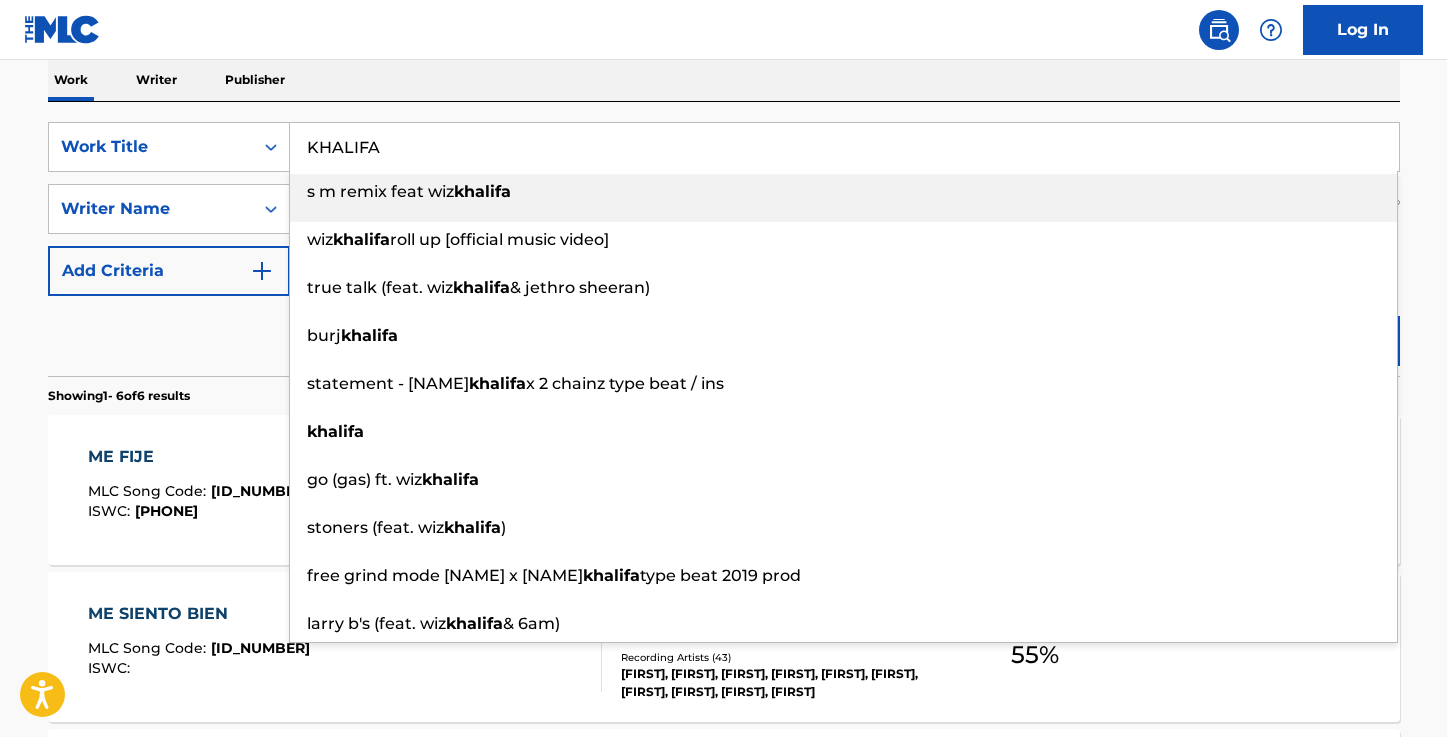 type on "KHALIFA" 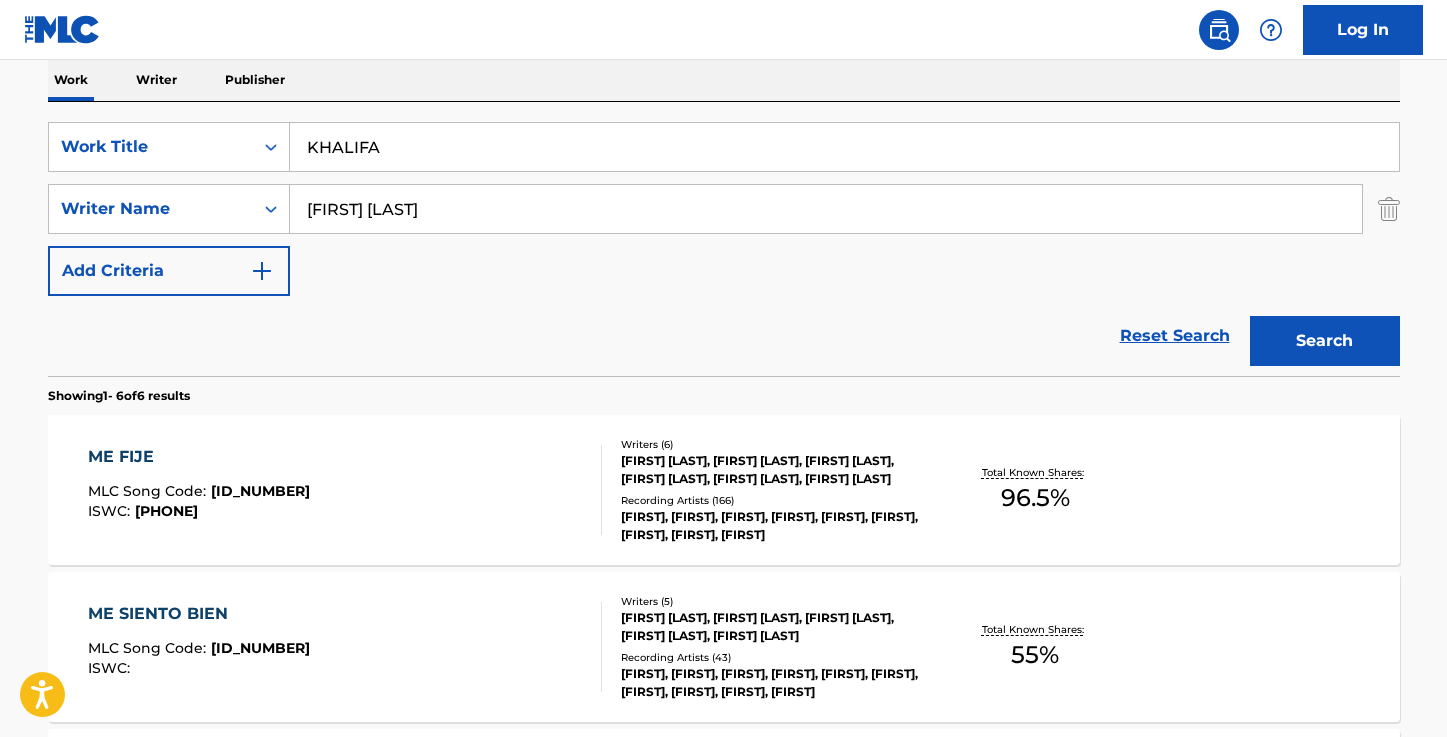 click on "Log In" at bounding box center [723, 30] 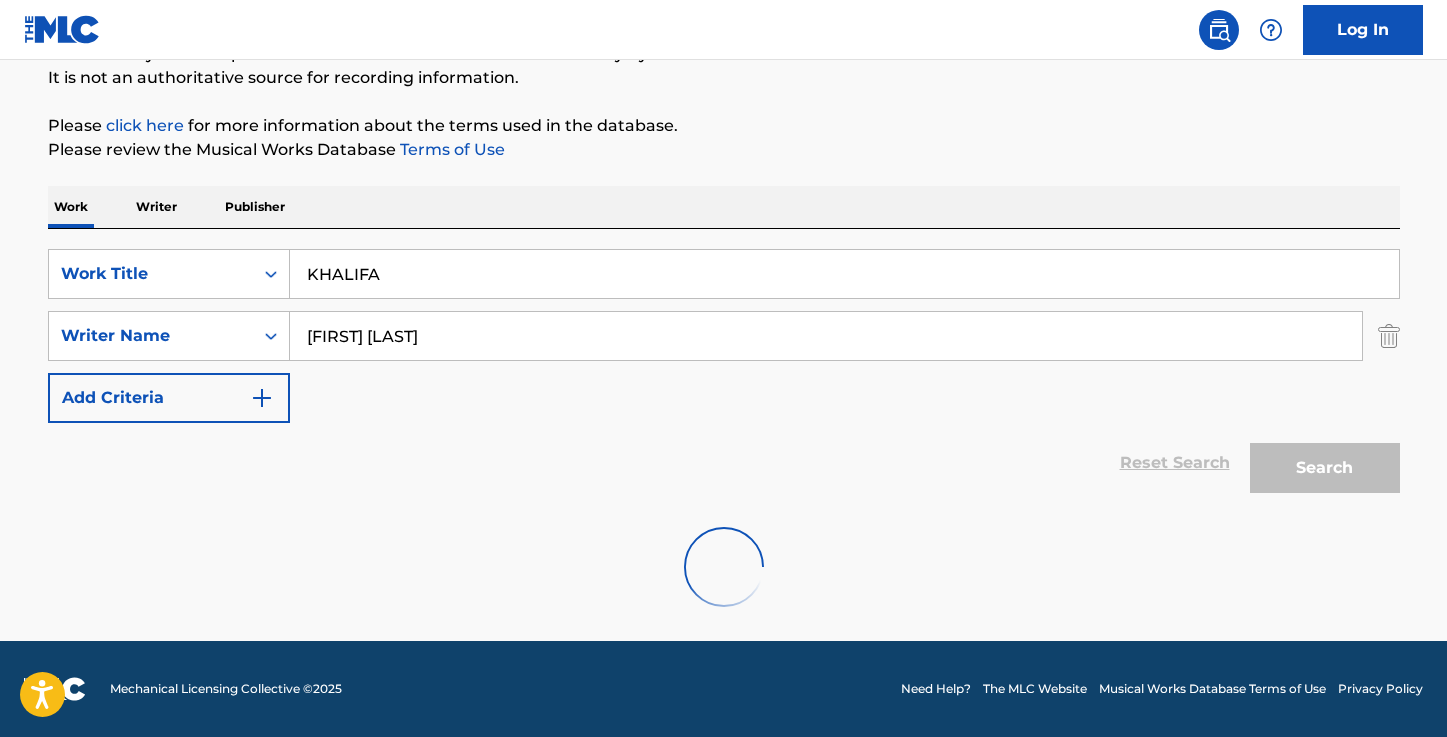 scroll, scrollTop: 323, scrollLeft: 0, axis: vertical 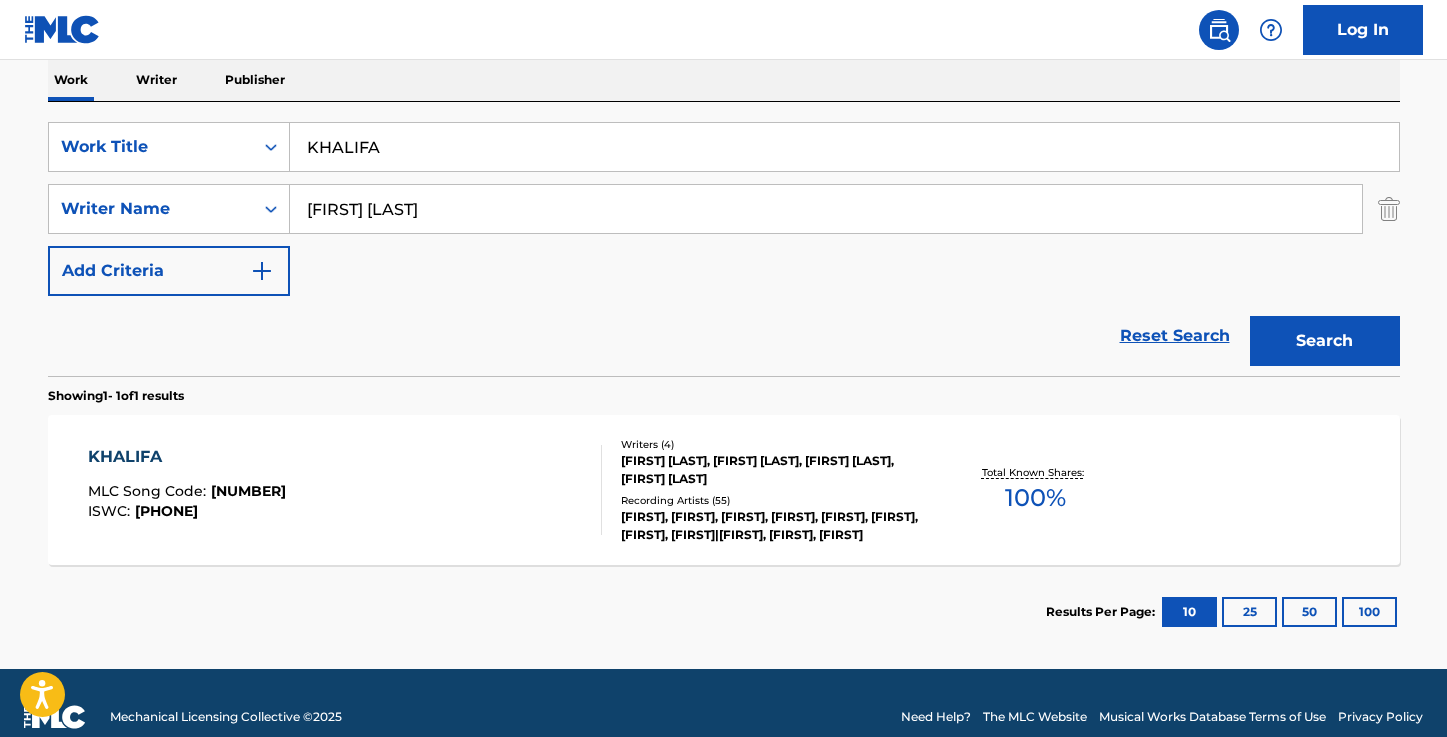 click on "KHALIFA" at bounding box center (187, 457) 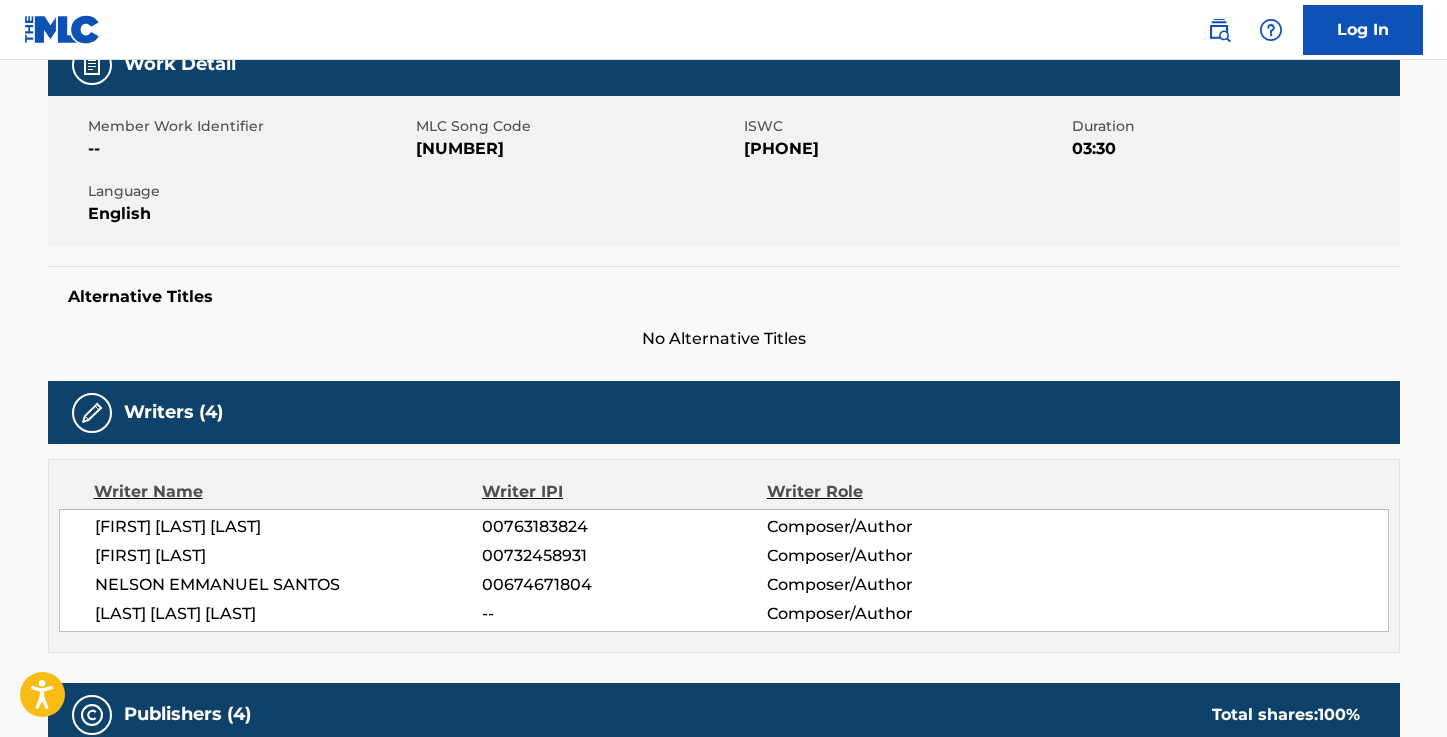 scroll, scrollTop: 0, scrollLeft: 0, axis: both 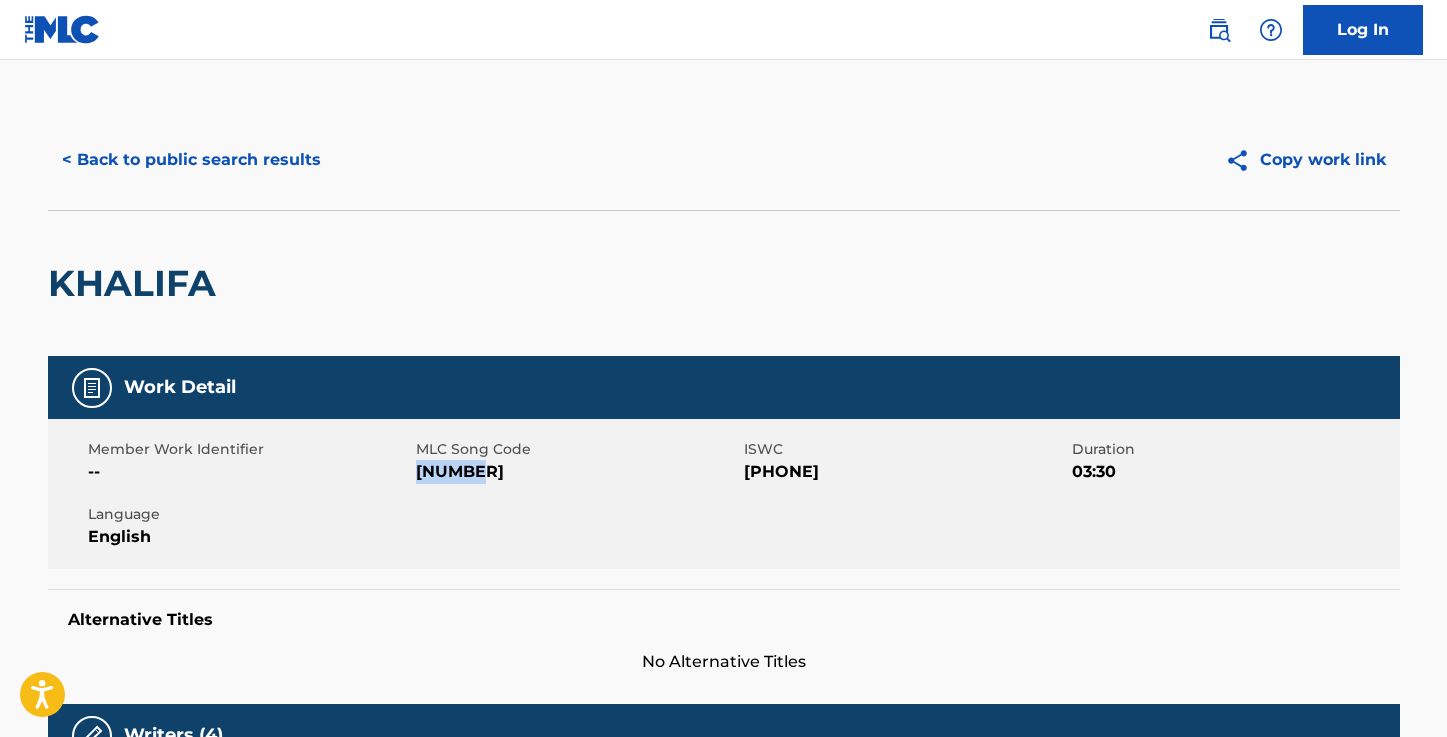 drag, startPoint x: 479, startPoint y: 471, endPoint x: 416, endPoint y: 477, distance: 63.28507 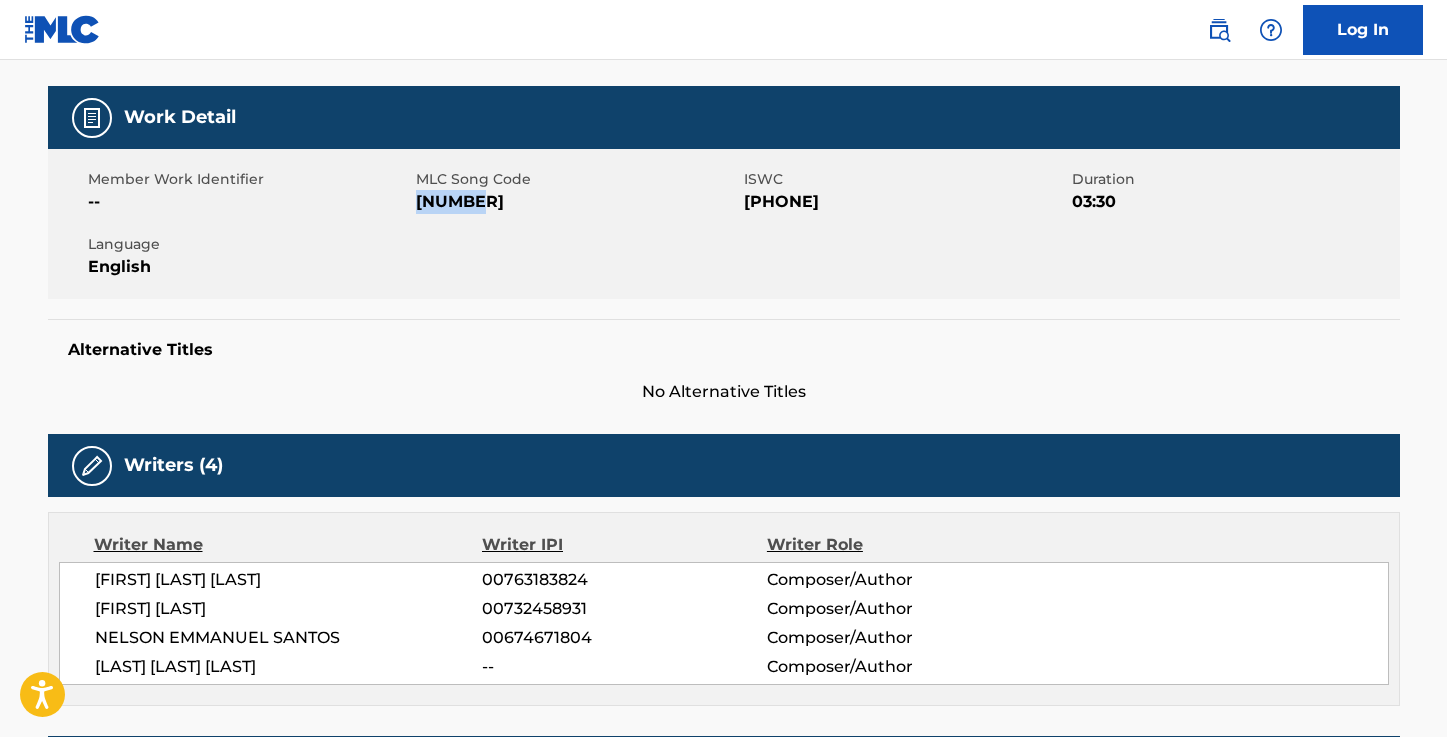 scroll, scrollTop: 0, scrollLeft: 0, axis: both 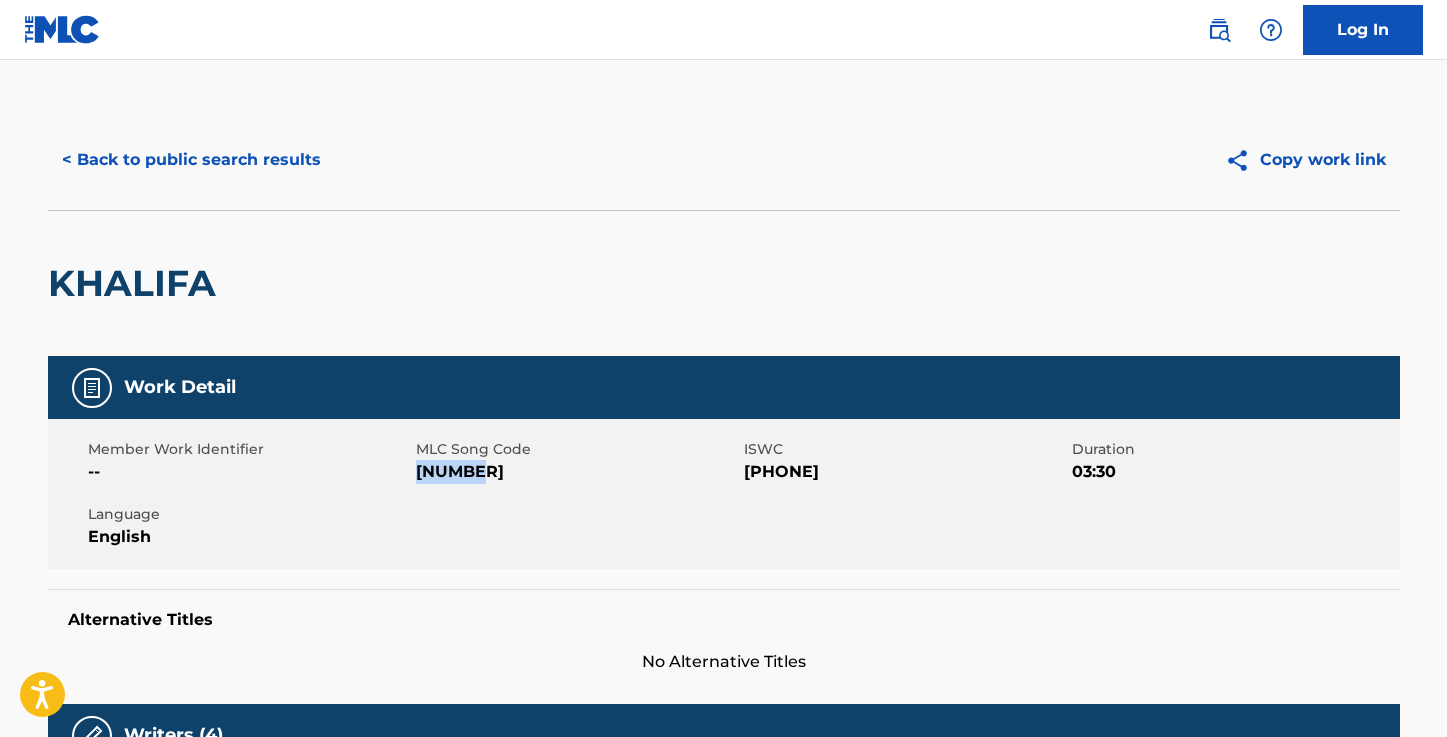 click on "< Back to public search results" at bounding box center [191, 160] 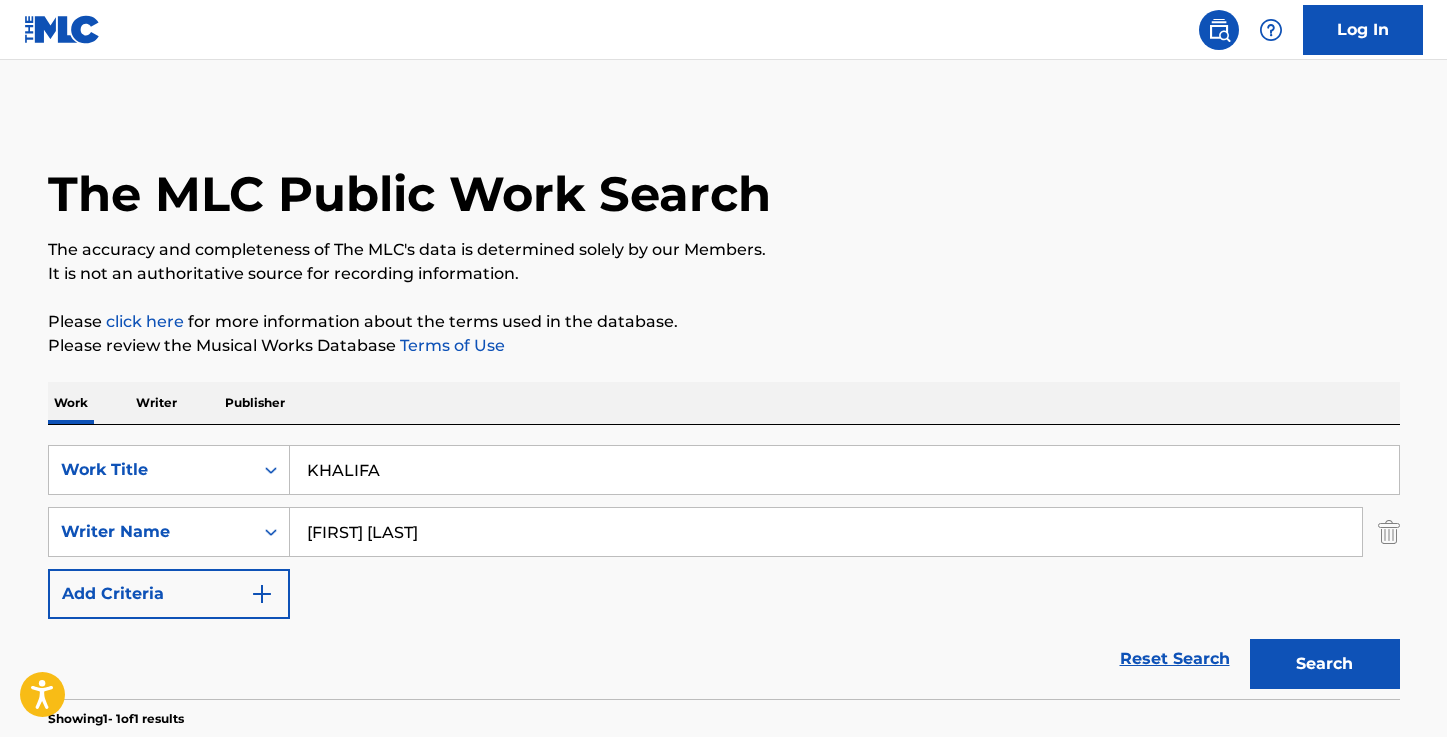 scroll, scrollTop: 237, scrollLeft: 0, axis: vertical 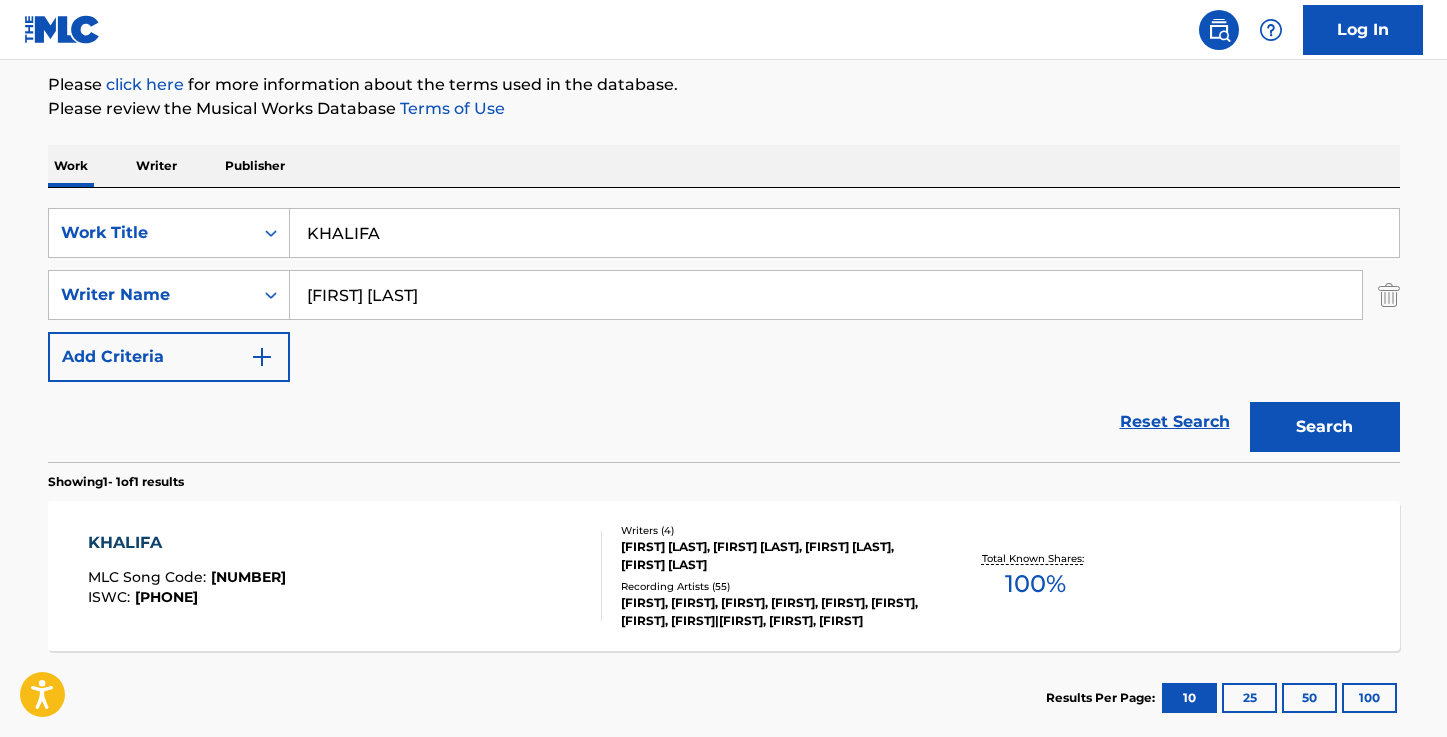 click on "KHALIFA" at bounding box center (844, 233) 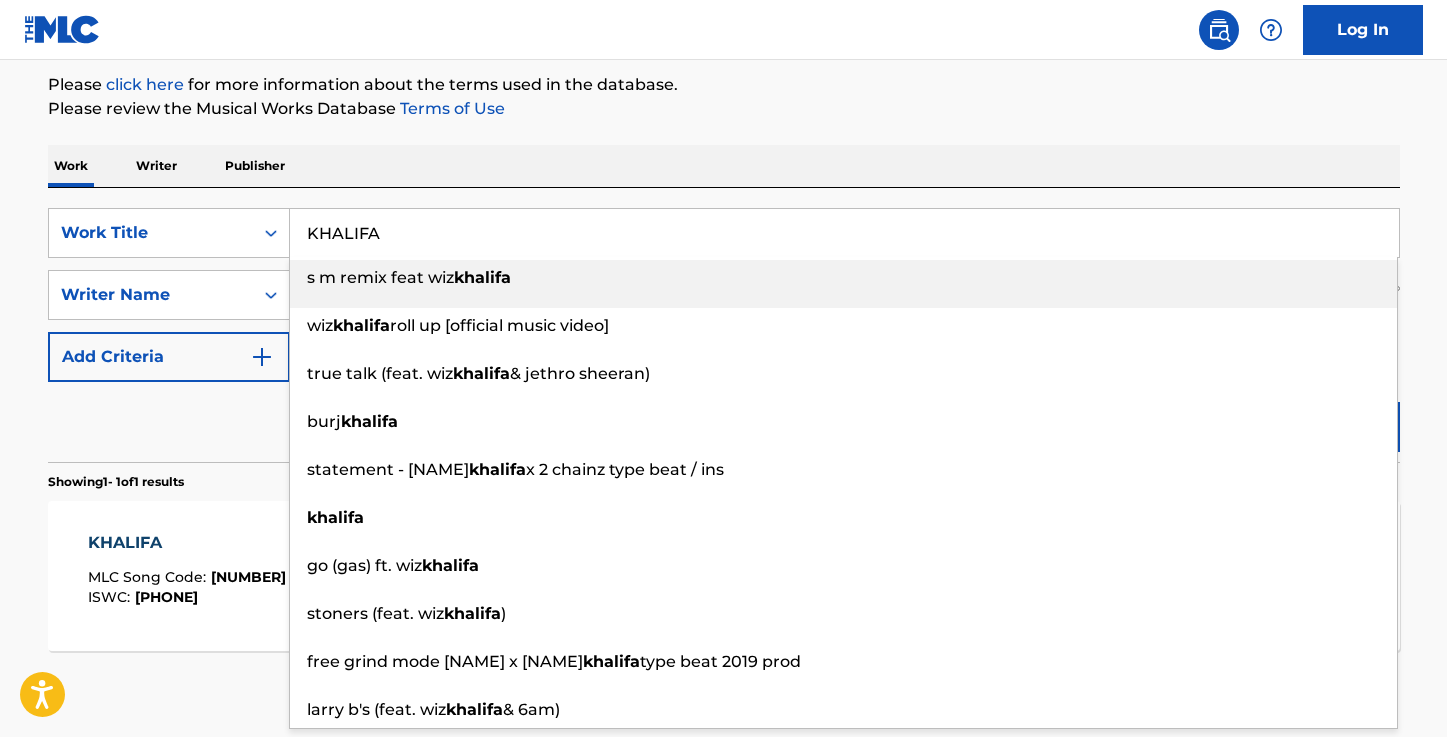 paste on "RICOTT" 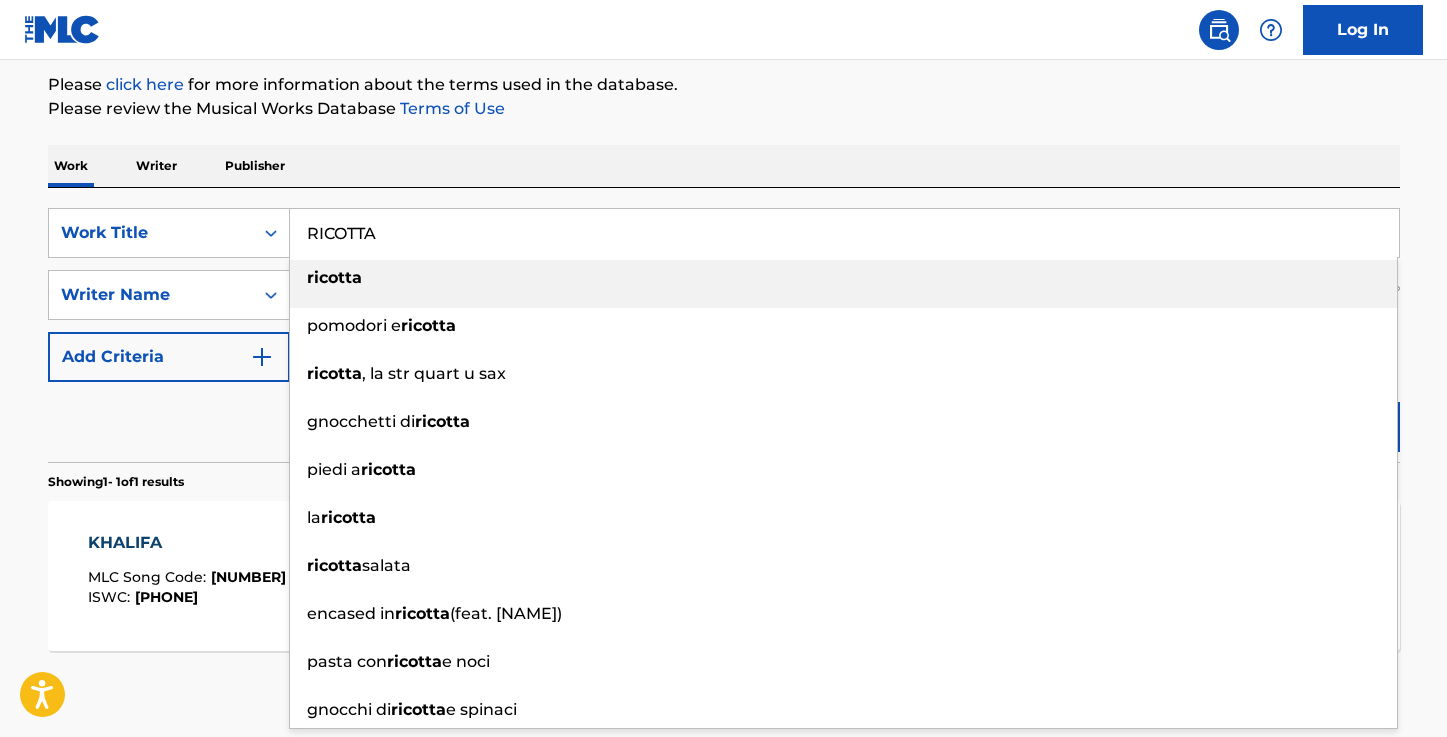 type on "RICOTTA" 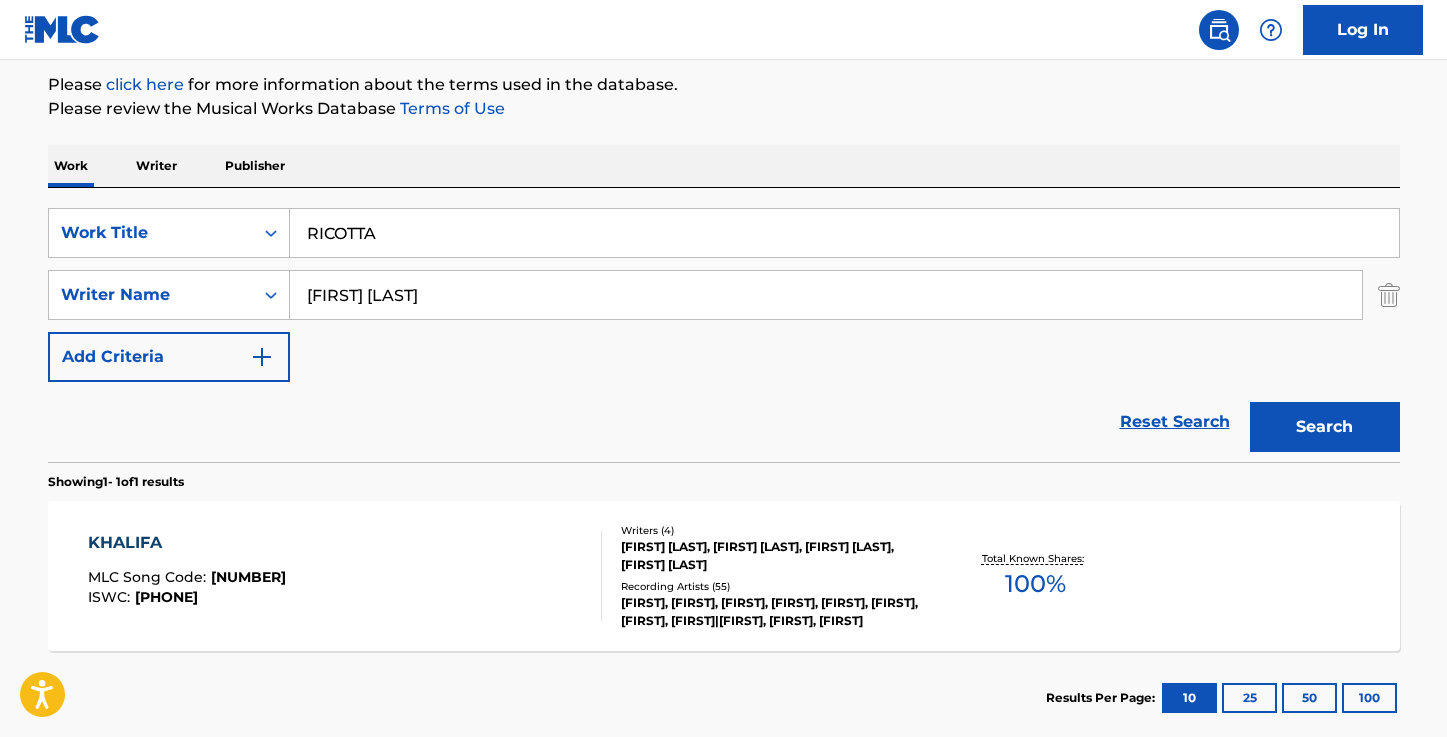 click on "Please review the Musical Works Database   Terms of Use" at bounding box center (724, 109) 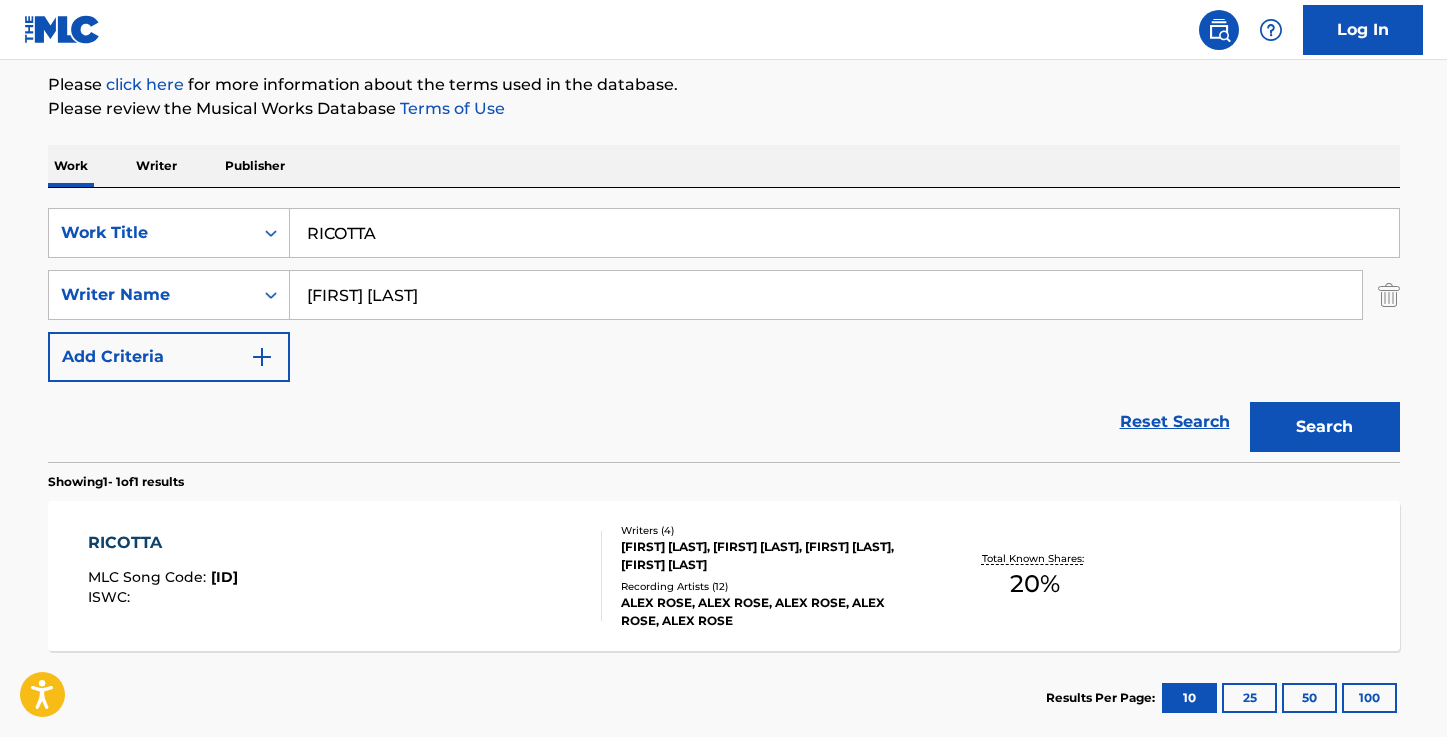 scroll, scrollTop: 351, scrollLeft: 0, axis: vertical 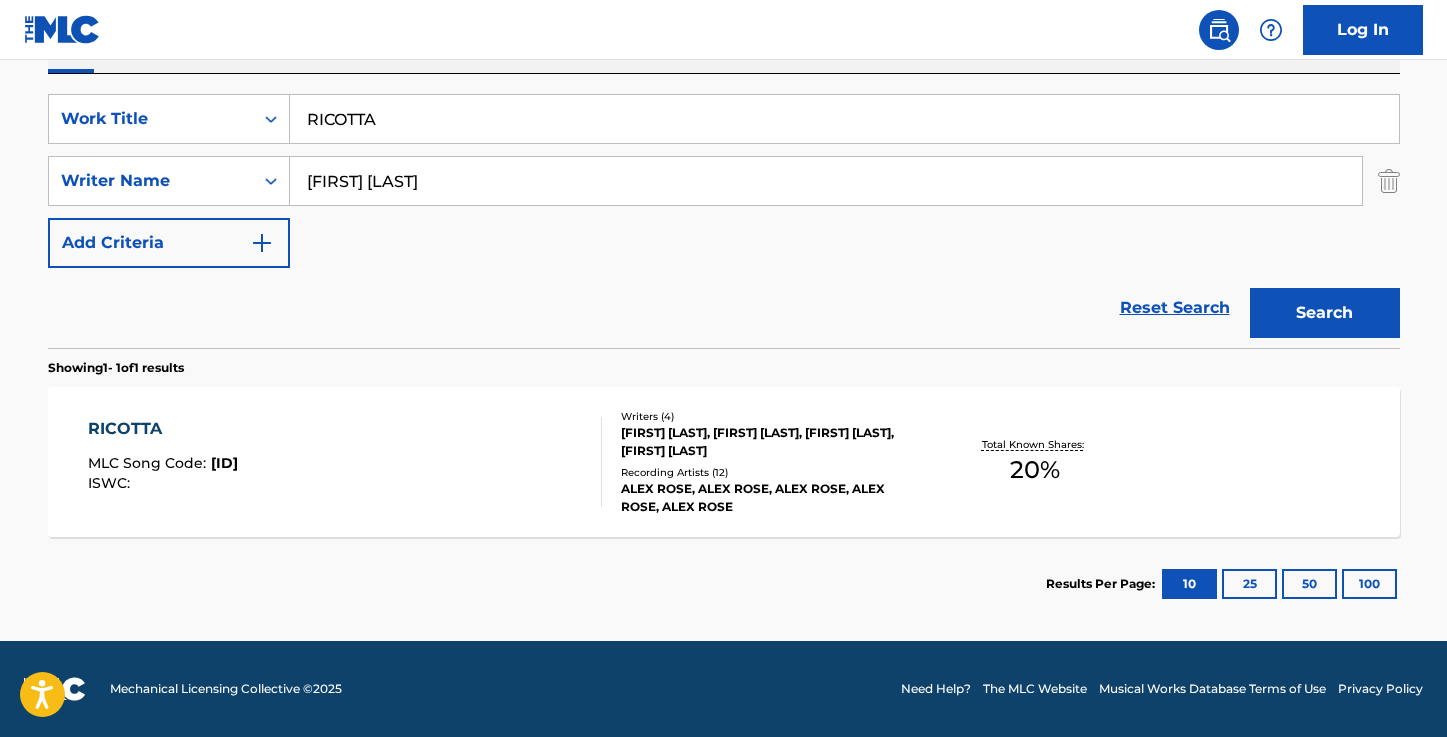 click on "RICOTTA" at bounding box center [163, 429] 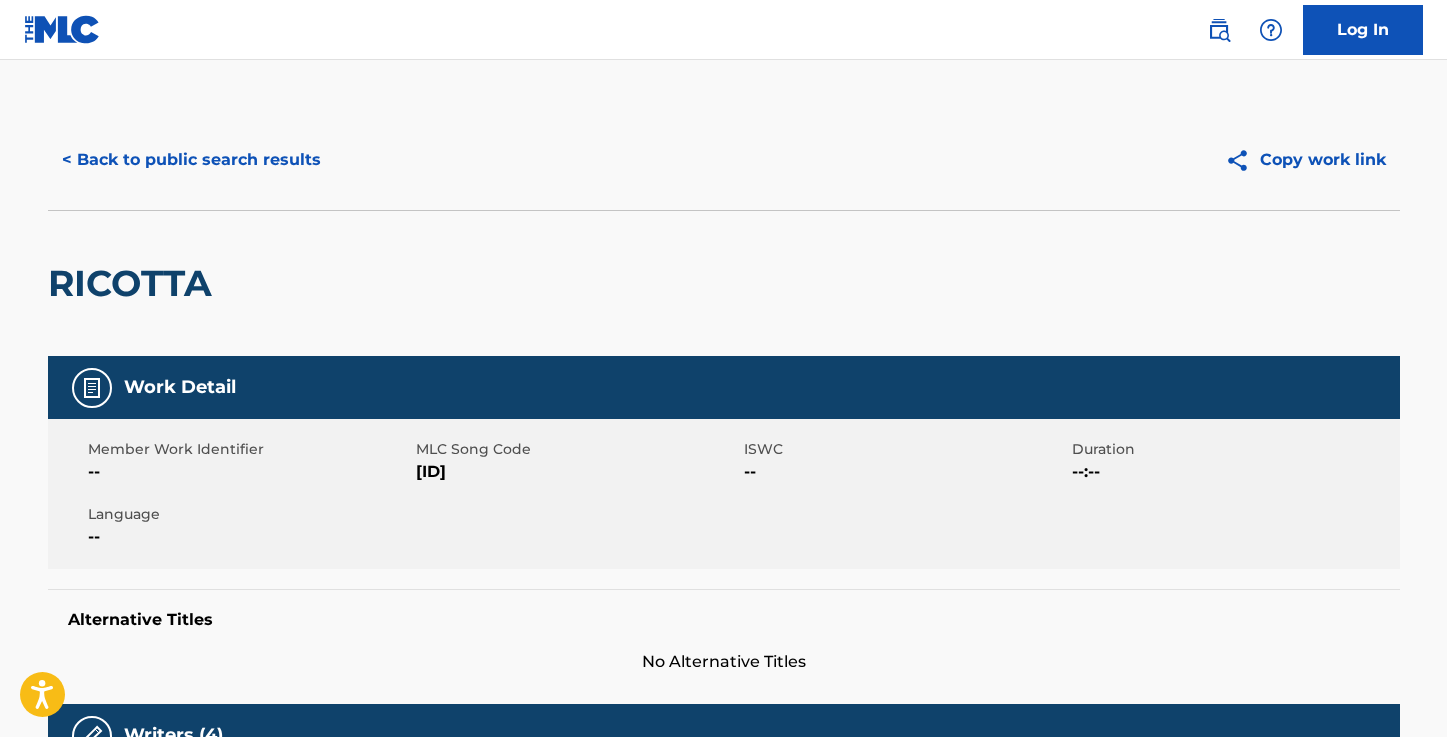 drag, startPoint x: 480, startPoint y: 469, endPoint x: 415, endPoint y: 469, distance: 65 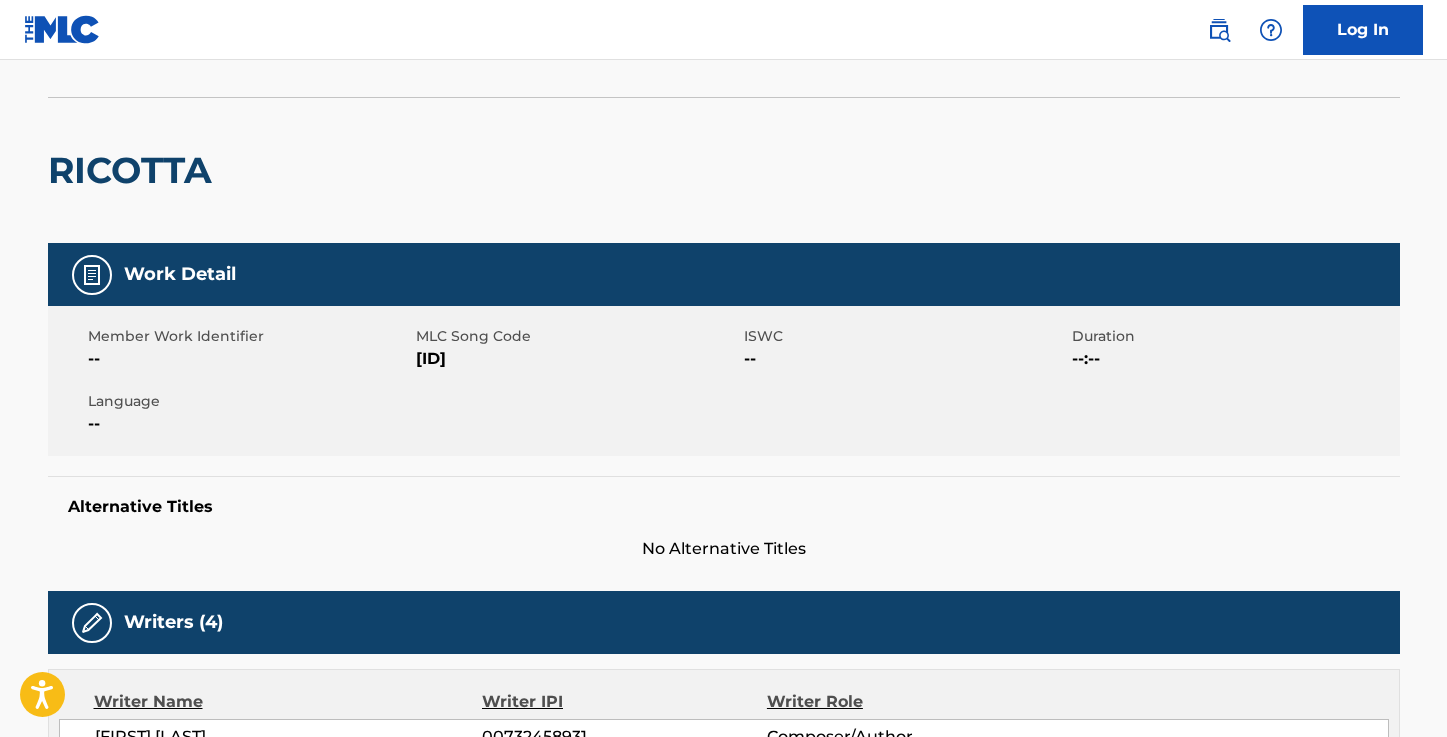 scroll, scrollTop: 0, scrollLeft: 0, axis: both 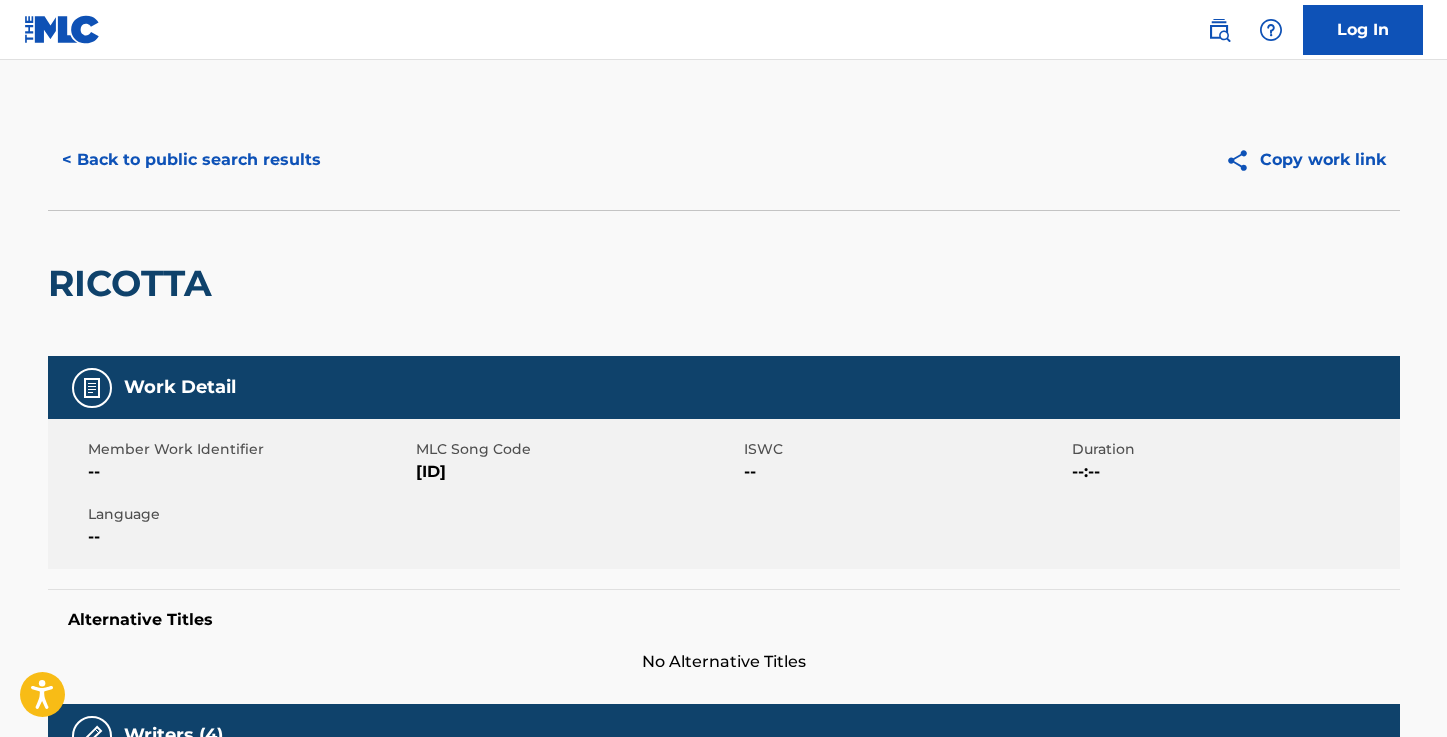 click on "< Back to public search results" at bounding box center (191, 160) 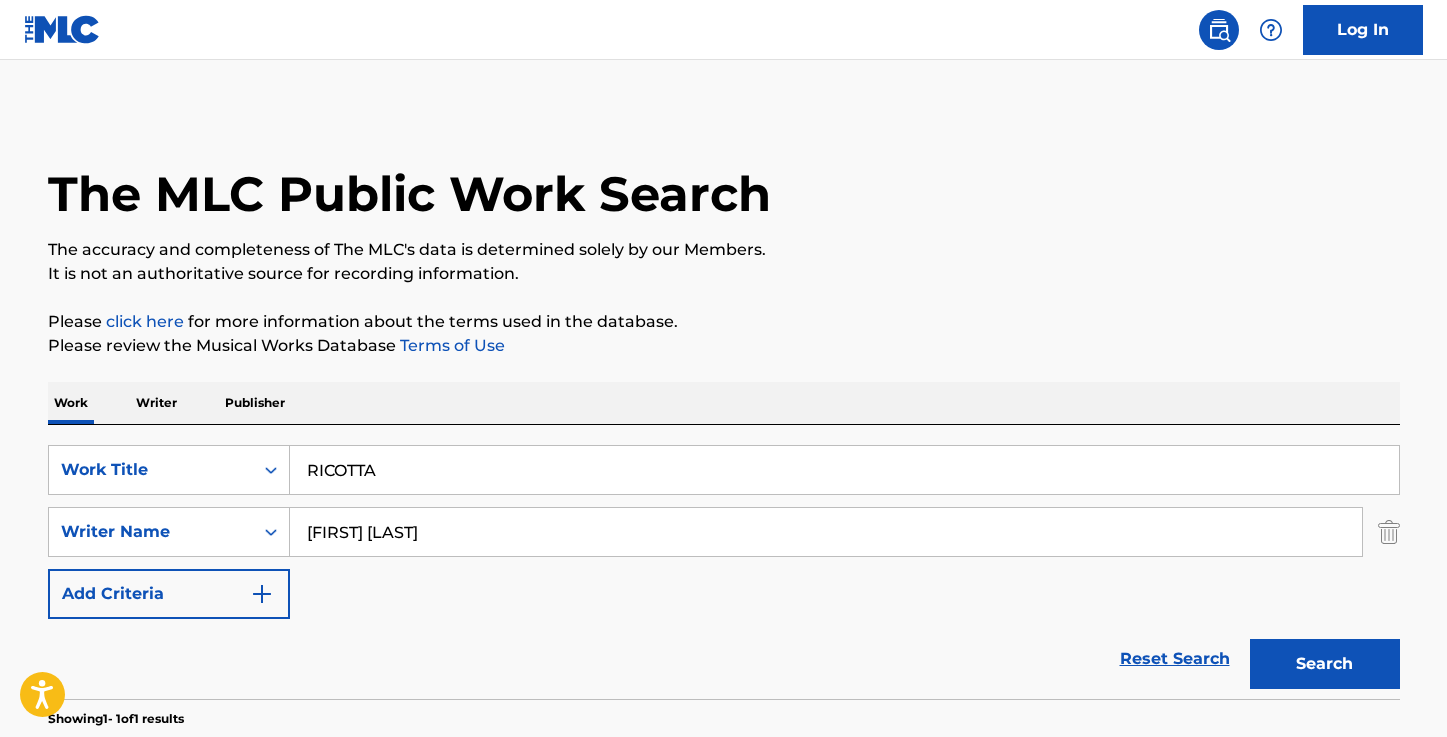 scroll, scrollTop: 231, scrollLeft: 0, axis: vertical 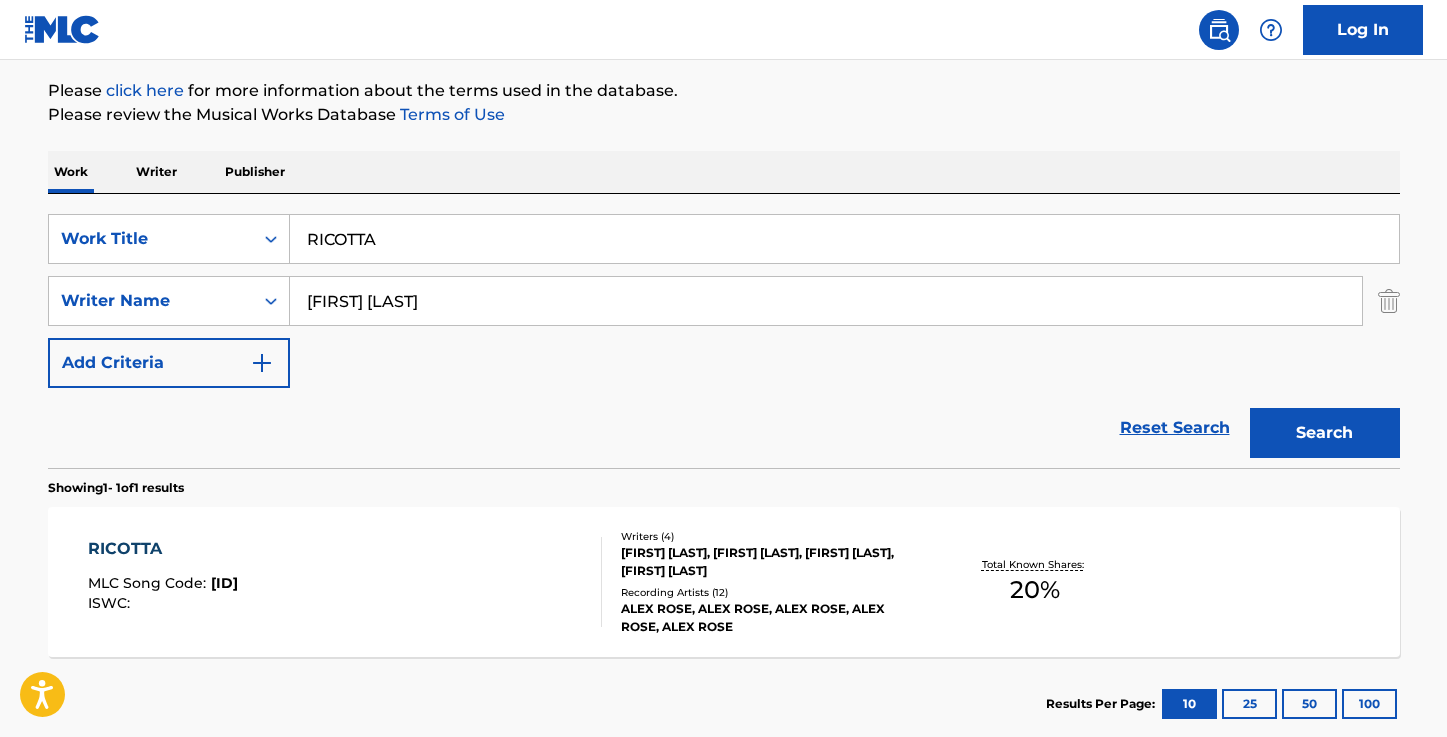 click on "RICOTTA" at bounding box center (844, 239) 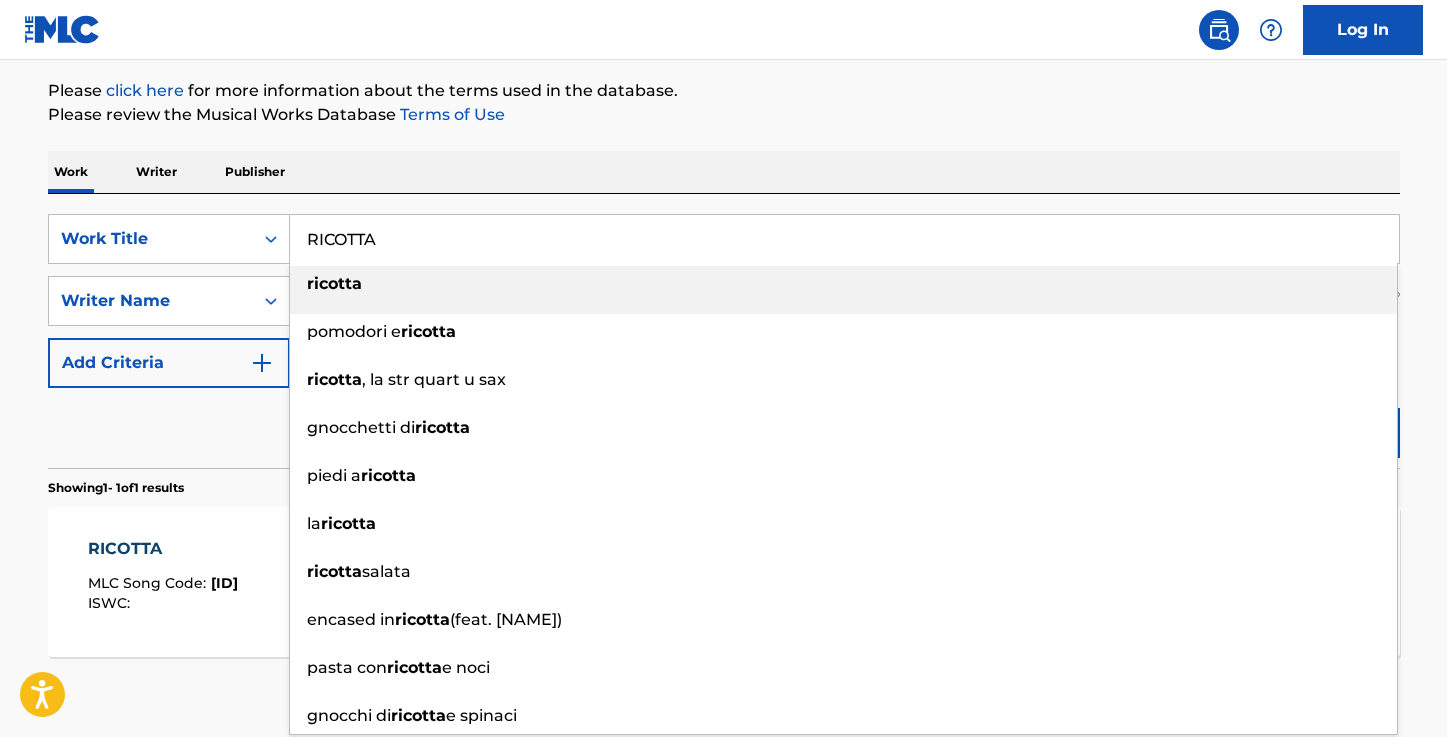 paste on "[ID_NUMBER]" 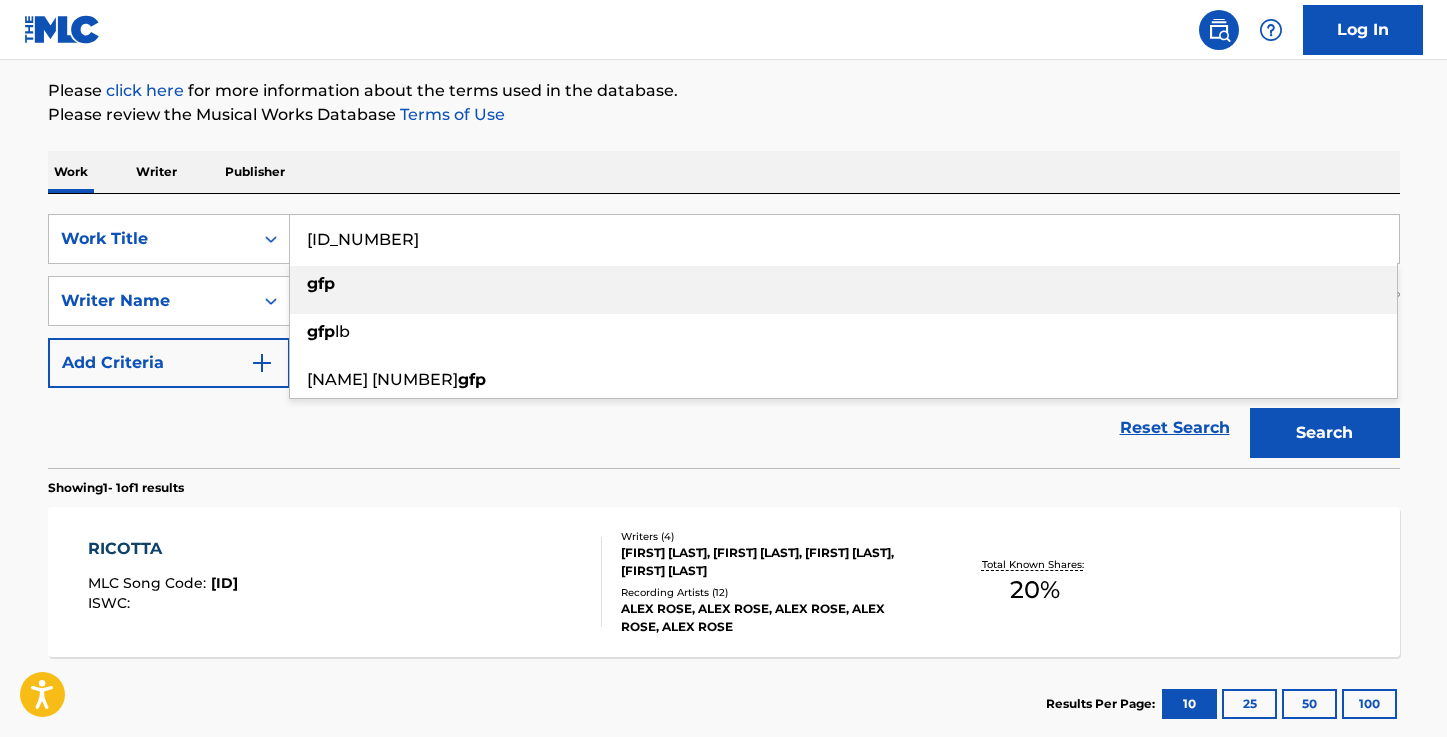 type on "[ID_NUMBER]" 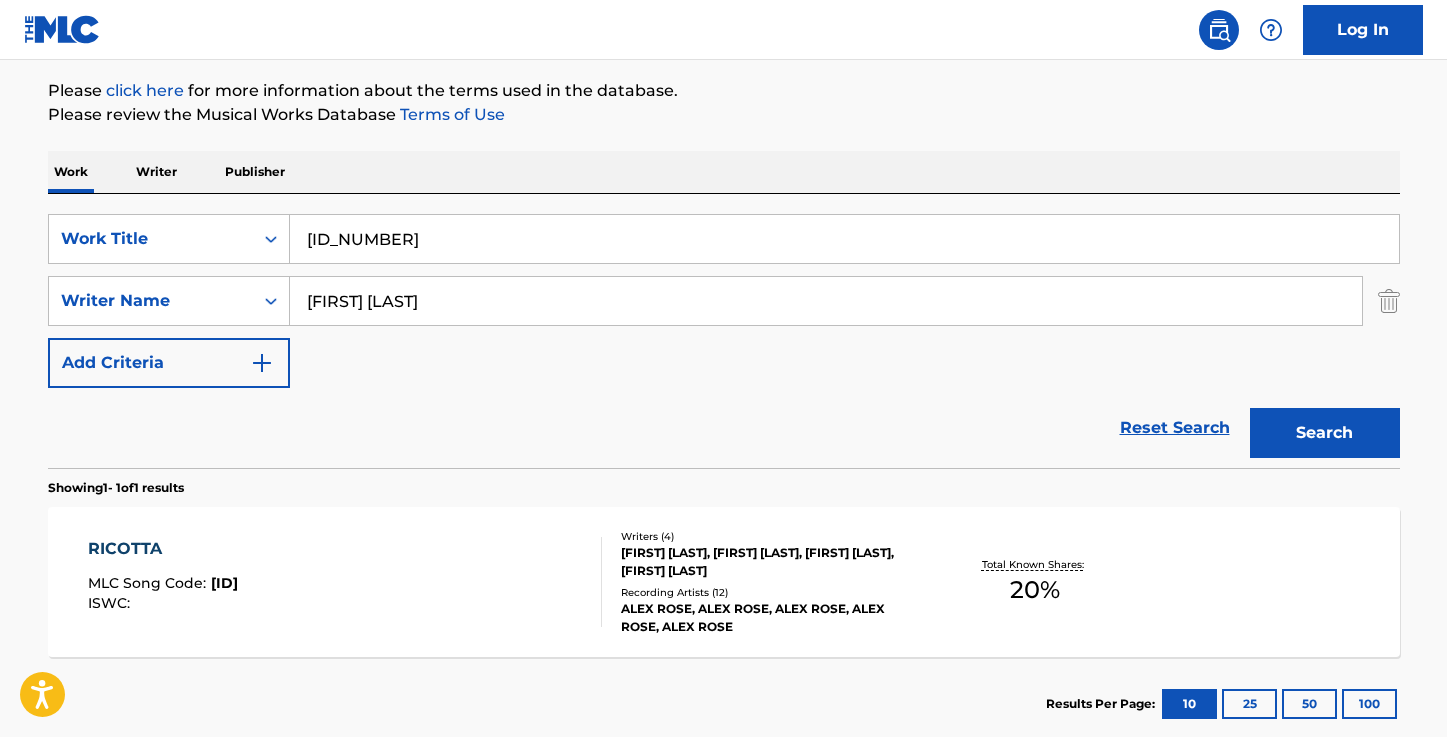 click on "Search" at bounding box center (1325, 433) 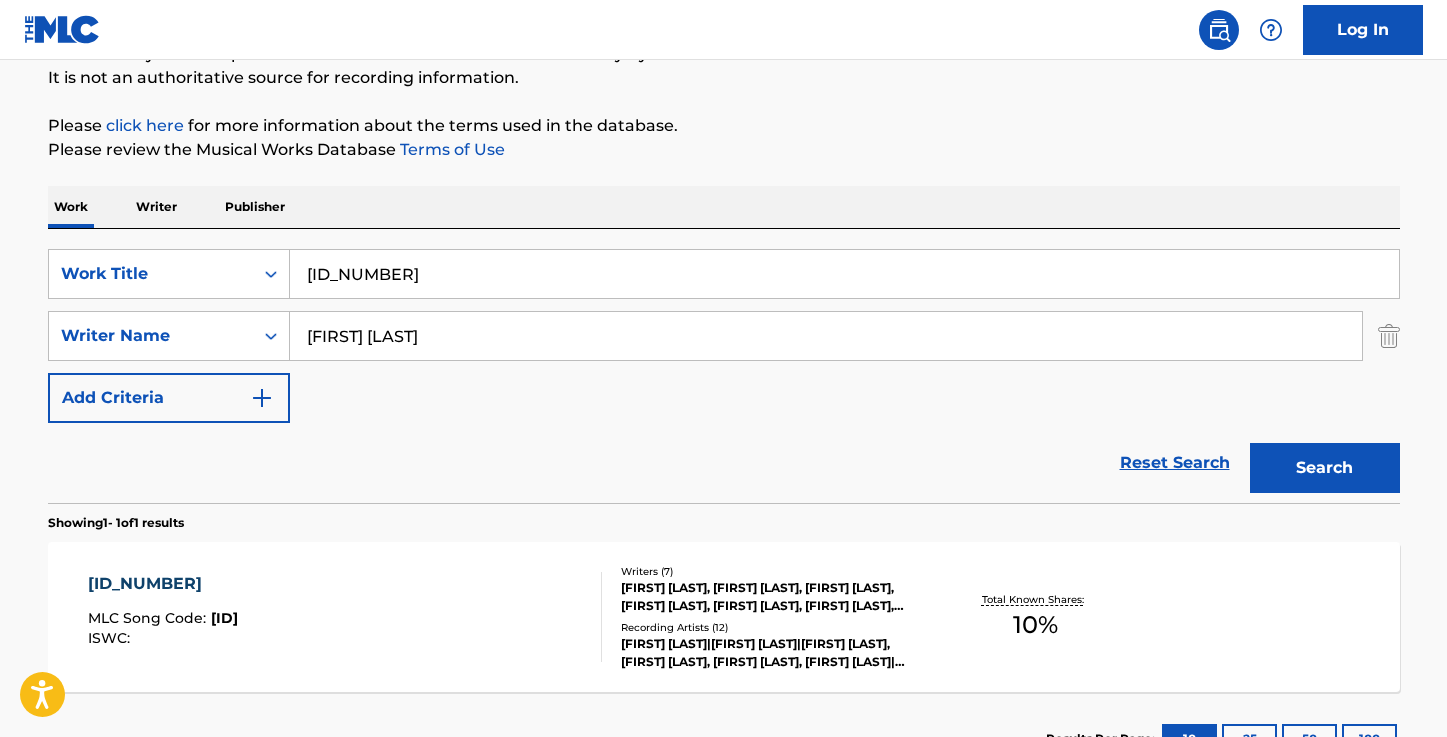 scroll, scrollTop: 231, scrollLeft: 0, axis: vertical 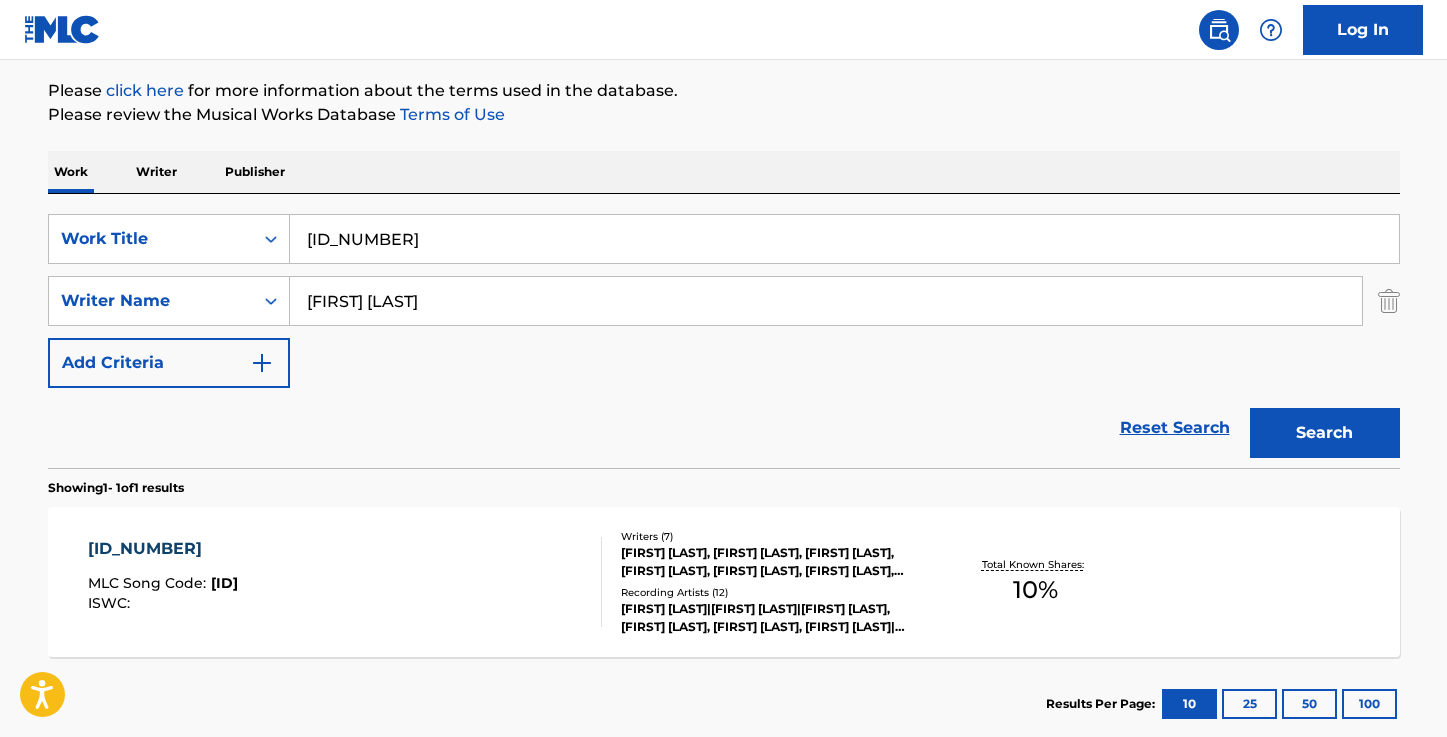 click on "[ID_NUMBER]" at bounding box center (163, 549) 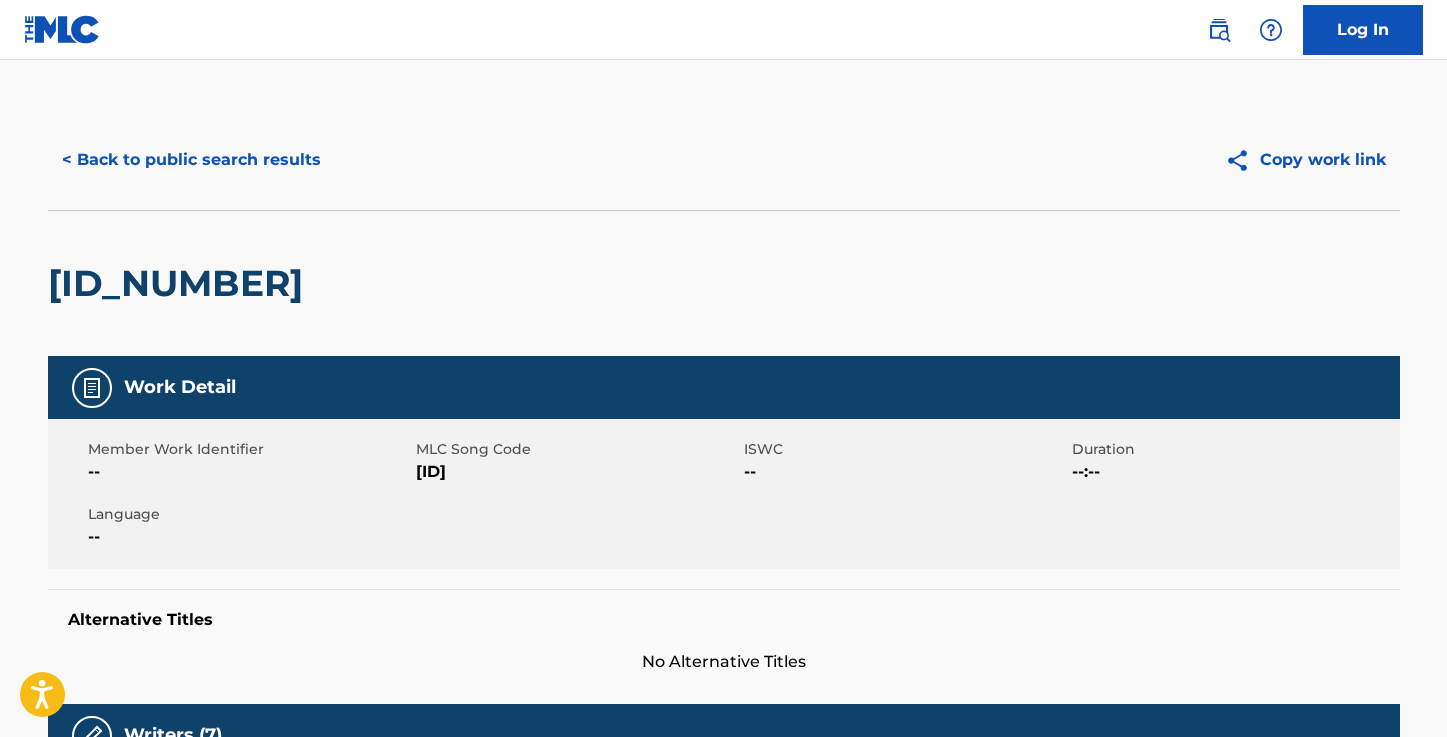 drag, startPoint x: 486, startPoint y: 468, endPoint x: 420, endPoint y: 465, distance: 66.068146 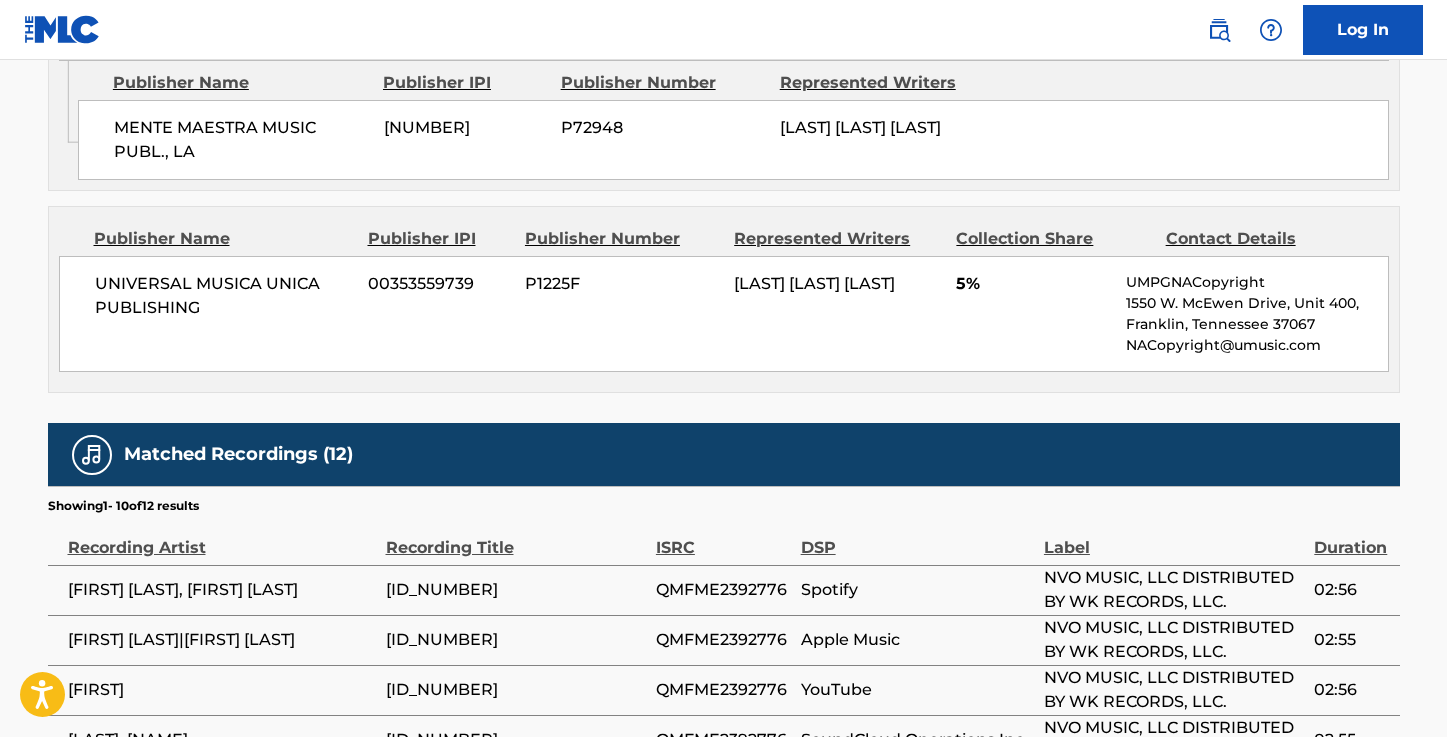 scroll, scrollTop: 1301, scrollLeft: 0, axis: vertical 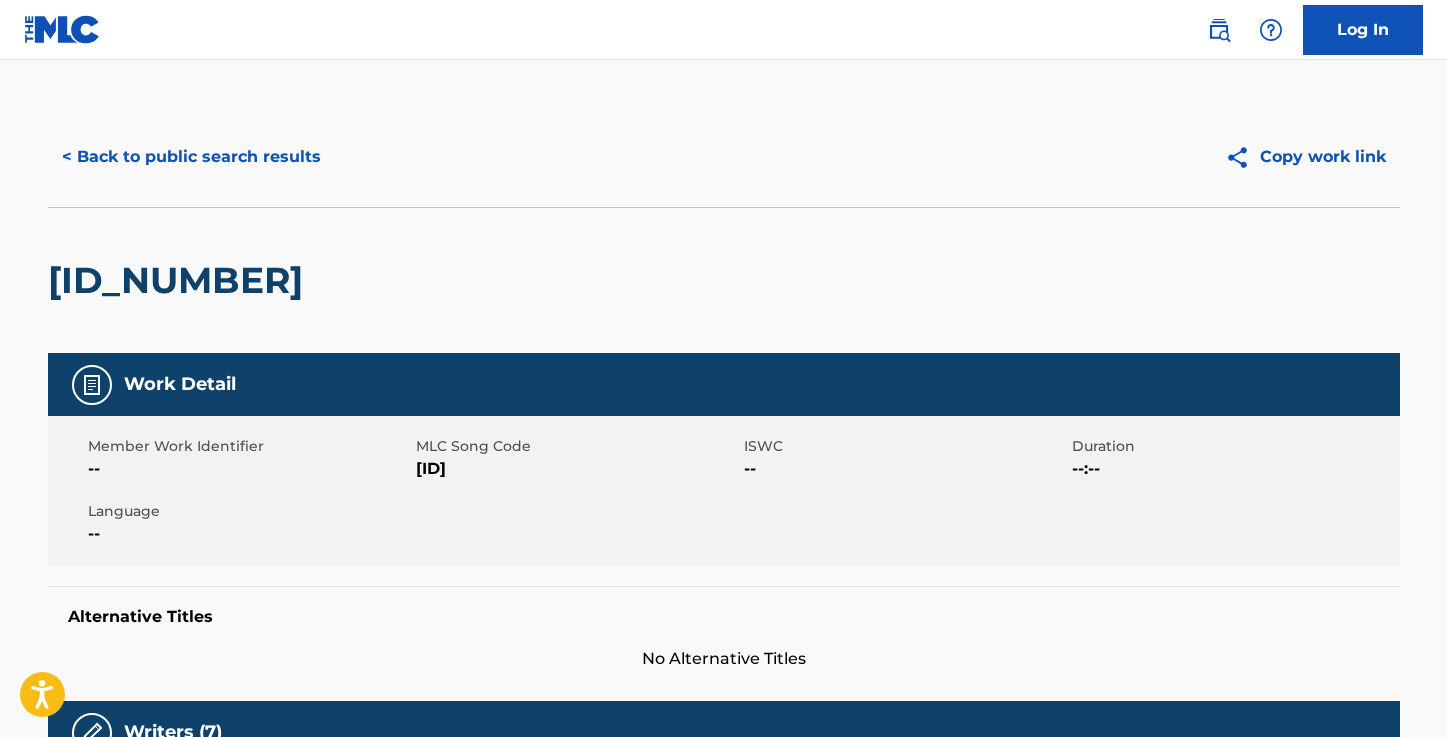 click on "< Back to public search results" at bounding box center [191, 157] 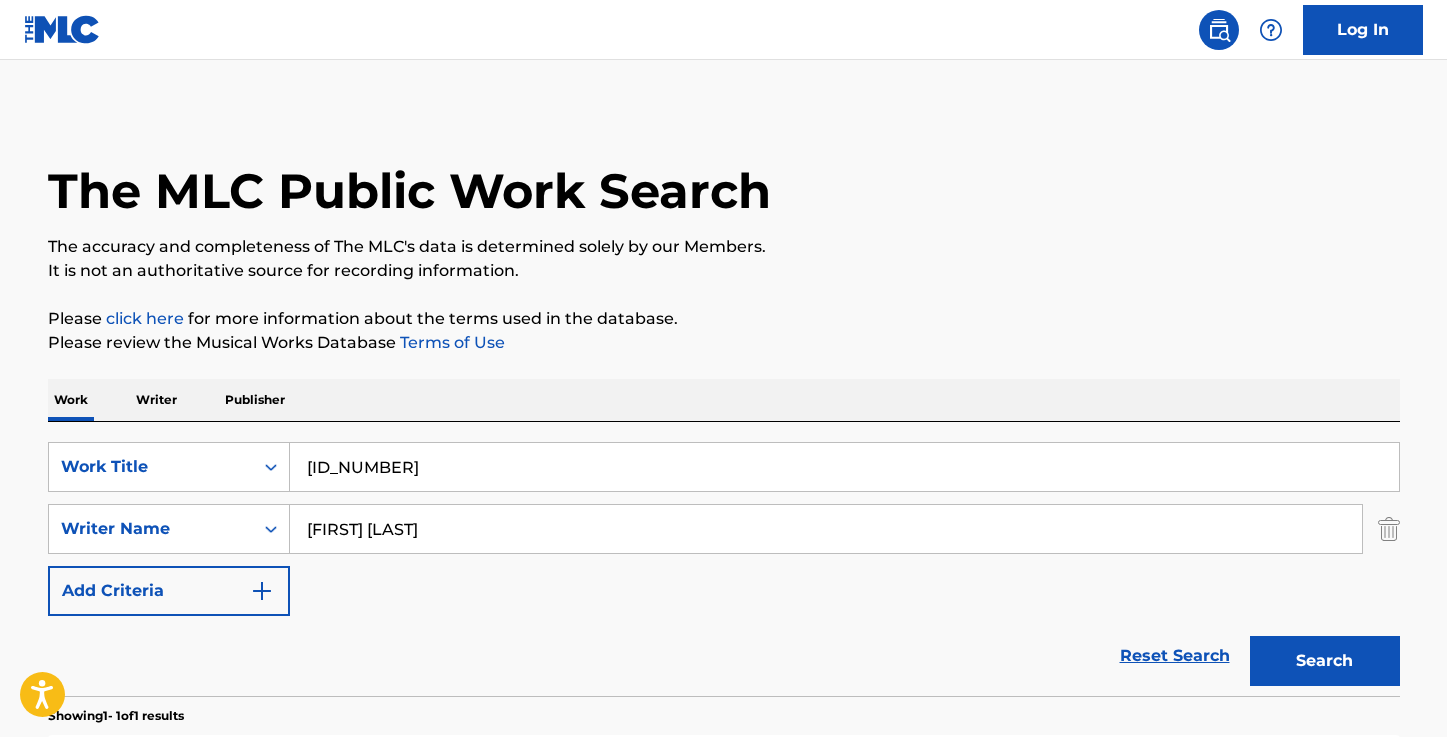 scroll, scrollTop: 231, scrollLeft: 0, axis: vertical 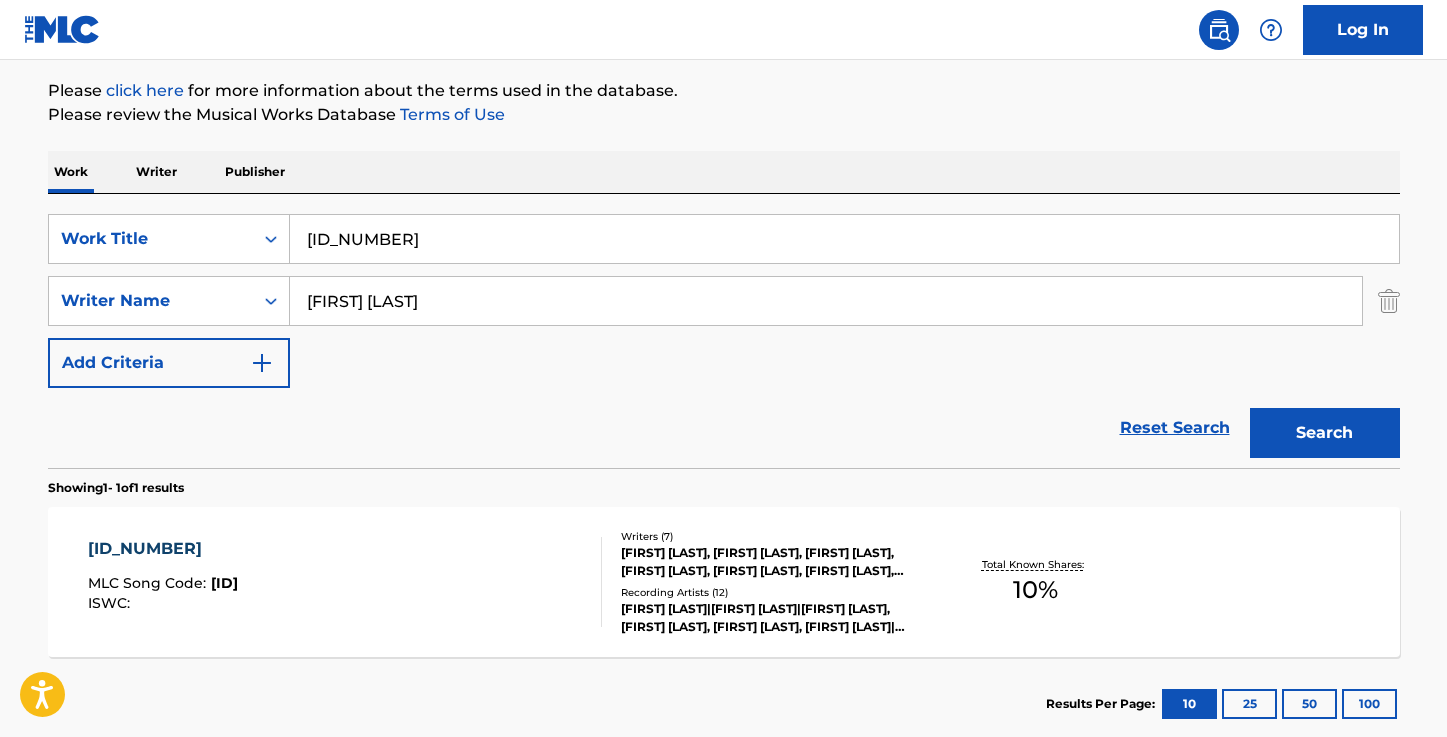 click on "[ID_NUMBER]" at bounding box center (844, 239) 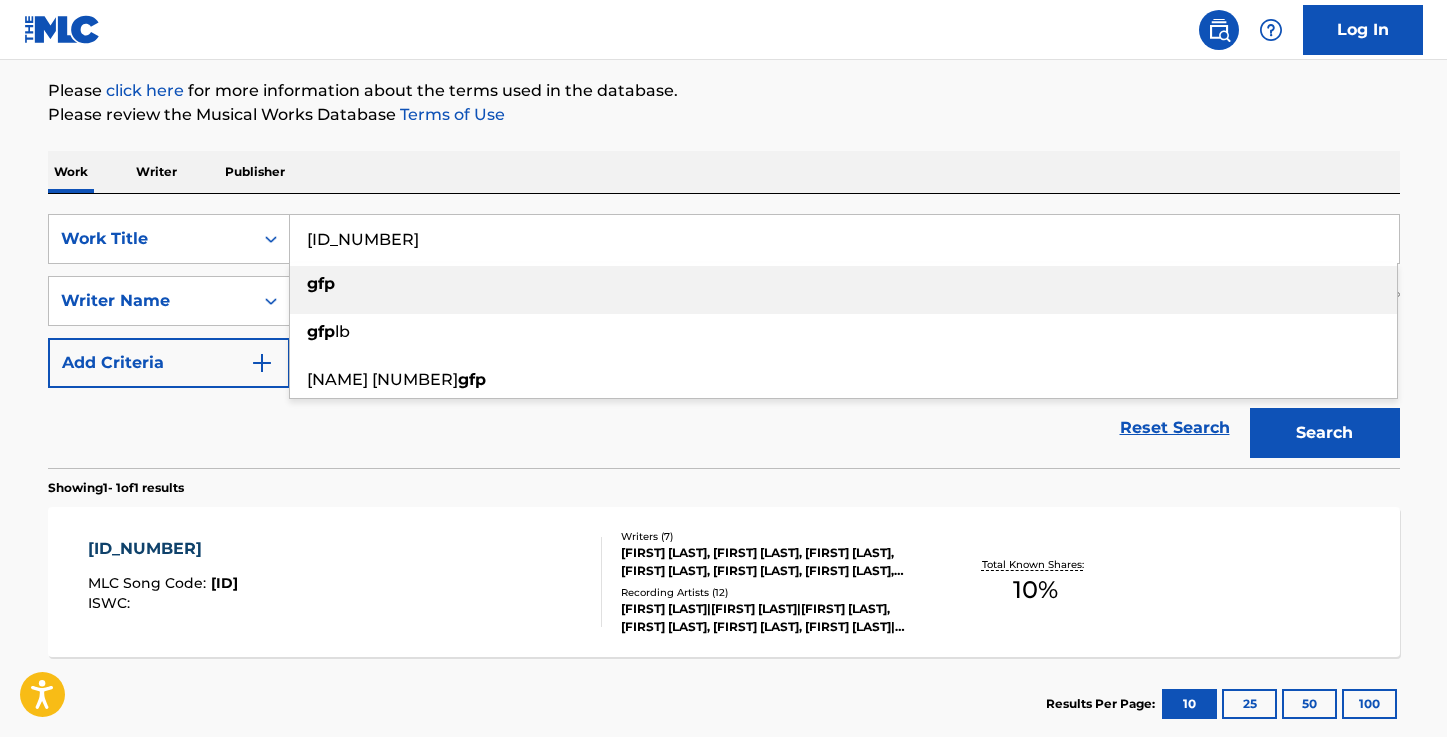 paste on "LA EXCUSA" 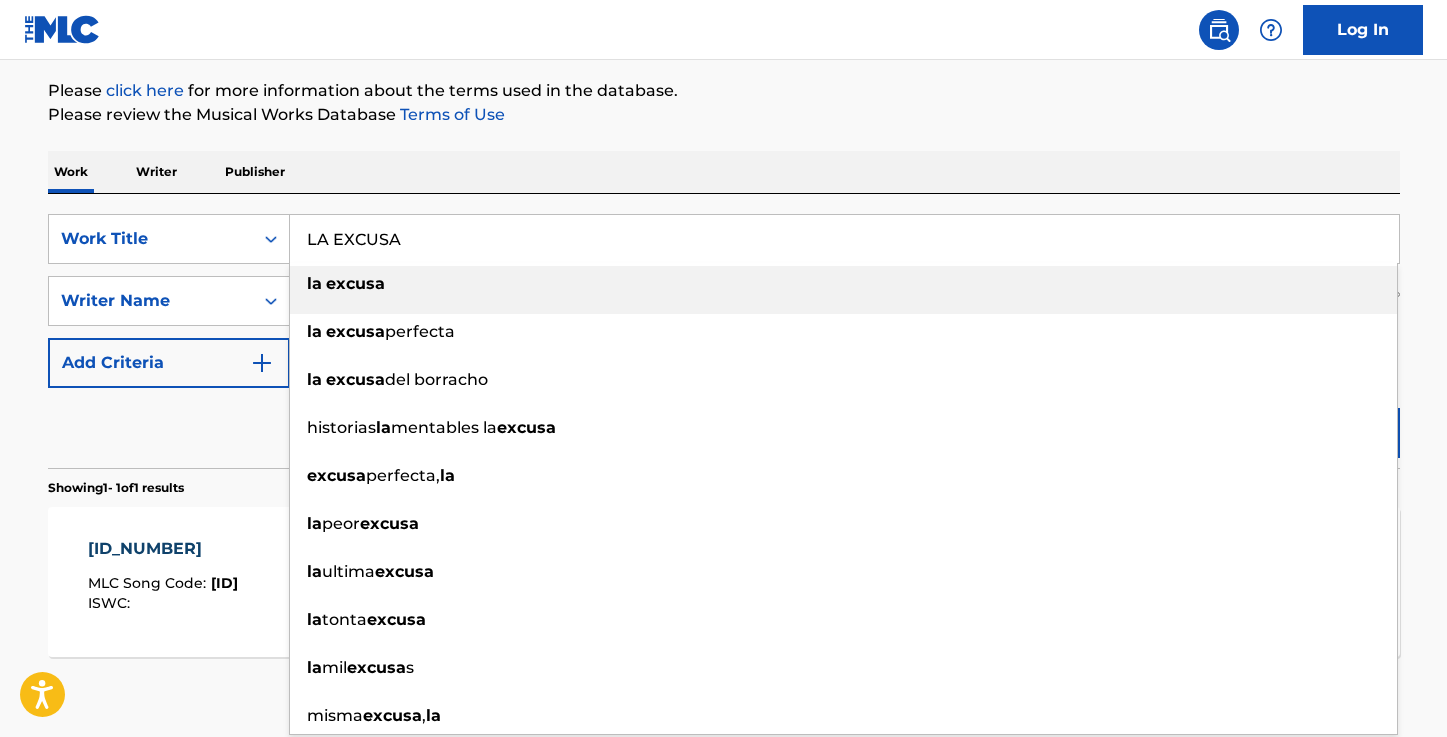type on "LA EXCUSA" 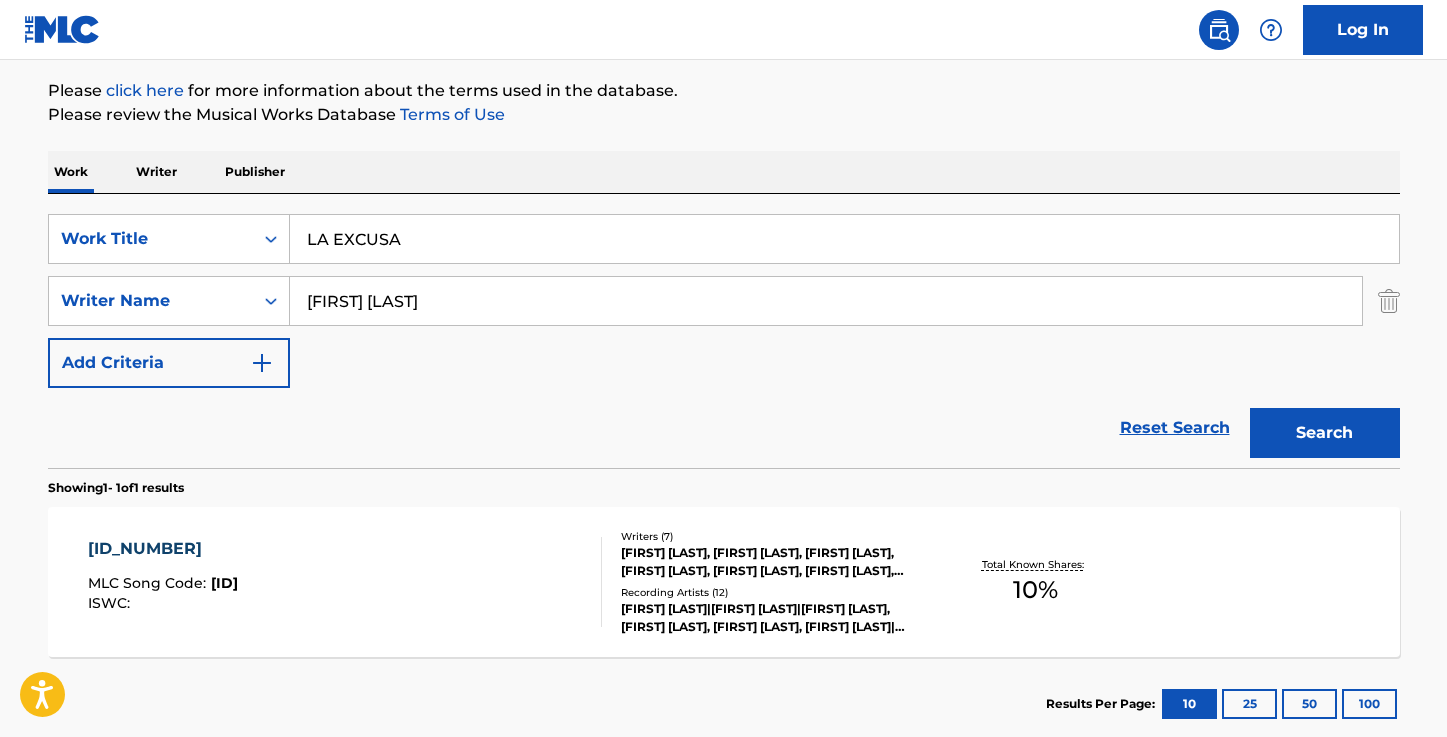 click on "Work Writer Publisher" at bounding box center [724, 172] 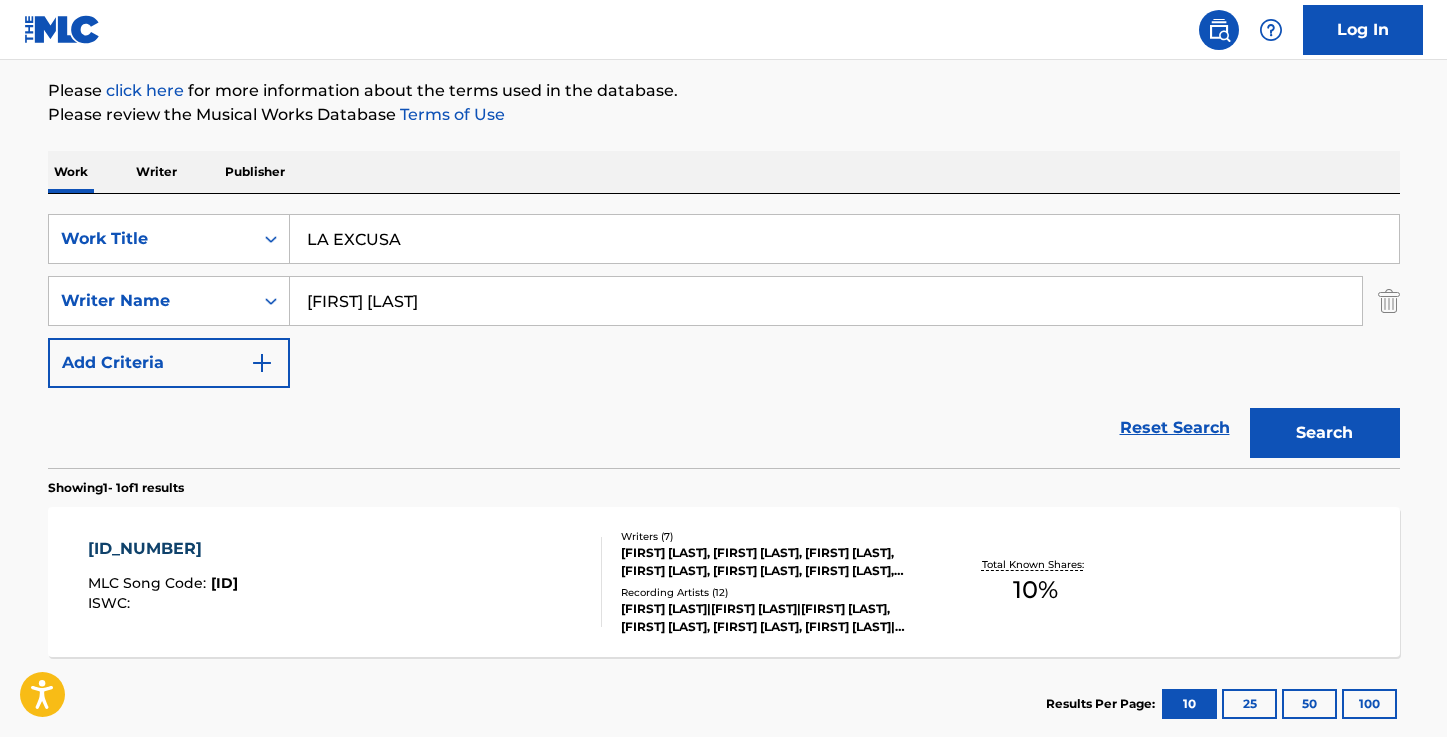 click on "Search" at bounding box center (1325, 433) 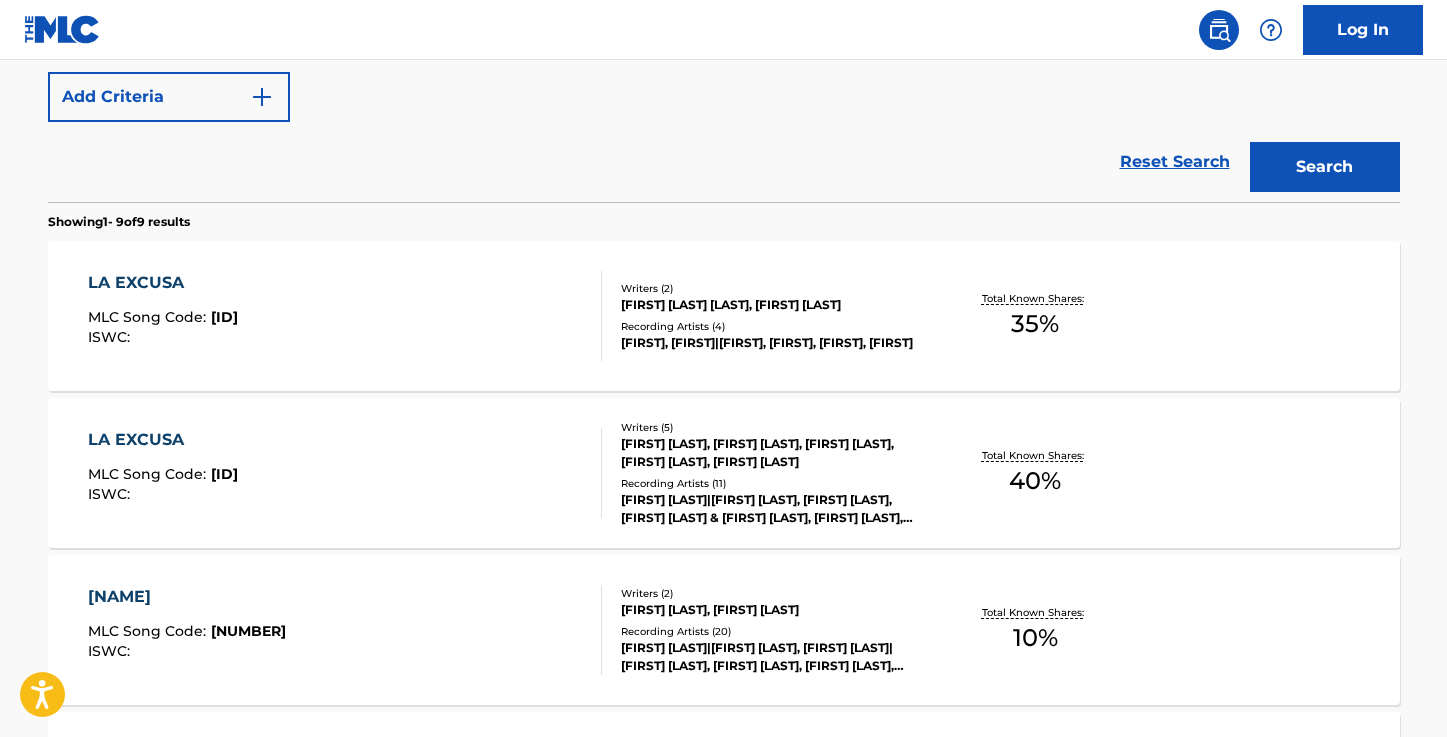 scroll, scrollTop: 499, scrollLeft: 0, axis: vertical 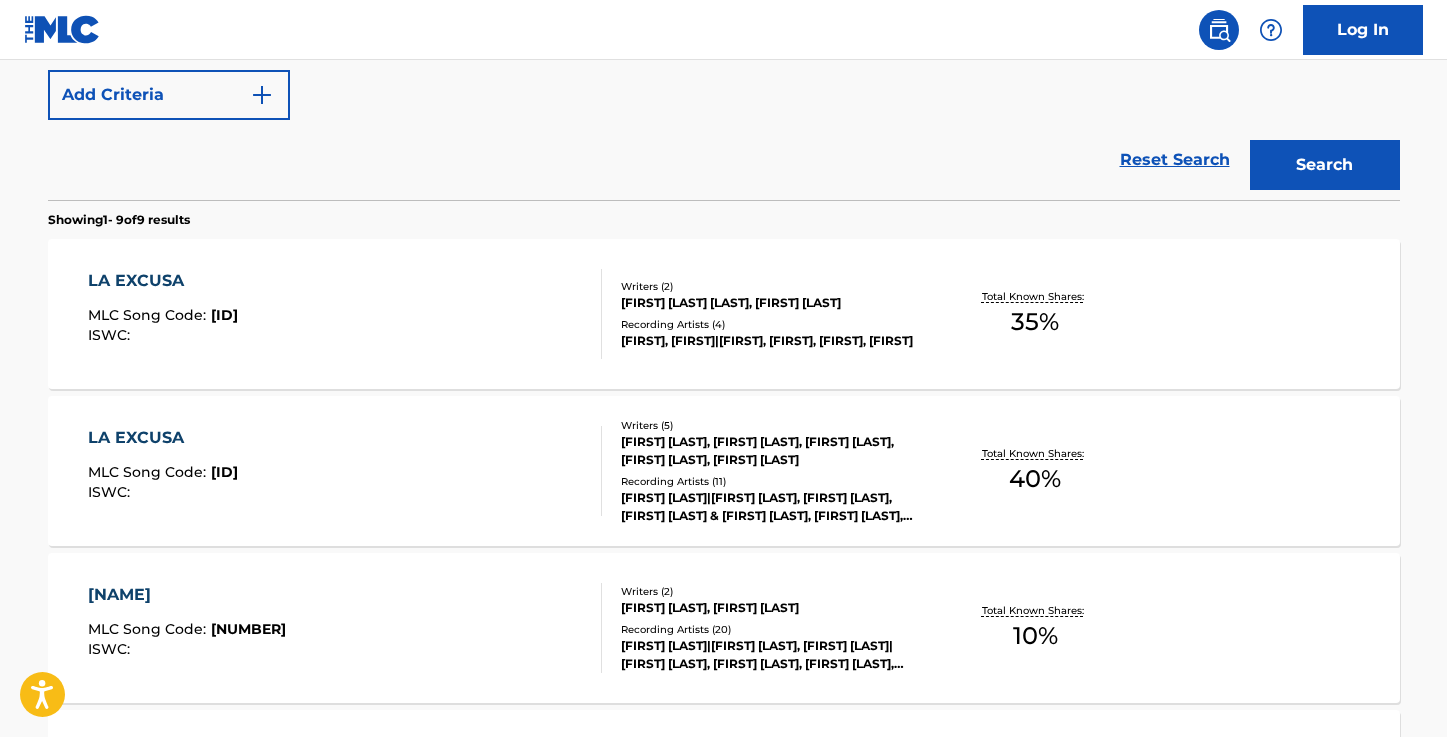 click on "LA EXCUSA" at bounding box center [163, 281] 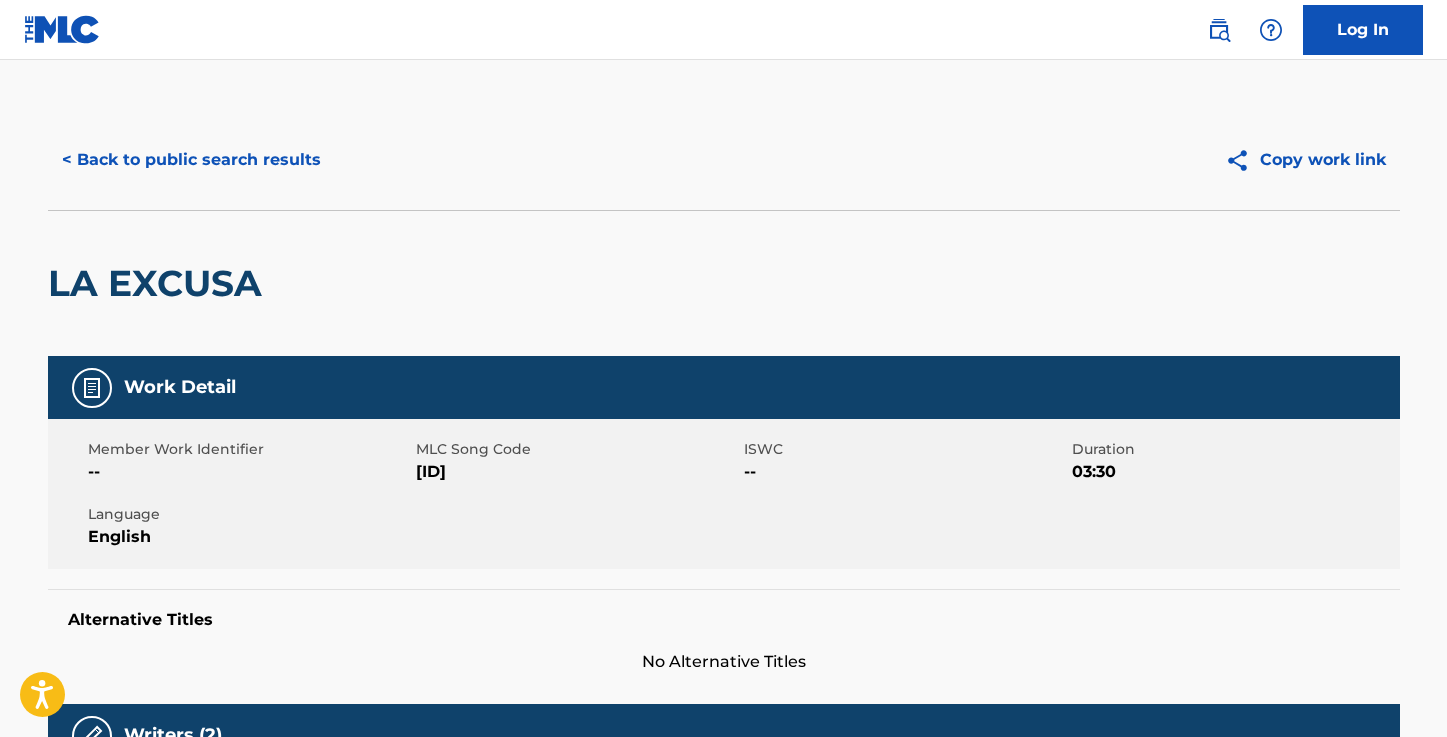 drag, startPoint x: 473, startPoint y: 472, endPoint x: 416, endPoint y: 472, distance: 57 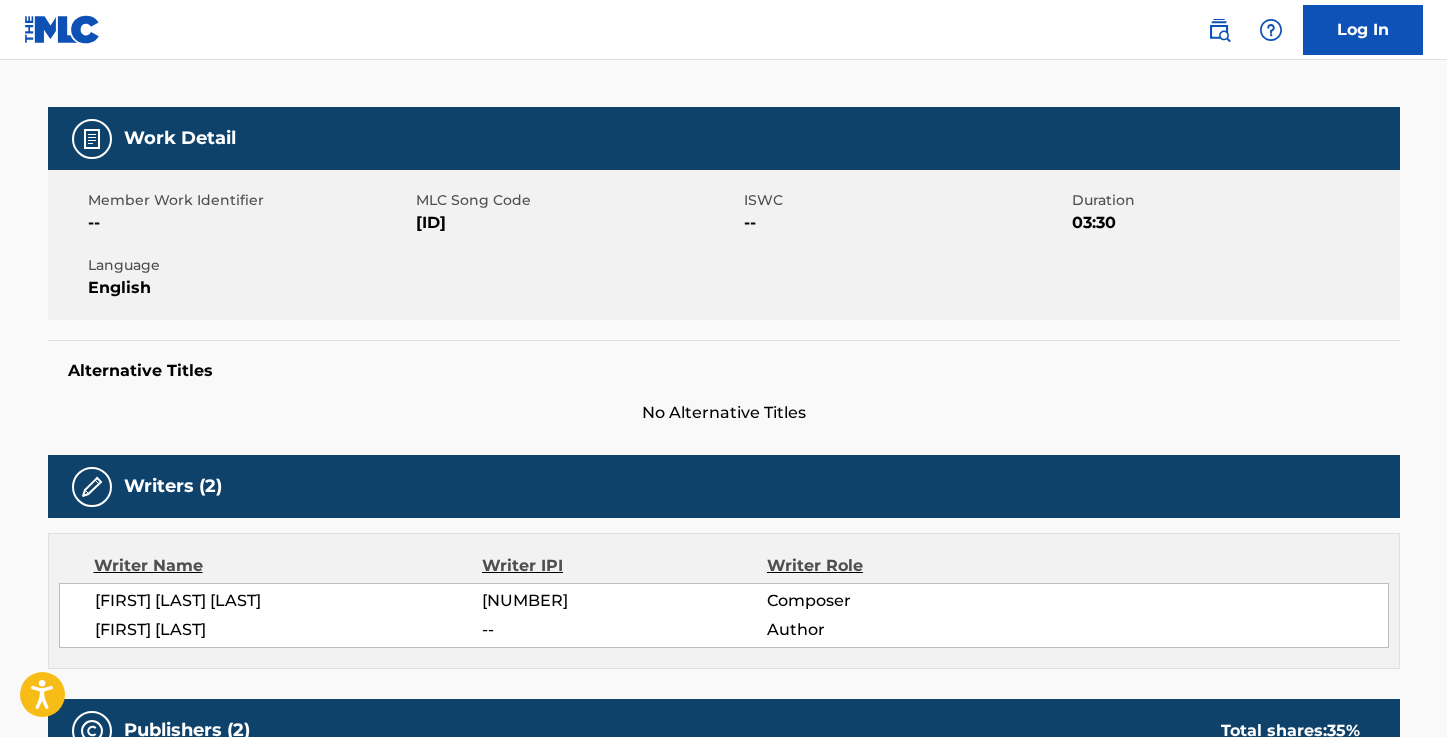 scroll, scrollTop: 0, scrollLeft: 0, axis: both 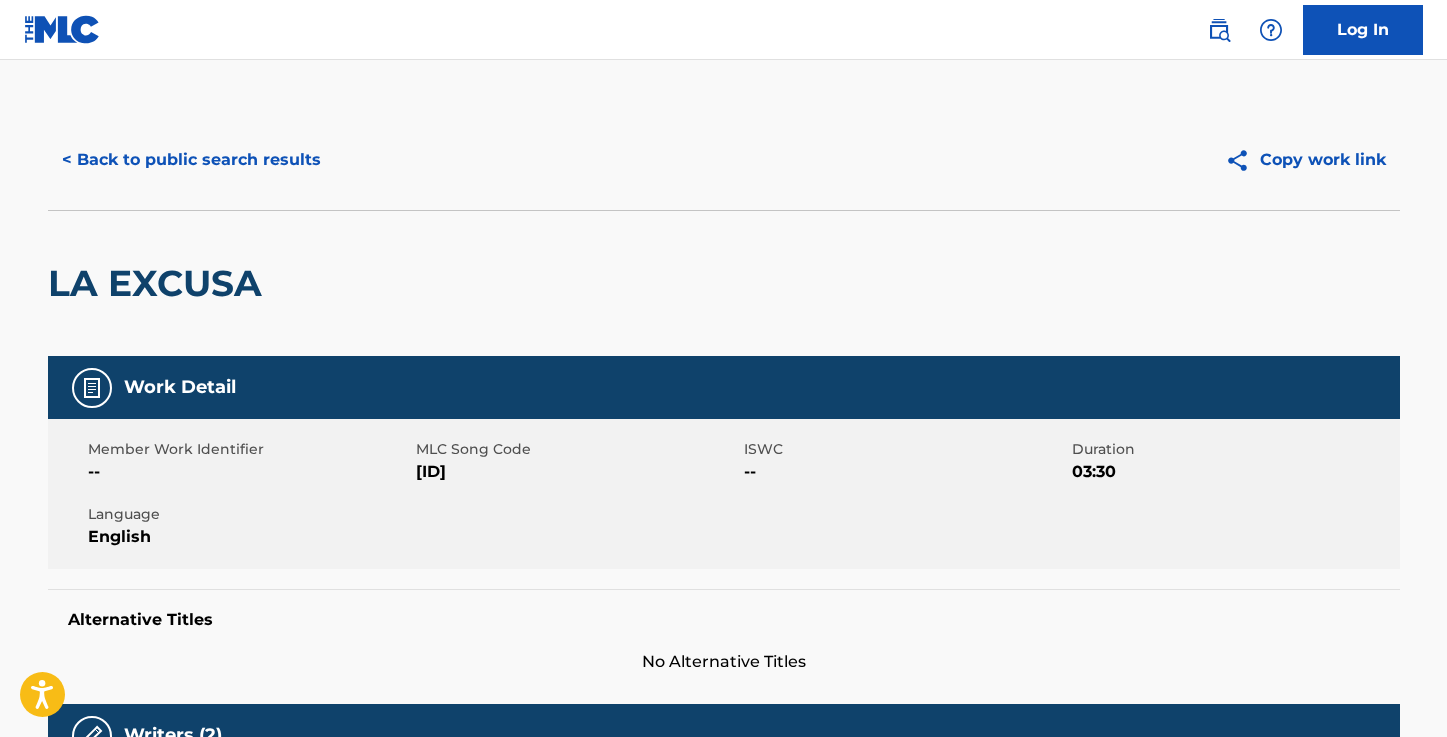 click on "< Back to public search results" at bounding box center (191, 160) 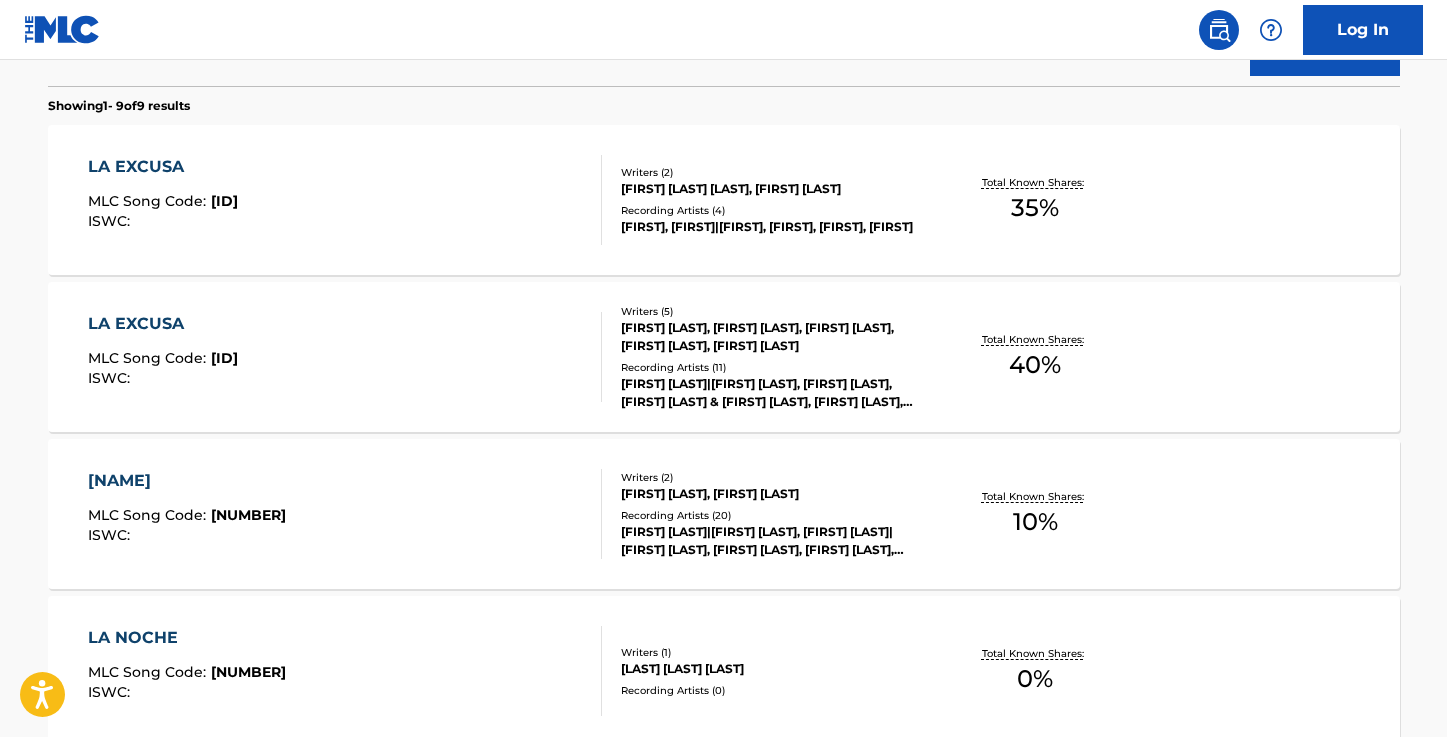 scroll, scrollTop: 612, scrollLeft: 0, axis: vertical 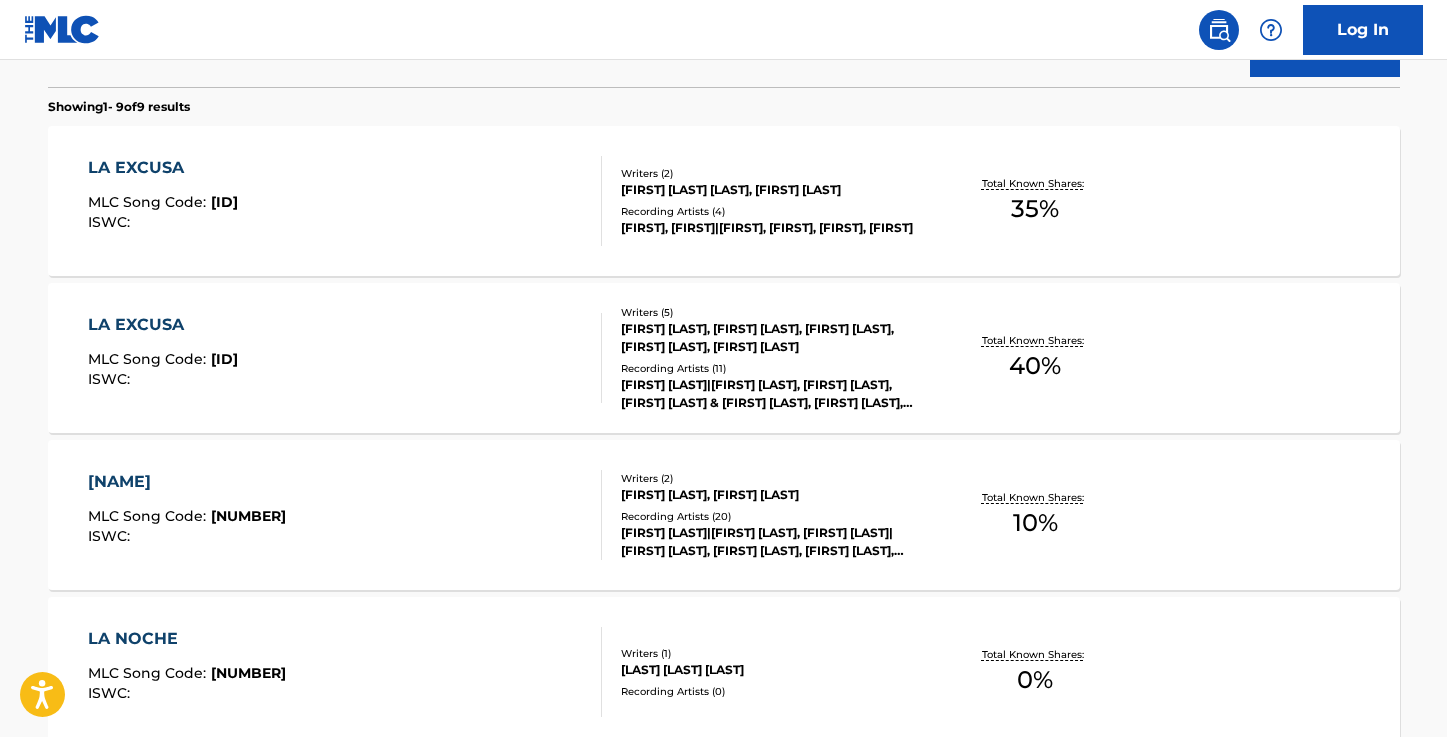 click on "LA EXCUSA" at bounding box center (163, 325) 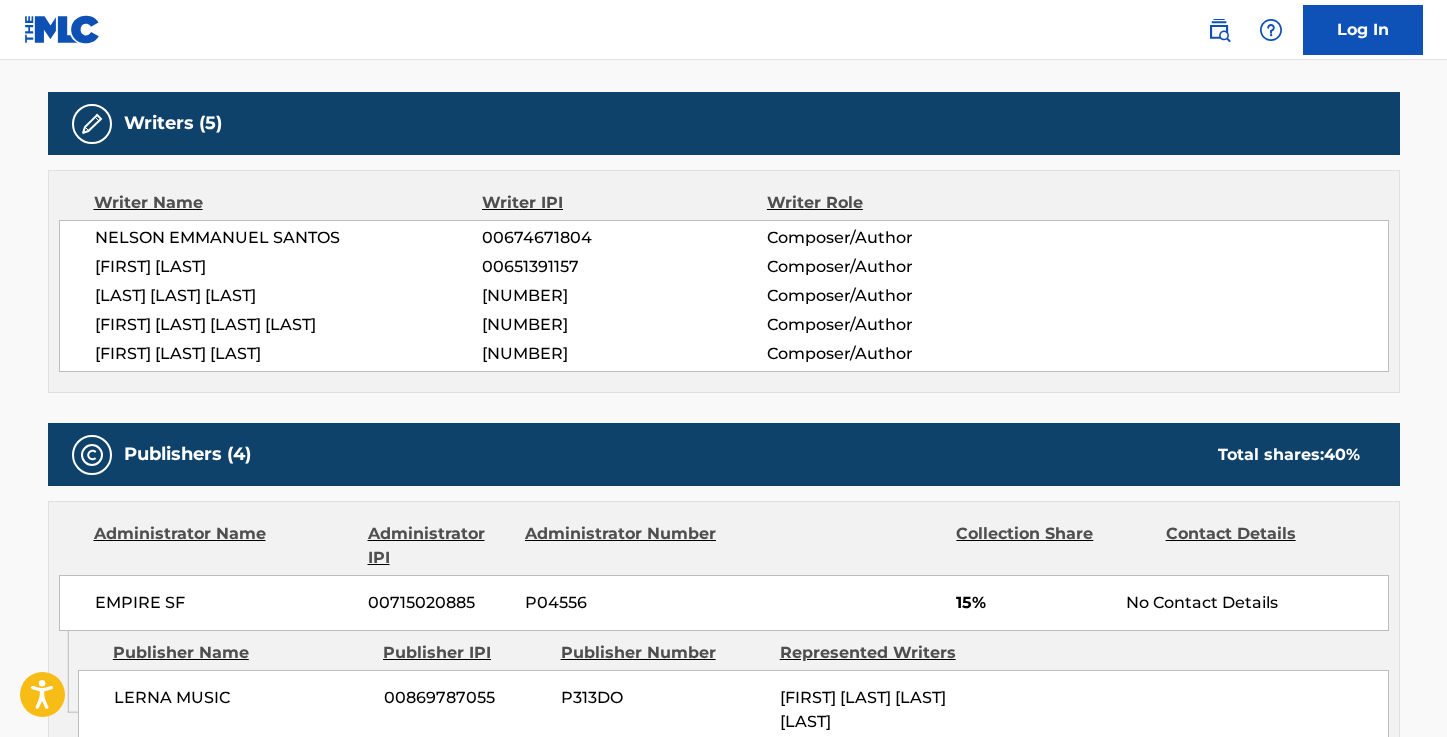 scroll, scrollTop: 0, scrollLeft: 0, axis: both 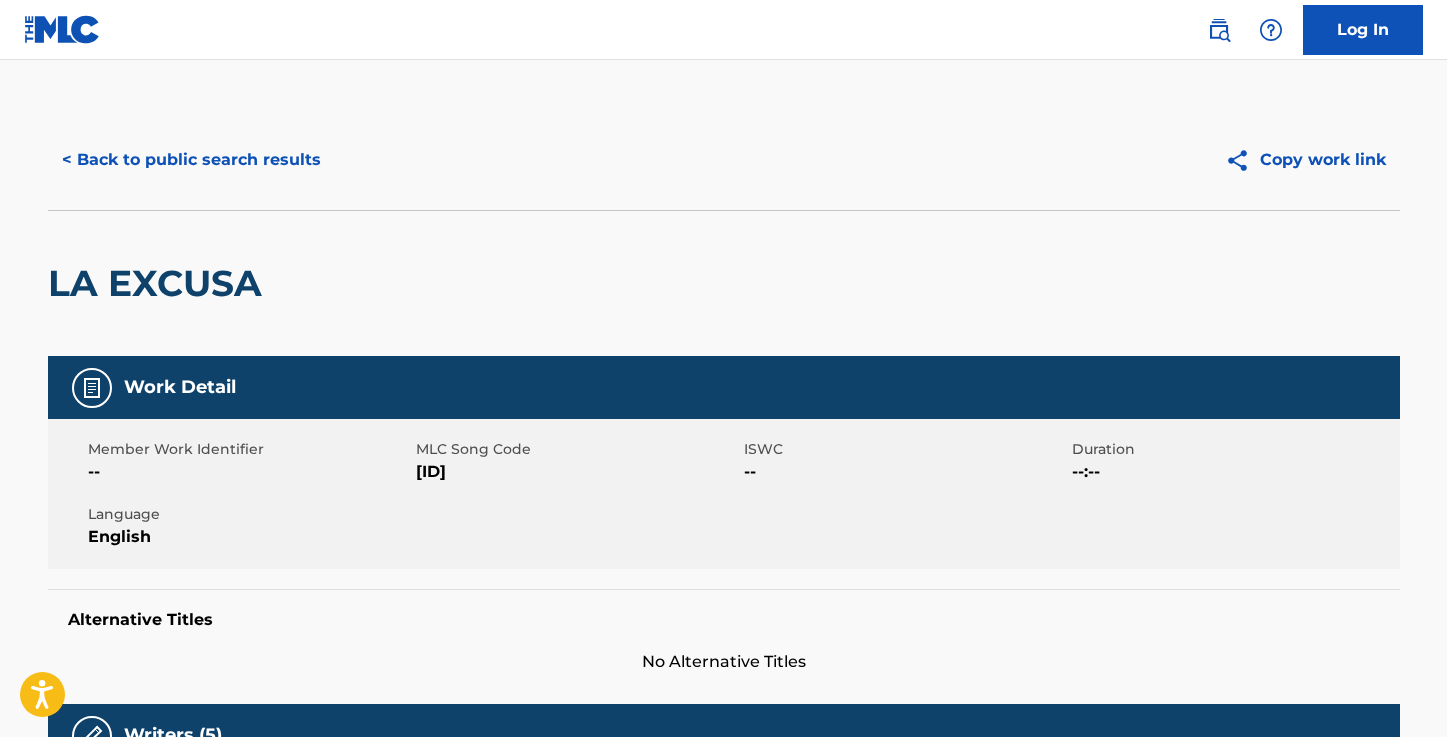 drag, startPoint x: 479, startPoint y: 469, endPoint x: 412, endPoint y: 469, distance: 67 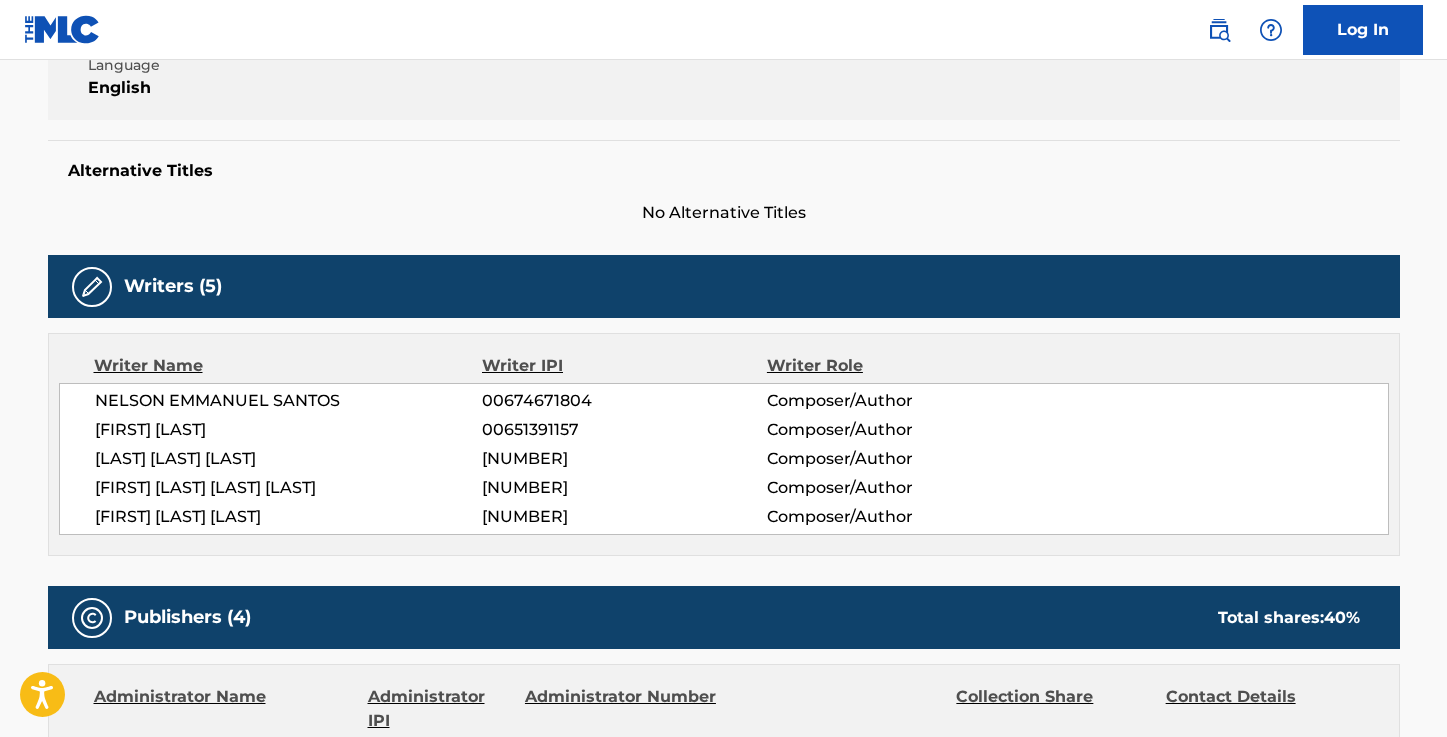 scroll, scrollTop: 0, scrollLeft: 0, axis: both 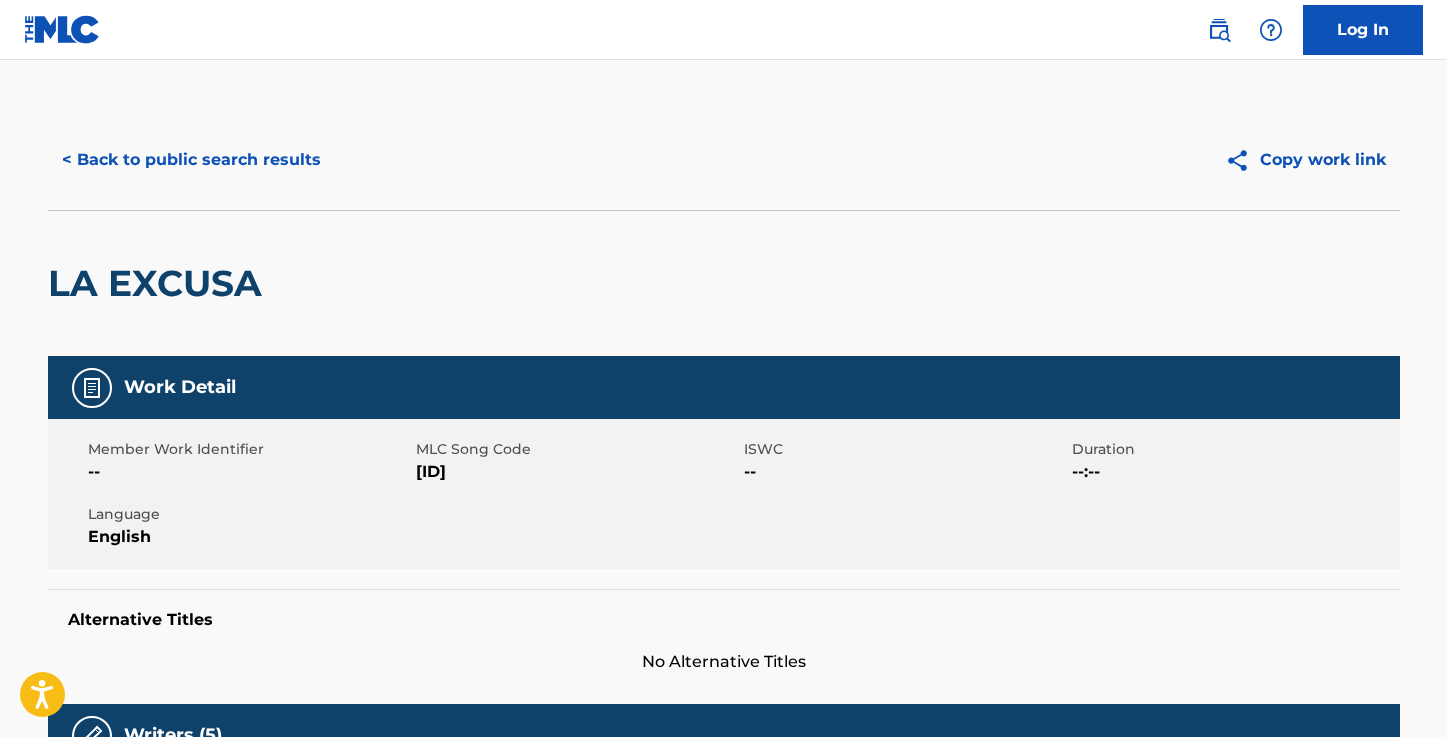 click on "< Back to public search results" at bounding box center [191, 160] 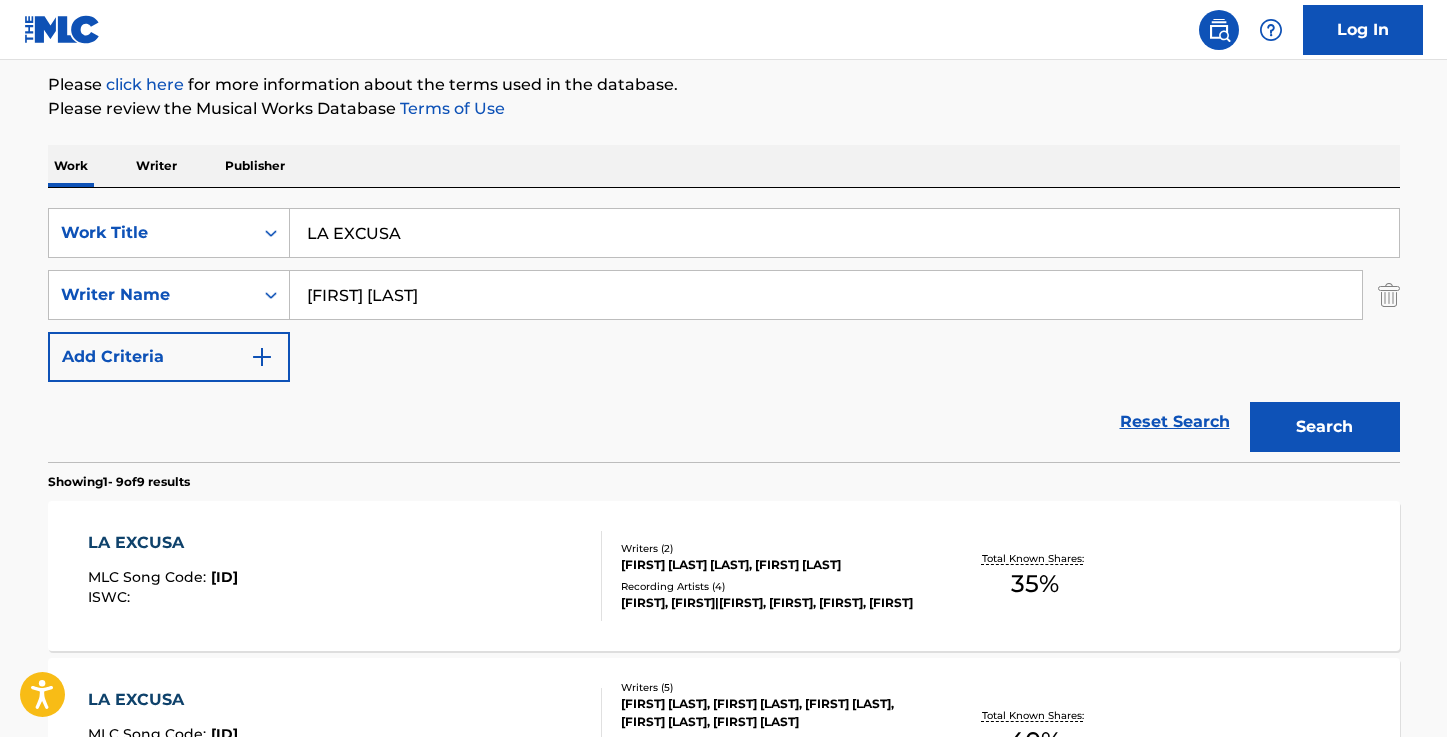 scroll, scrollTop: 0, scrollLeft: 0, axis: both 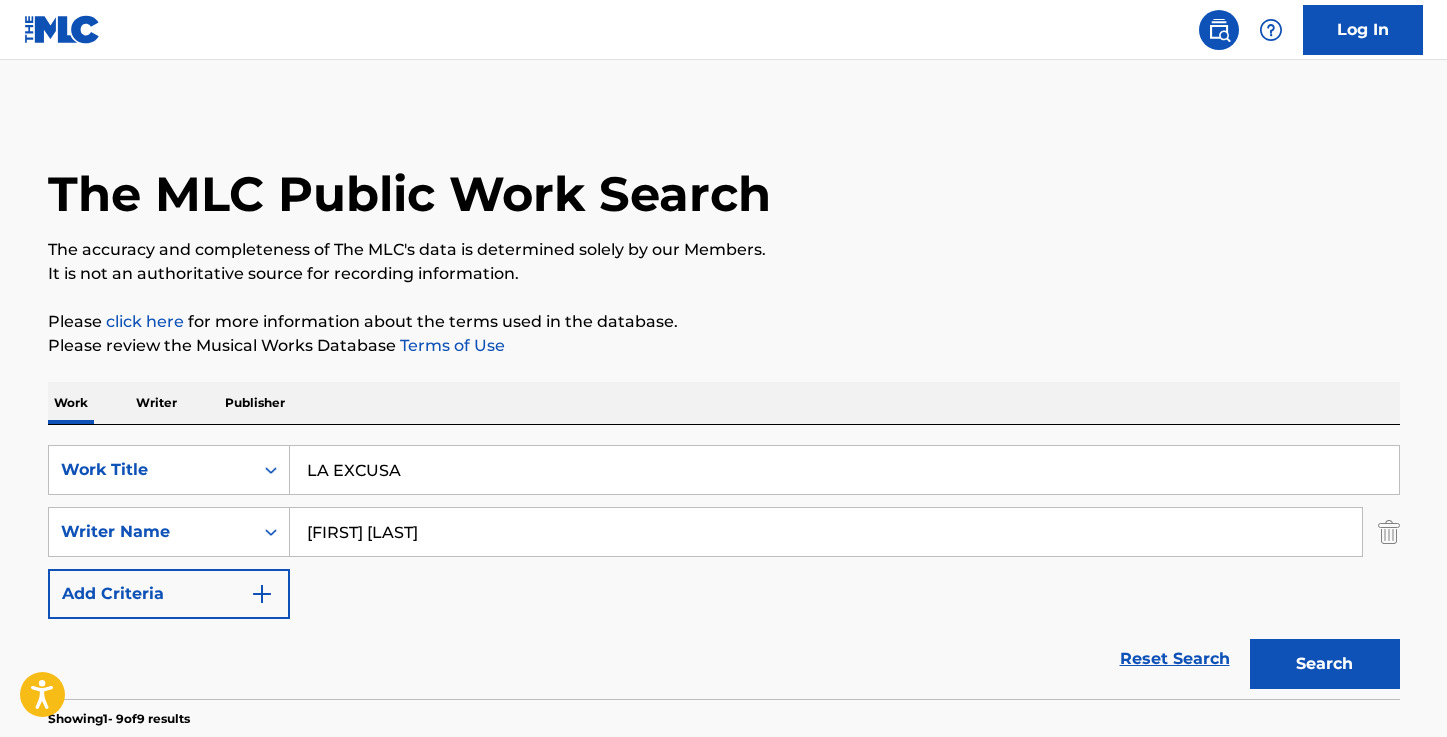 click on "LA EXCUSA" at bounding box center (844, 470) 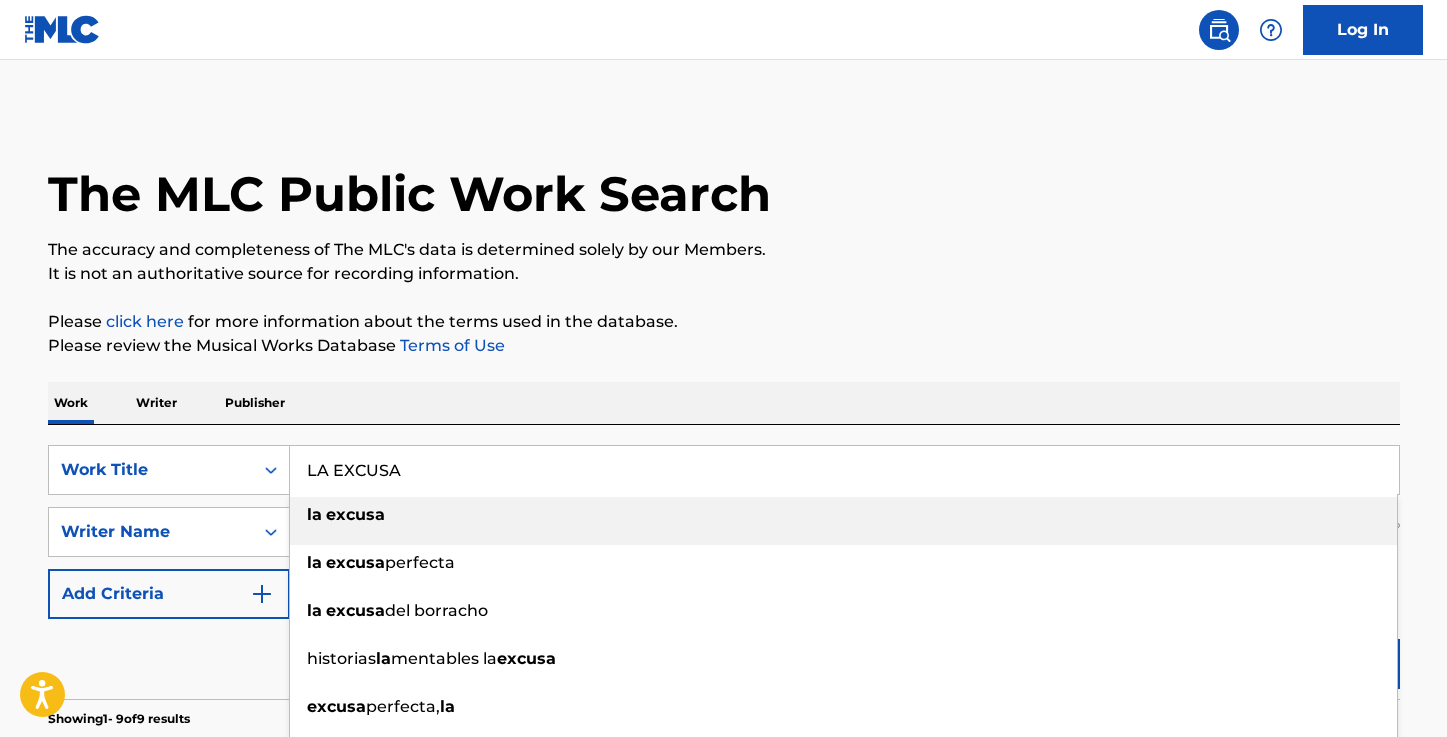 paste on "X LEY REMIX" 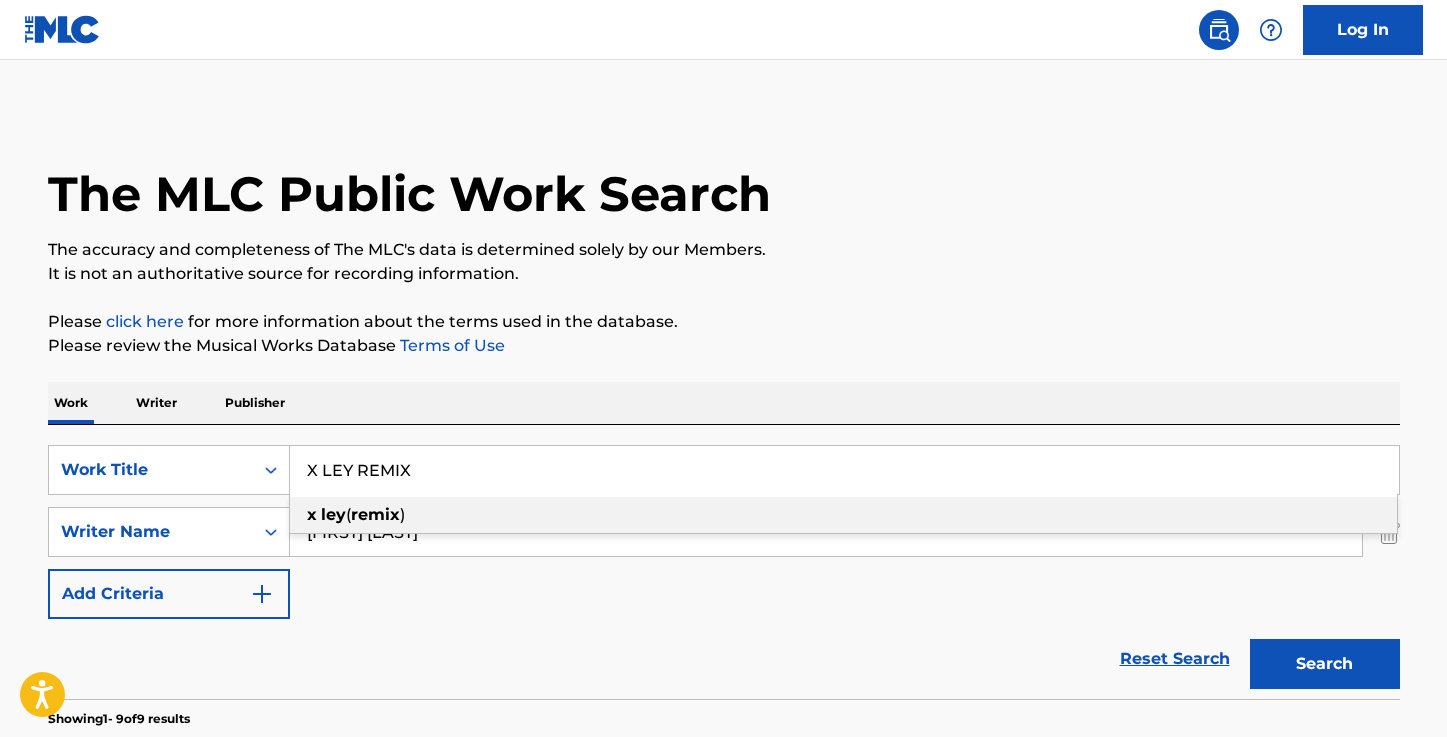 type on "X LEY REMIX" 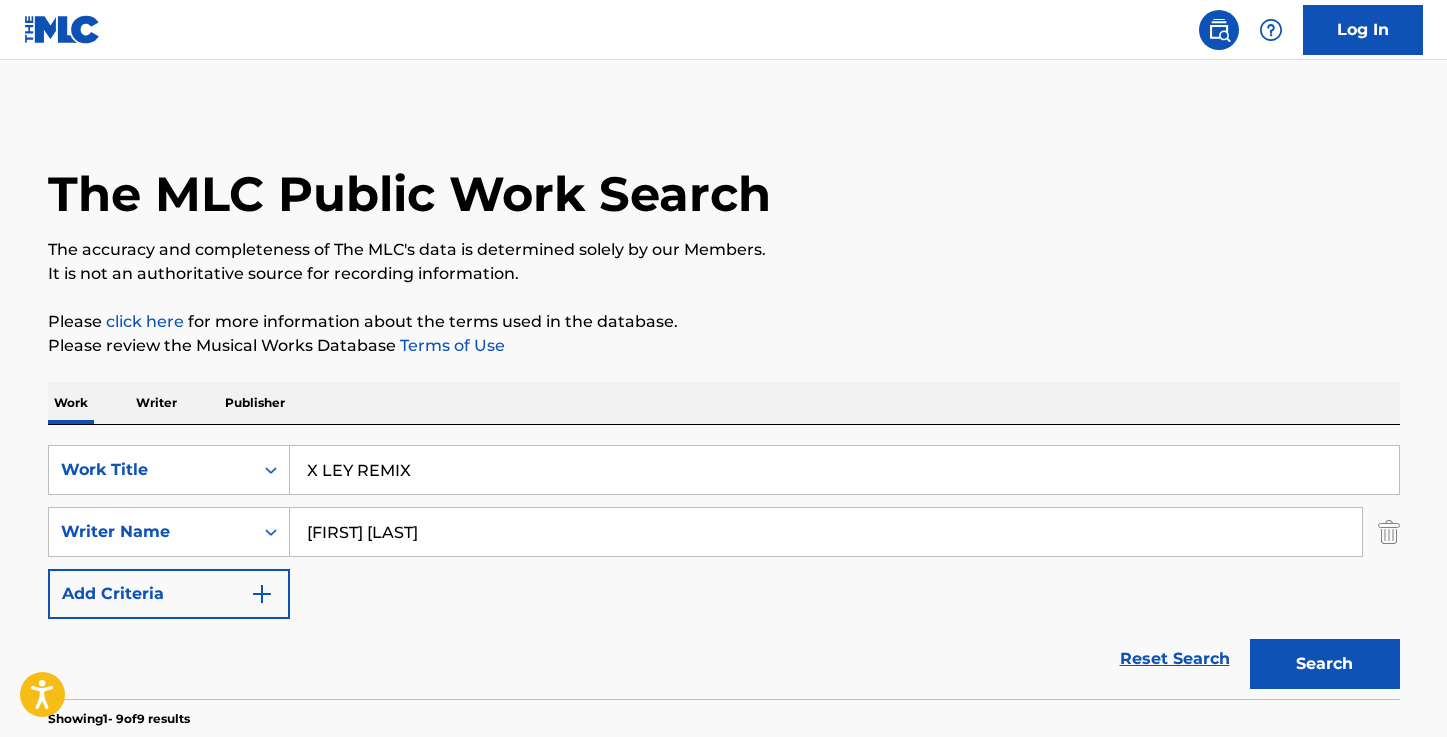 click on "Please review the Musical Works Database   Terms of Use" at bounding box center (724, 346) 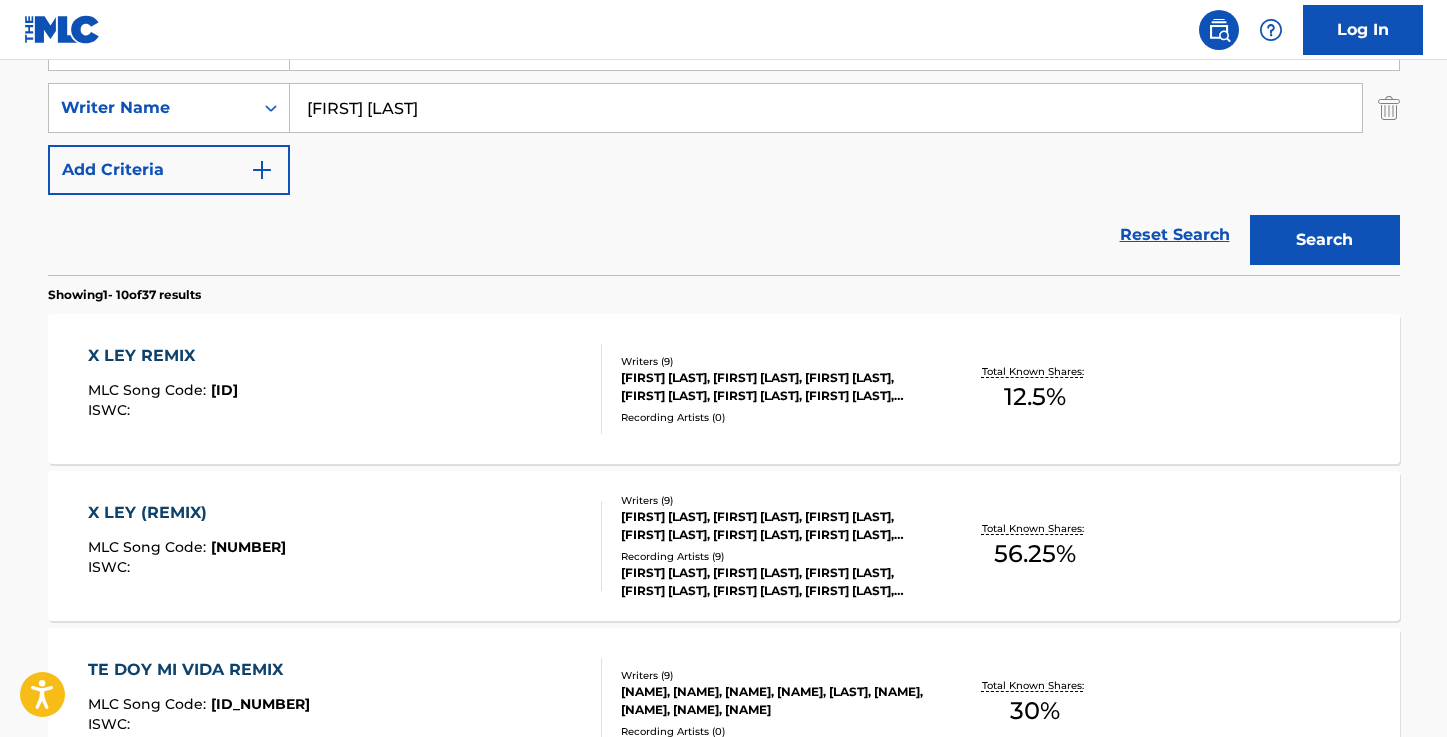 scroll, scrollTop: 394, scrollLeft: 0, axis: vertical 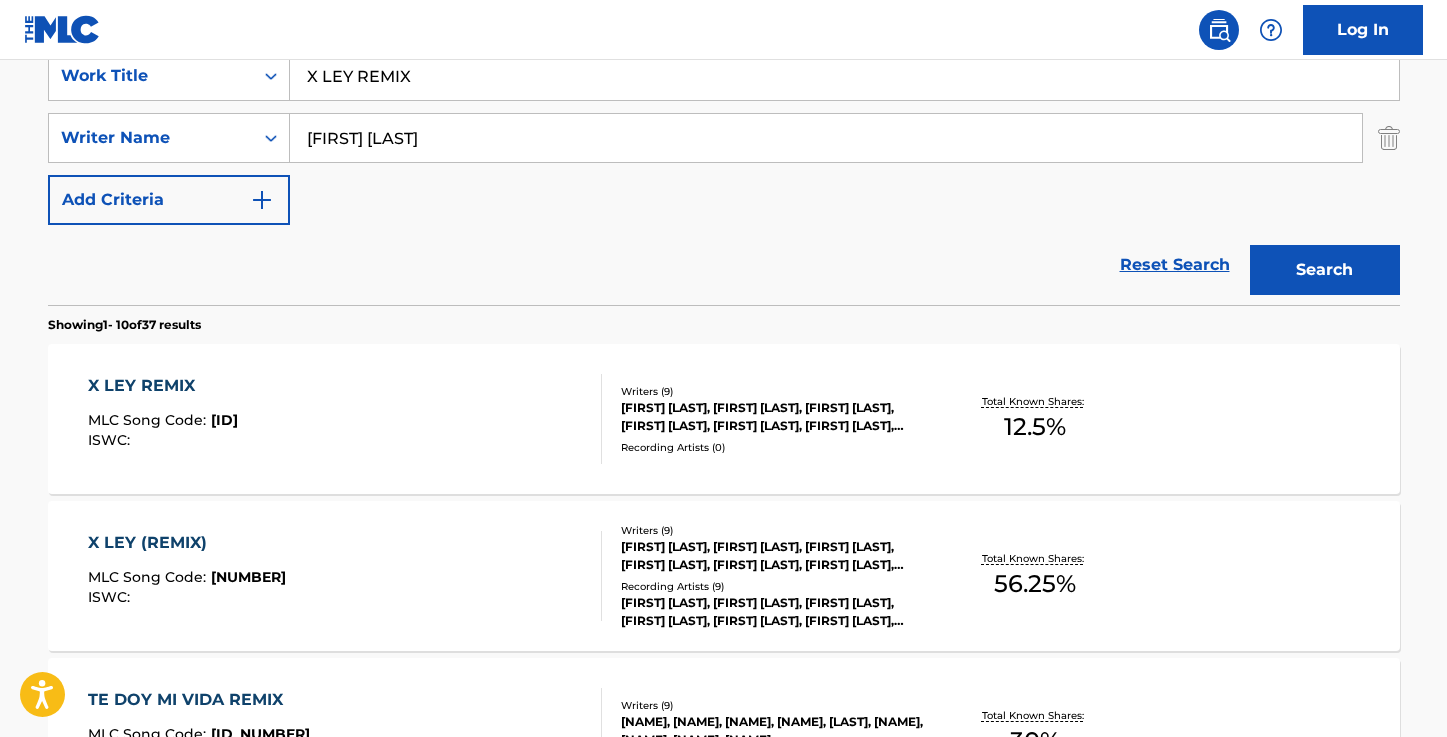 click on "X LEY REMIX" at bounding box center [163, 386] 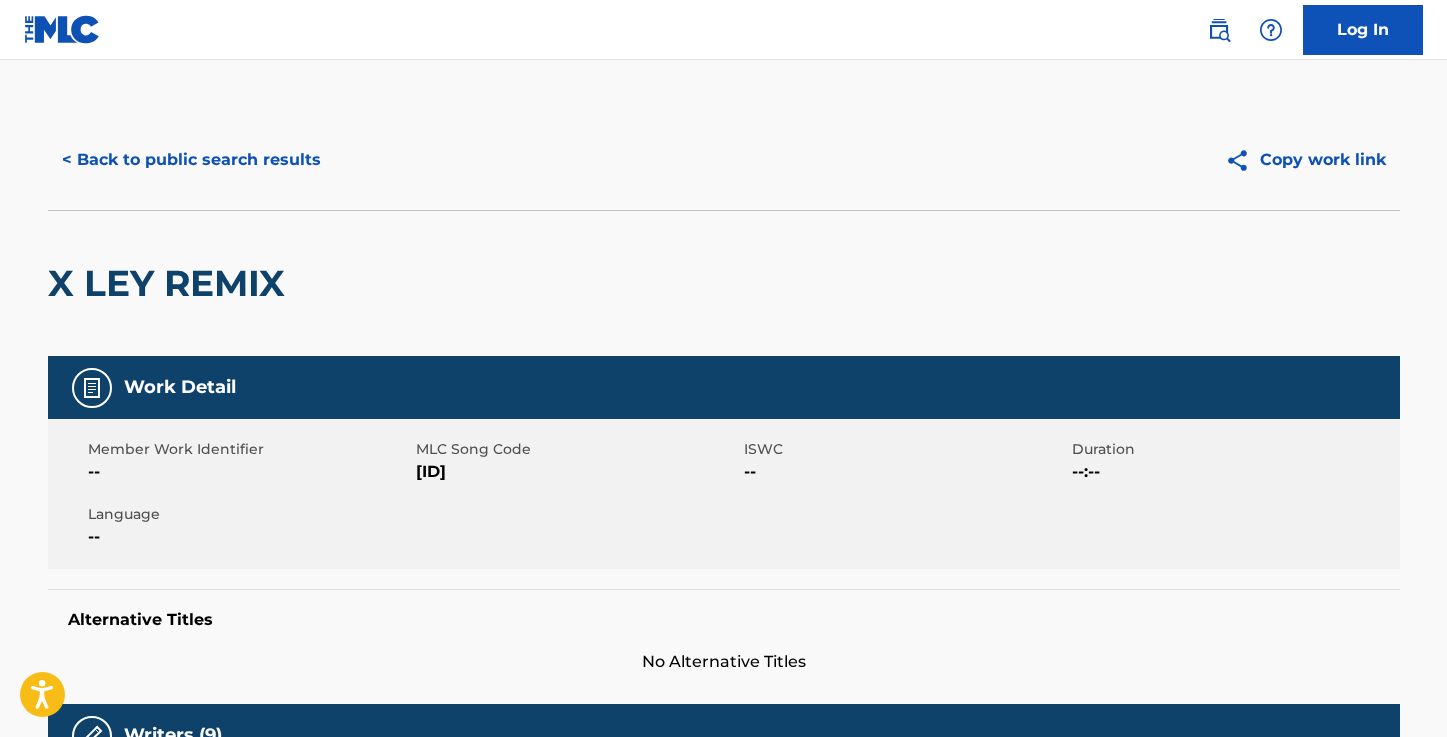 drag, startPoint x: 480, startPoint y: 471, endPoint x: 416, endPoint y: 470, distance: 64.00781 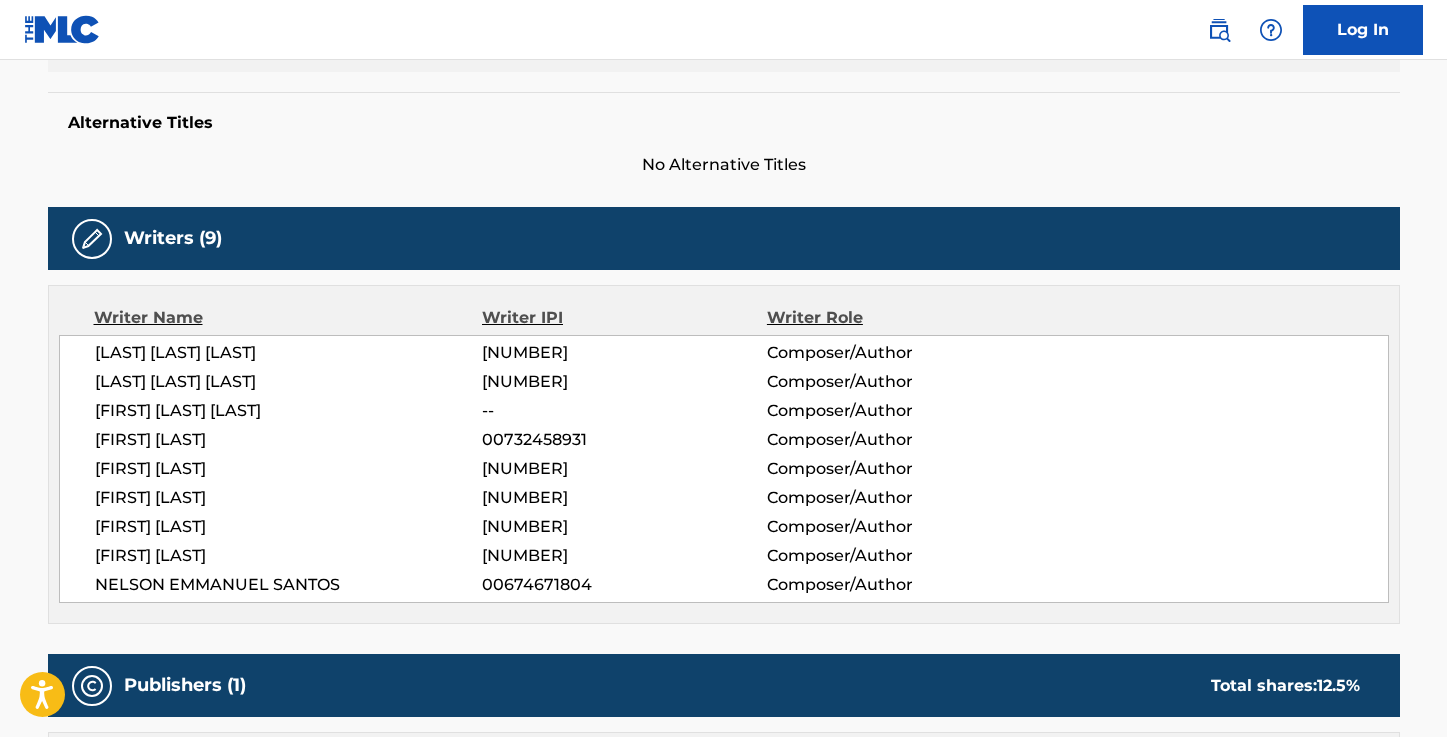 scroll, scrollTop: 0, scrollLeft: 0, axis: both 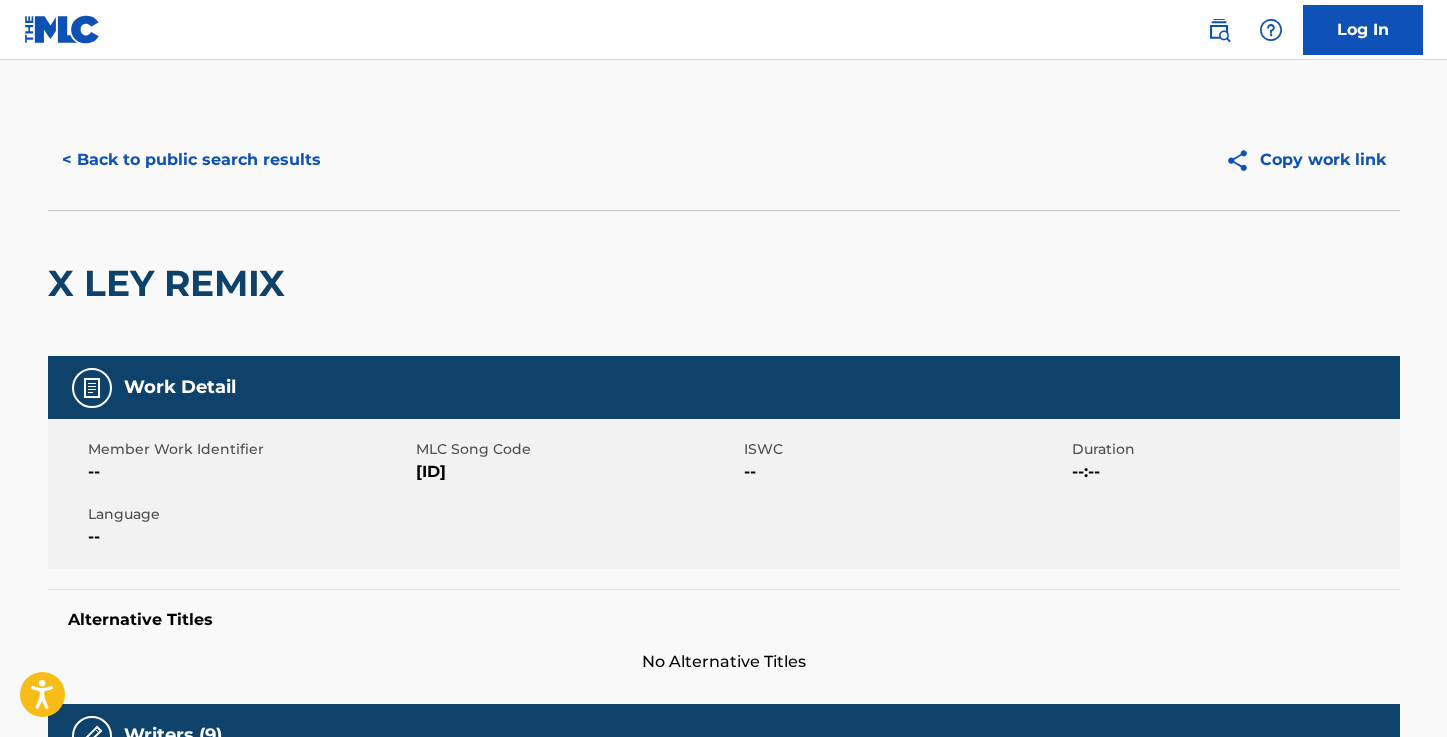 click on "< Back to public search results" at bounding box center (191, 160) 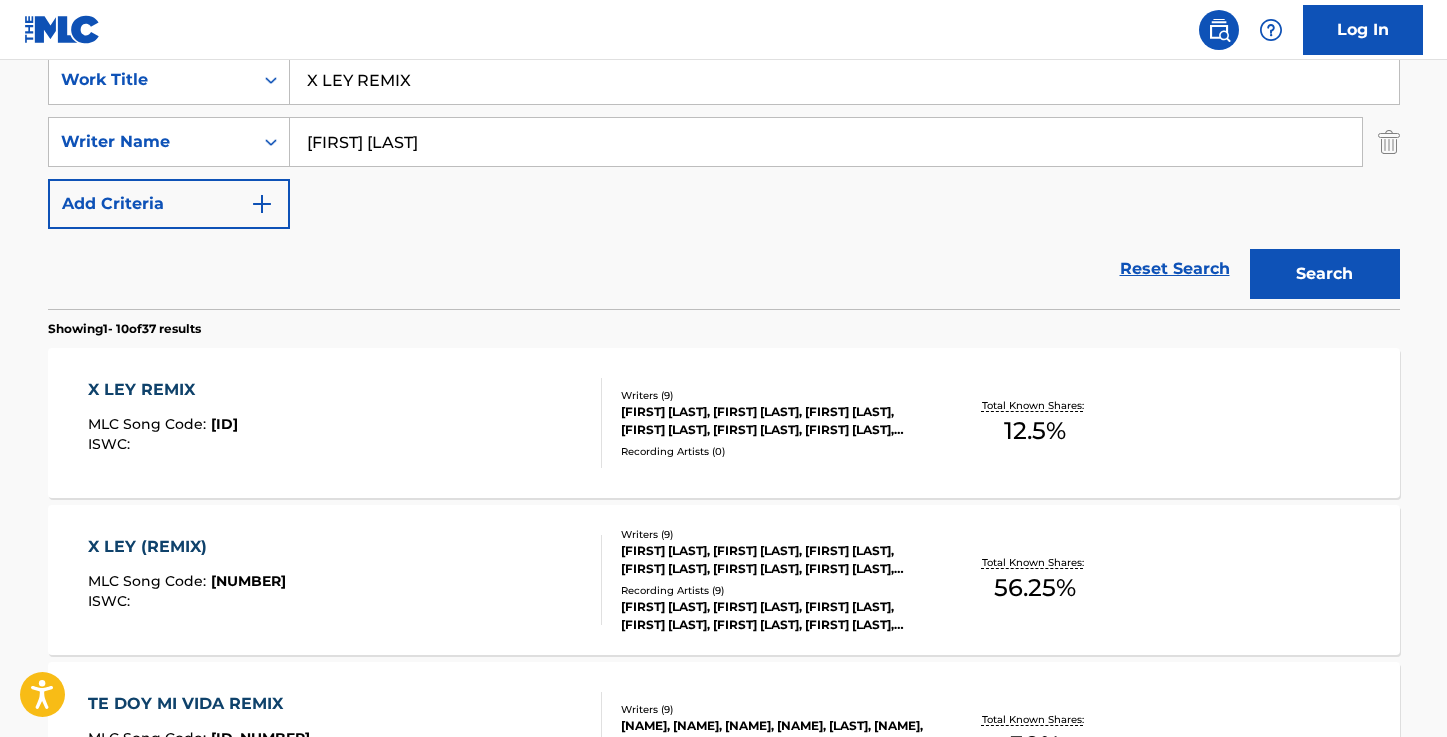 scroll, scrollTop: 388, scrollLeft: 0, axis: vertical 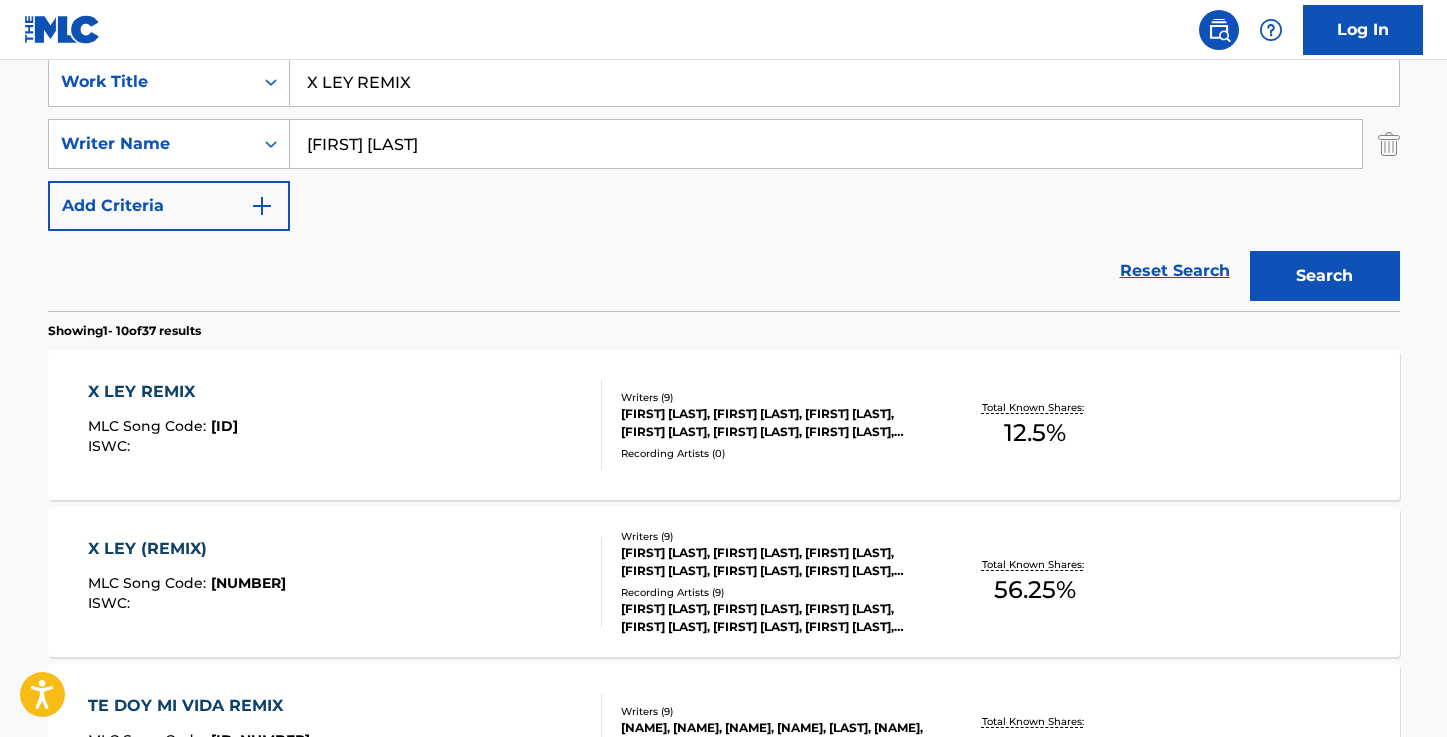 click on "X LEY (REMIX)" at bounding box center [187, 549] 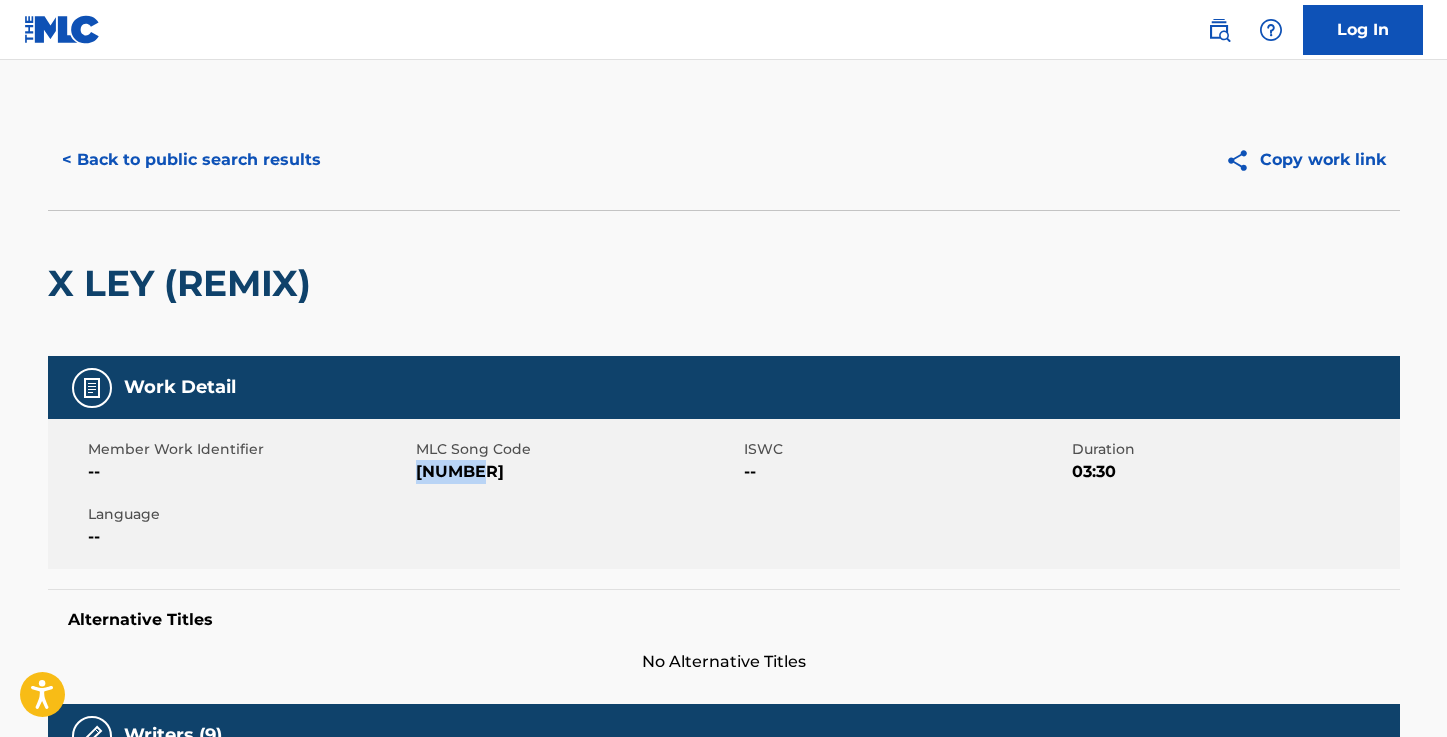 drag, startPoint x: 480, startPoint y: 474, endPoint x: 419, endPoint y: 471, distance: 61.073727 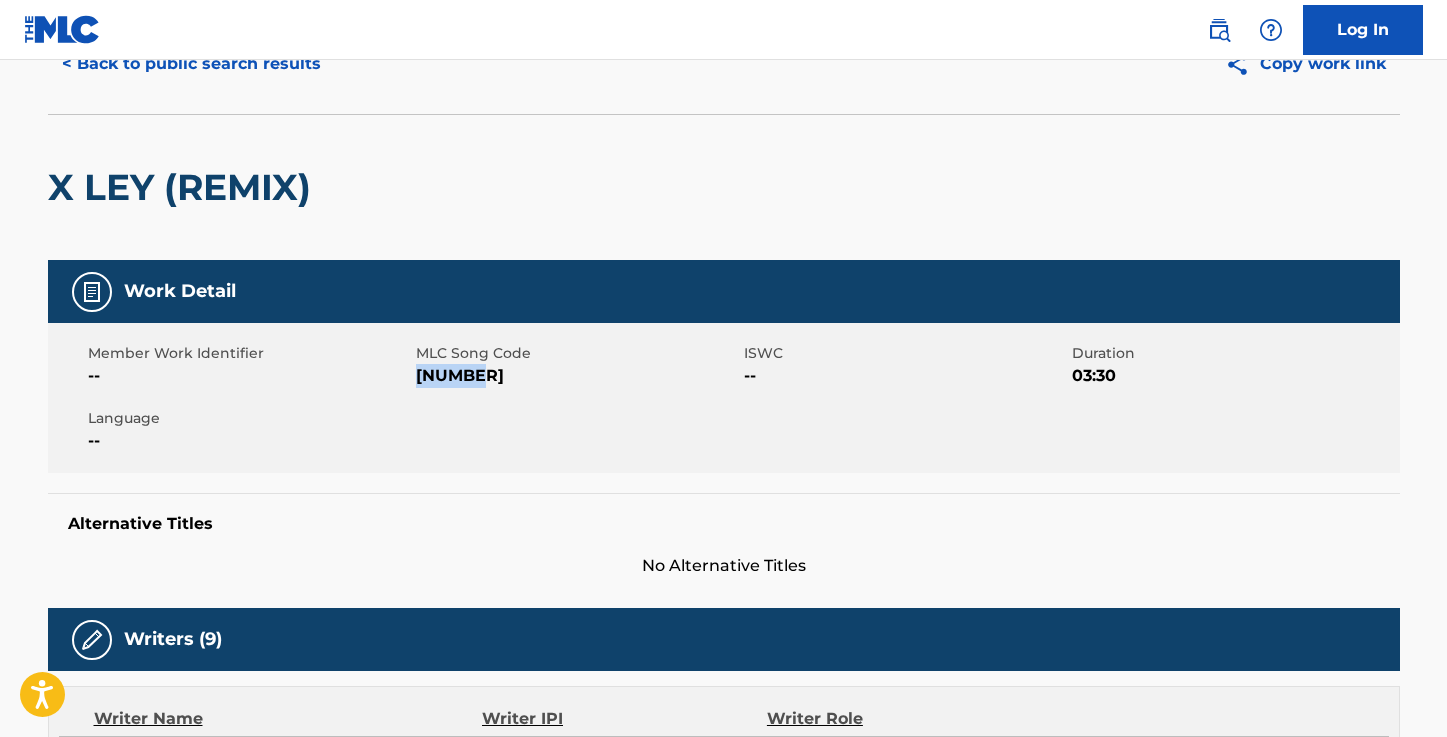 scroll, scrollTop: 0, scrollLeft: 0, axis: both 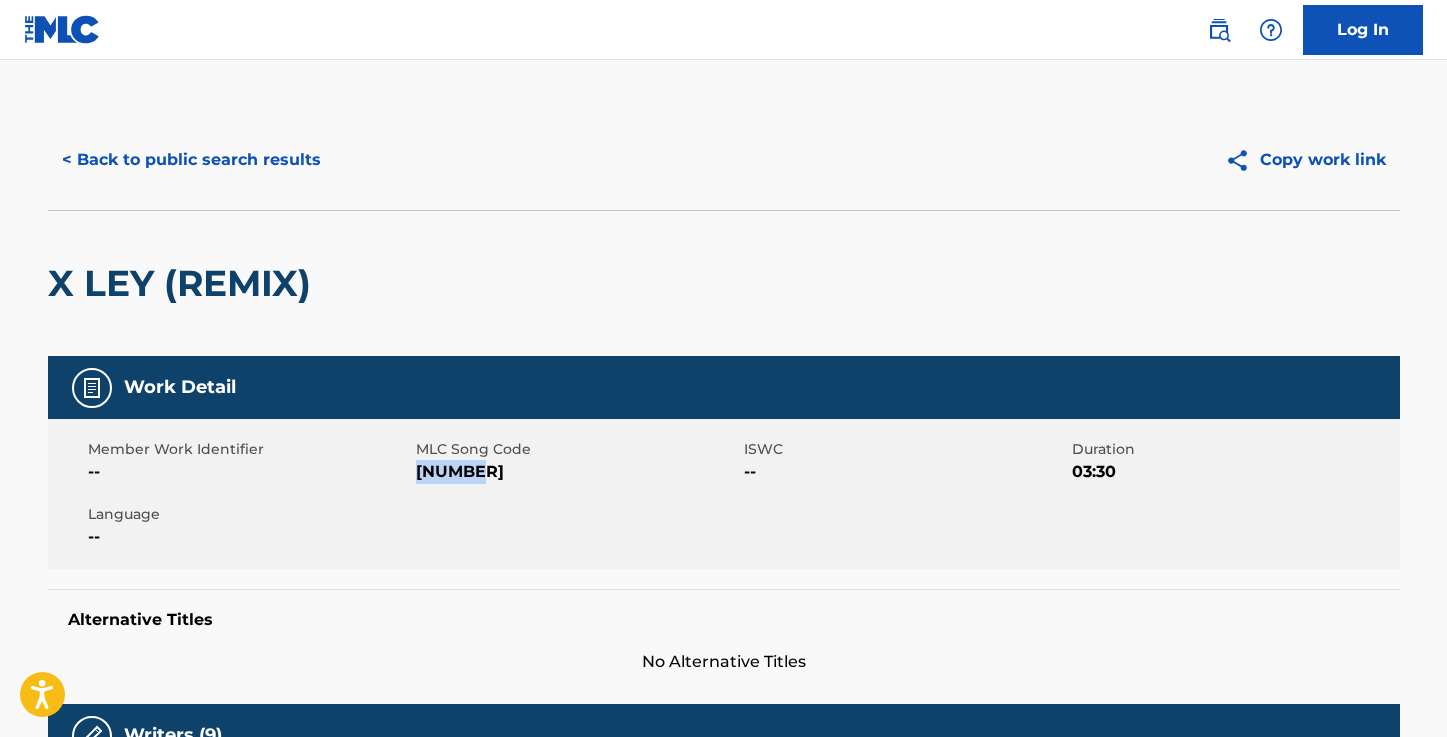 click on "< Back to public search results" at bounding box center (191, 160) 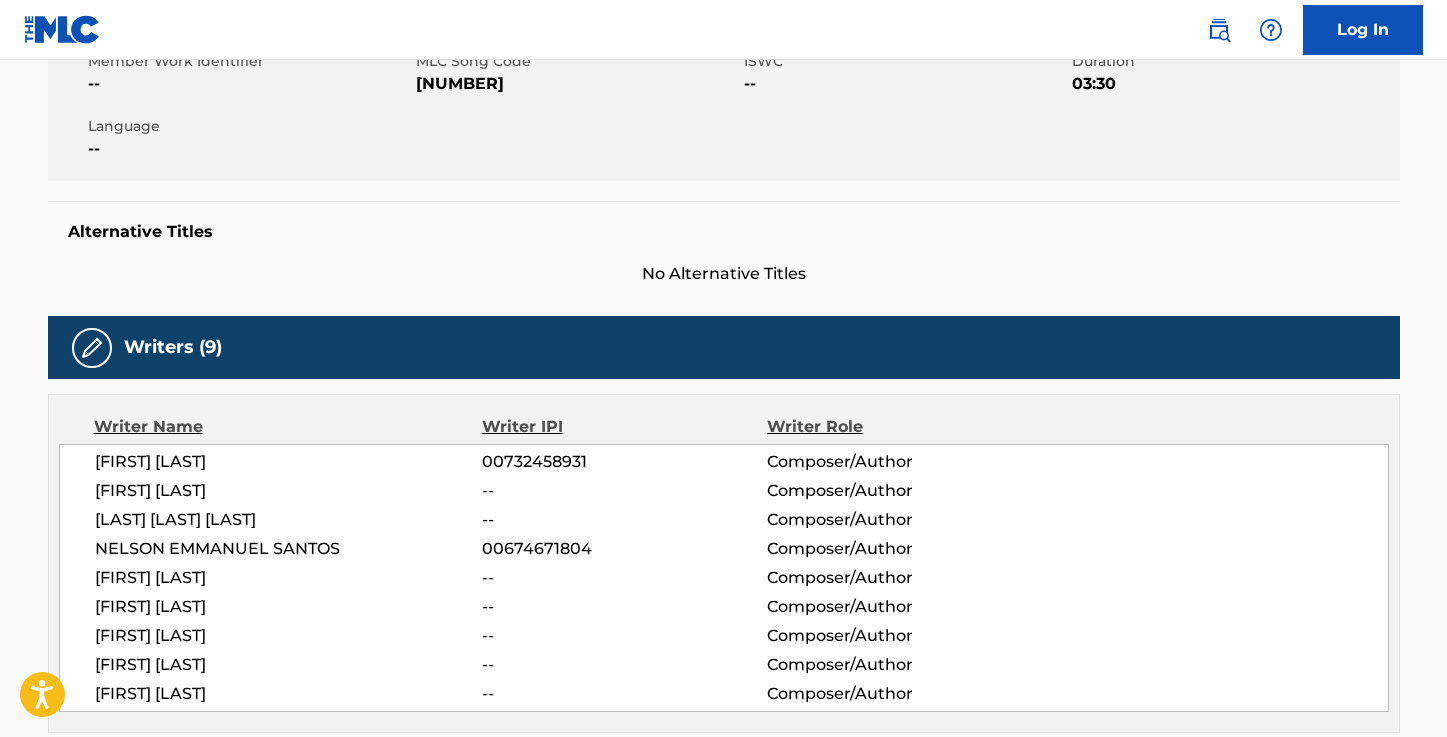 scroll, scrollTop: 382, scrollLeft: 0, axis: vertical 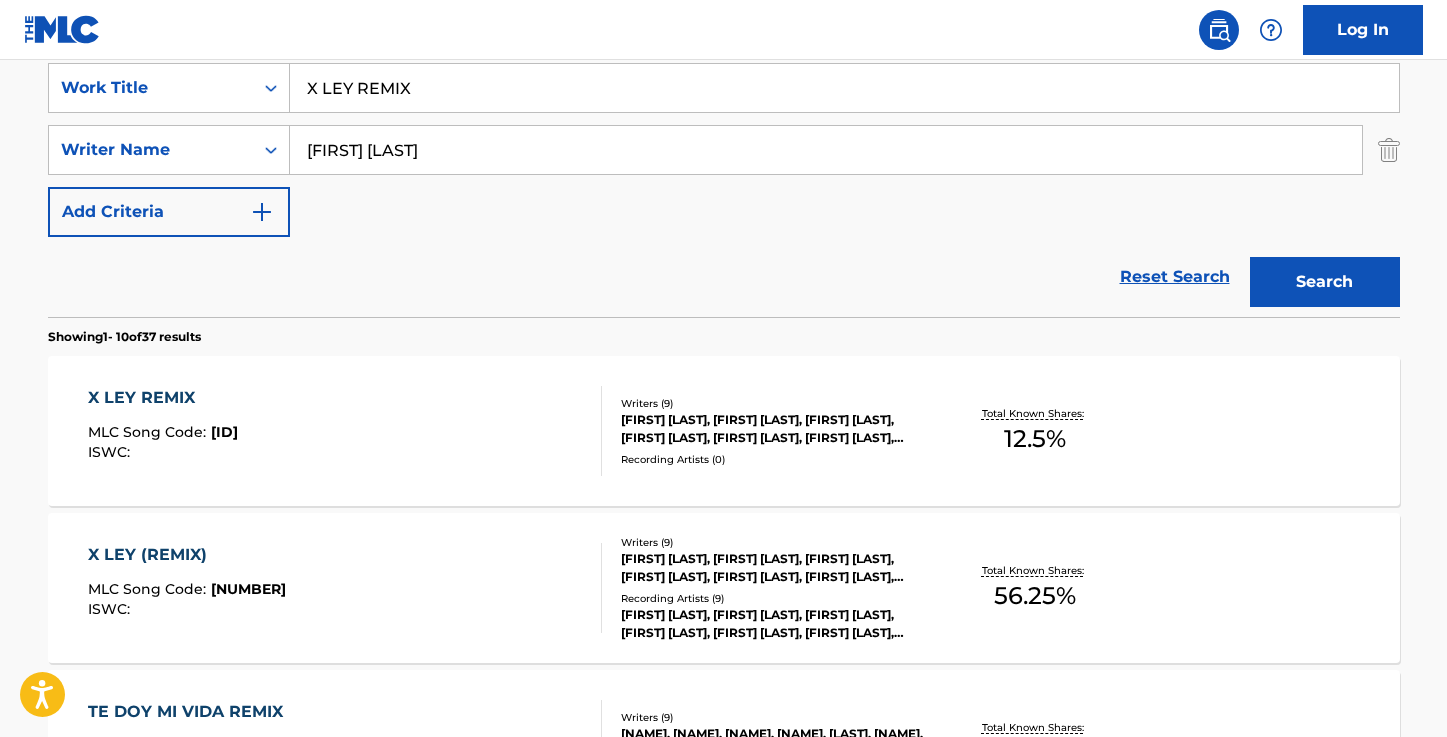 click on "X LEY REMIX" at bounding box center (844, 88) 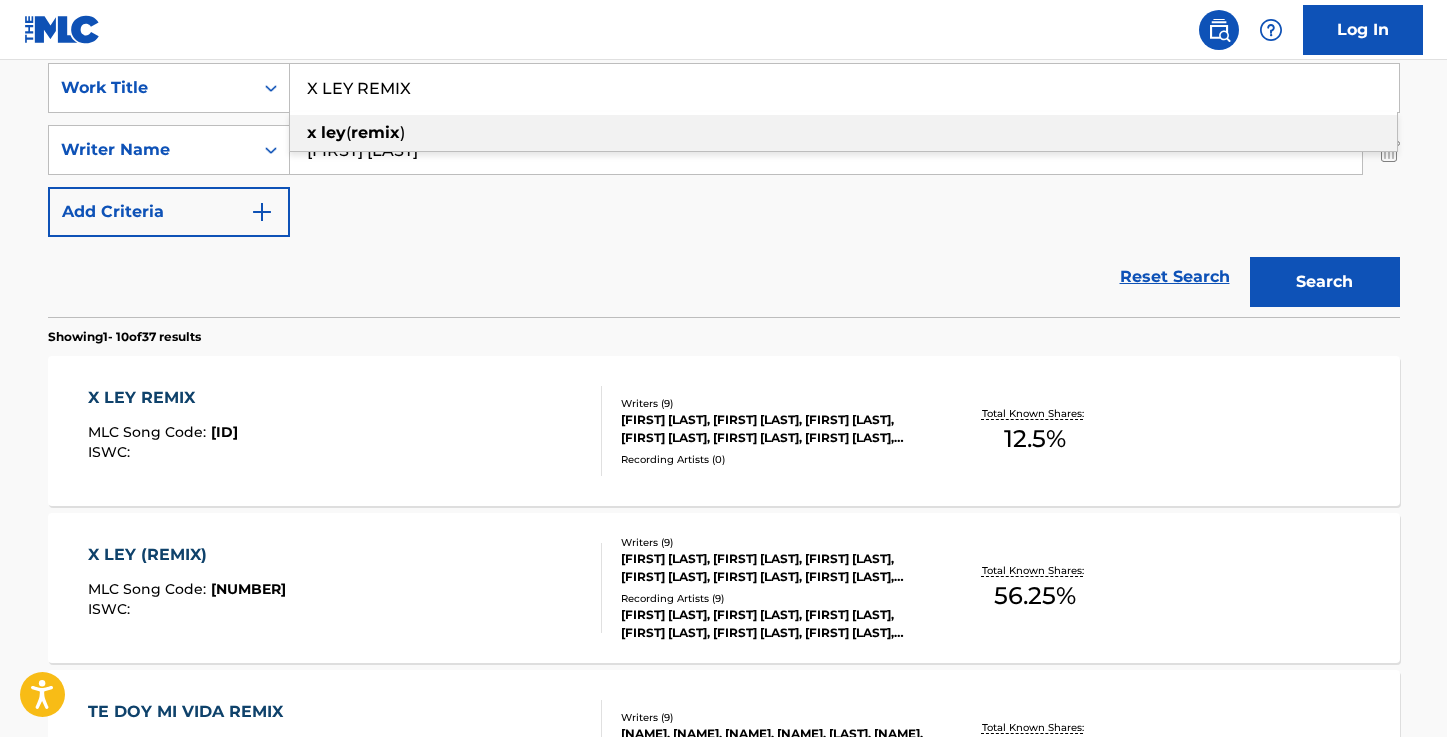 paste on "SENTIDO" 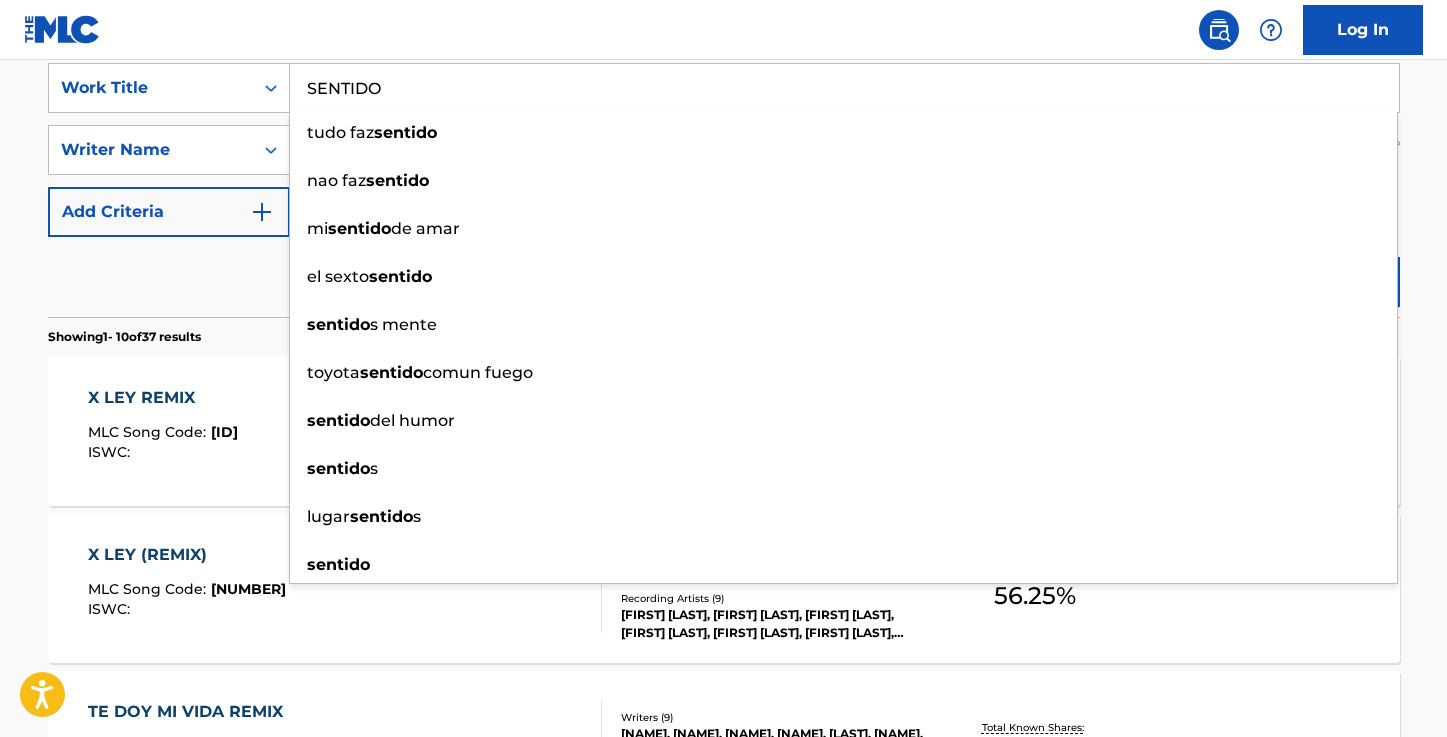 type on "SENTIDO" 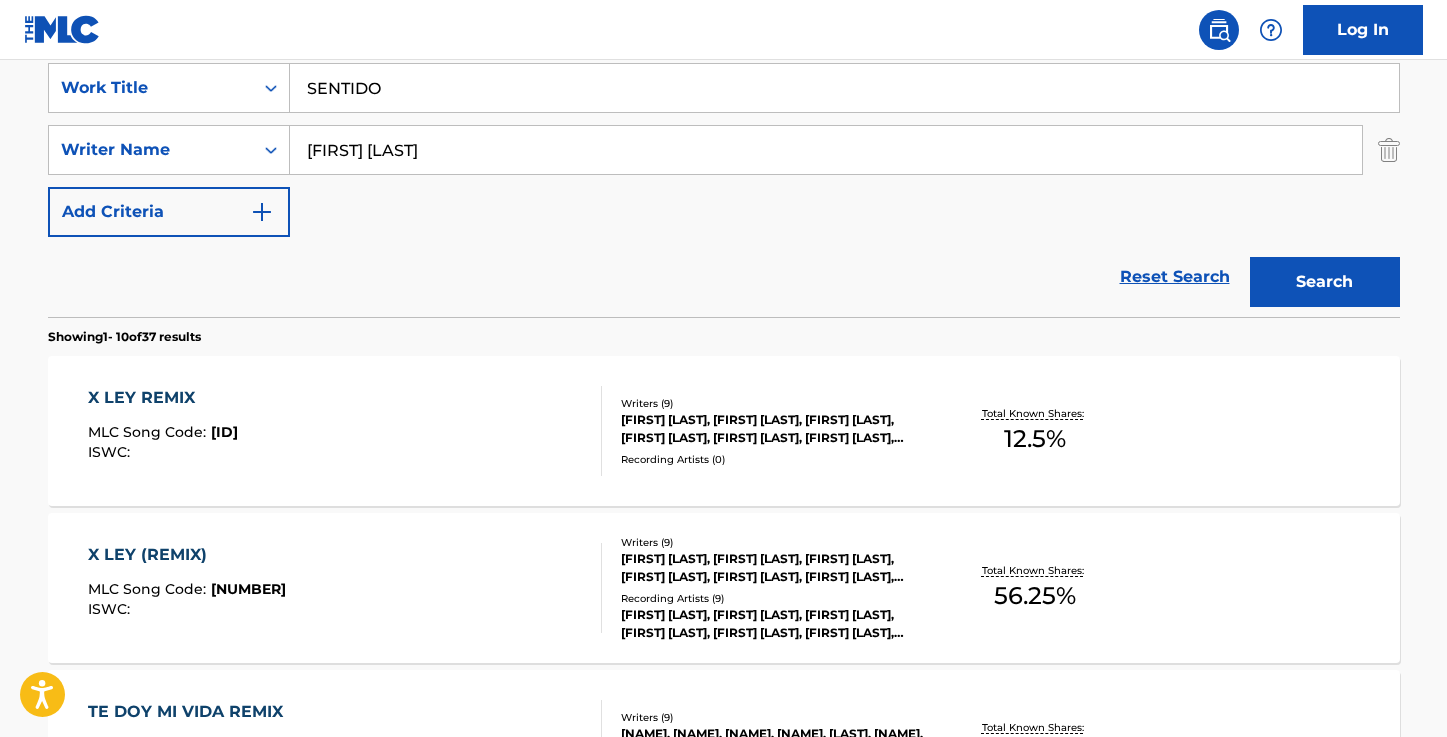 click on "Reset Search Search" at bounding box center [724, 277] 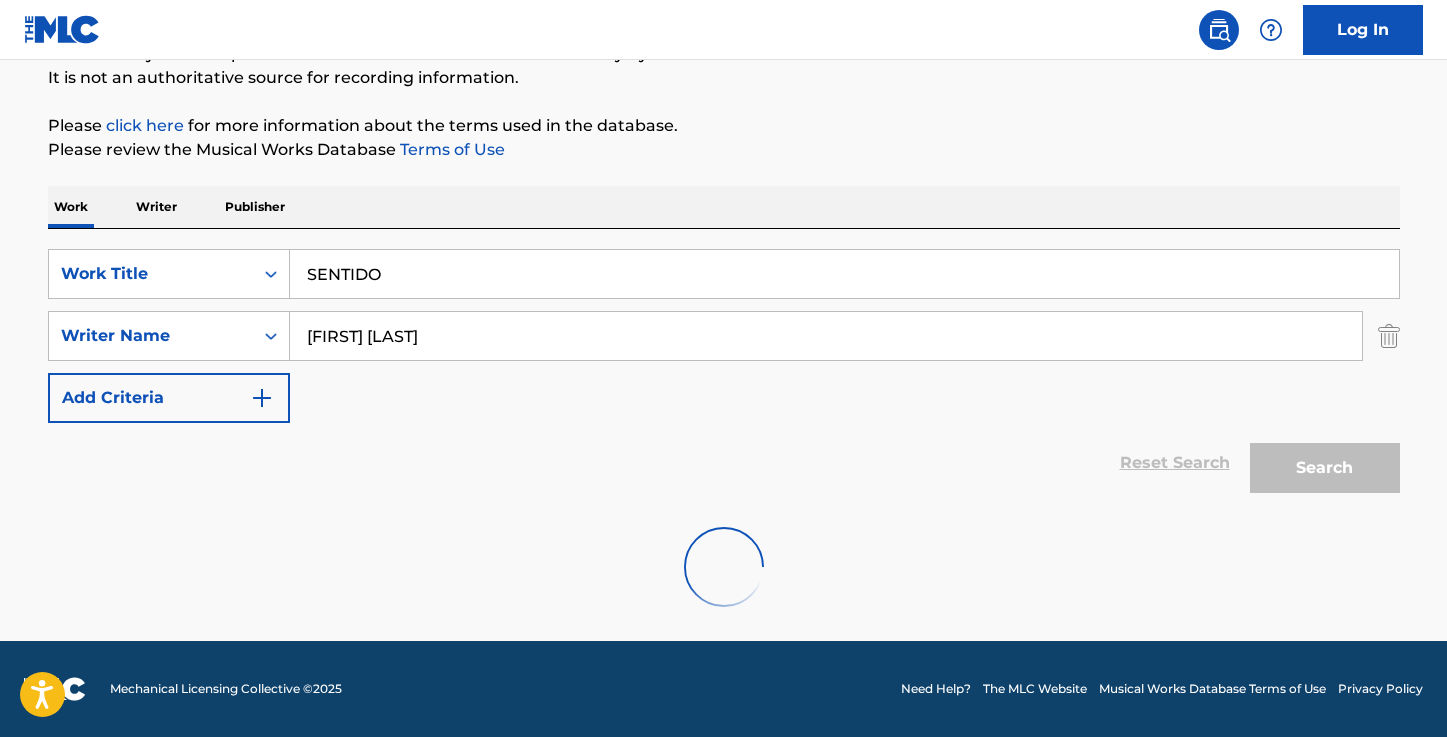 scroll, scrollTop: 382, scrollLeft: 0, axis: vertical 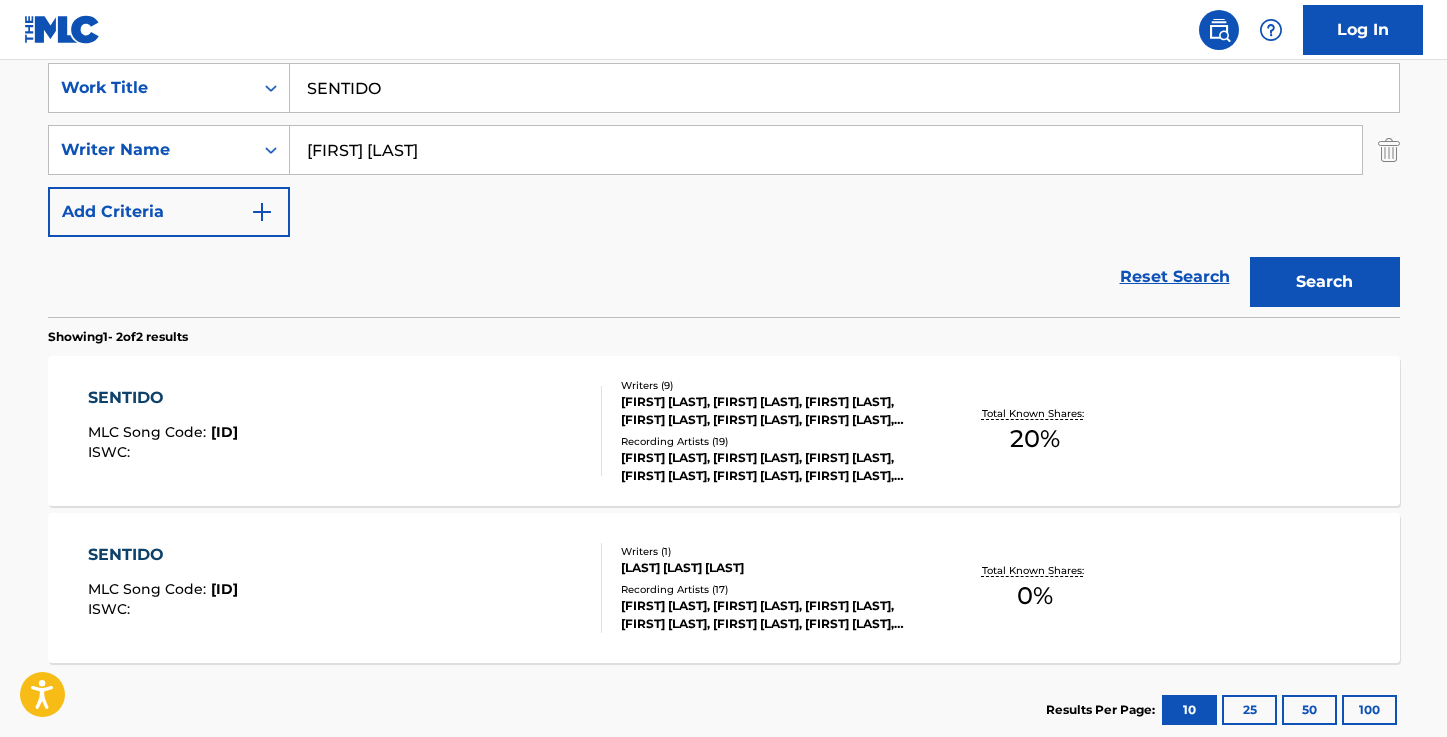 click on "SENTIDO" at bounding box center [163, 398] 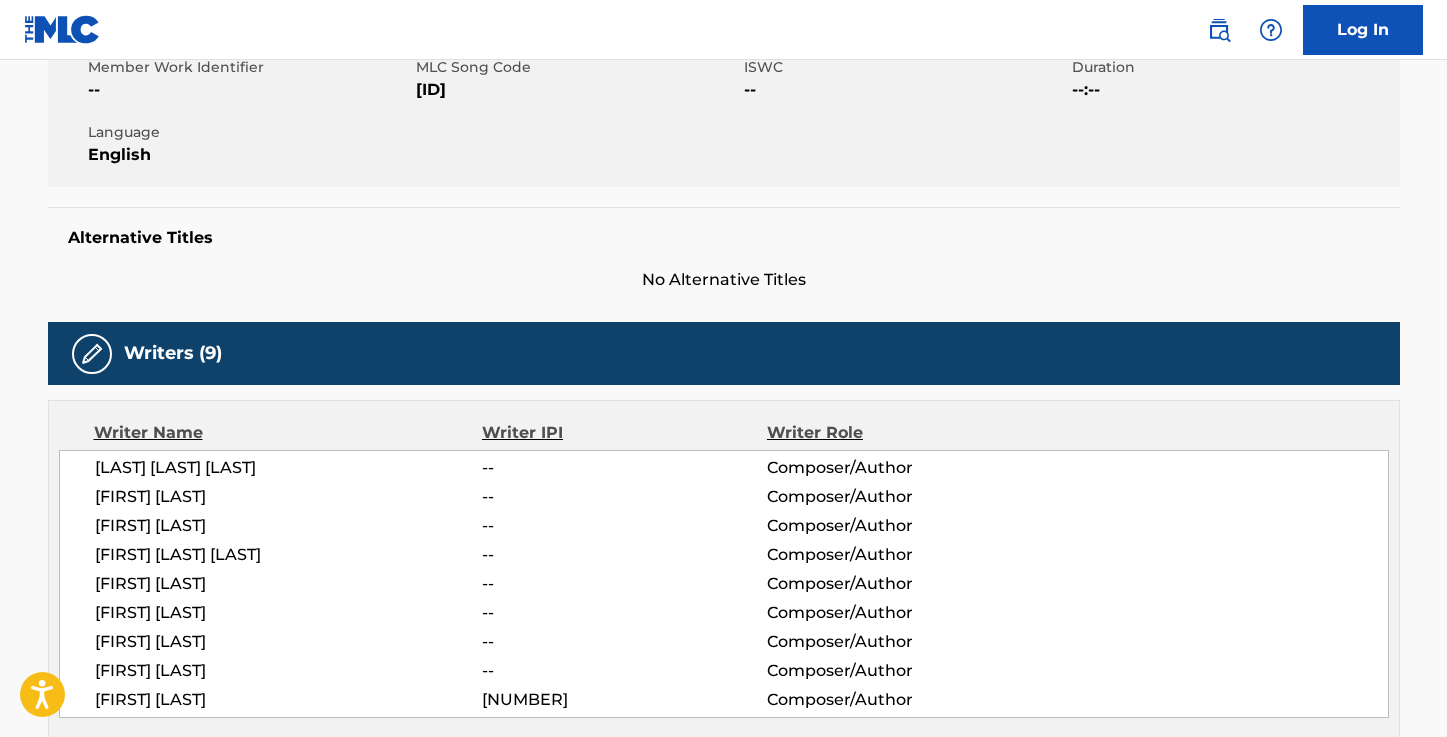 scroll, scrollTop: 0, scrollLeft: 0, axis: both 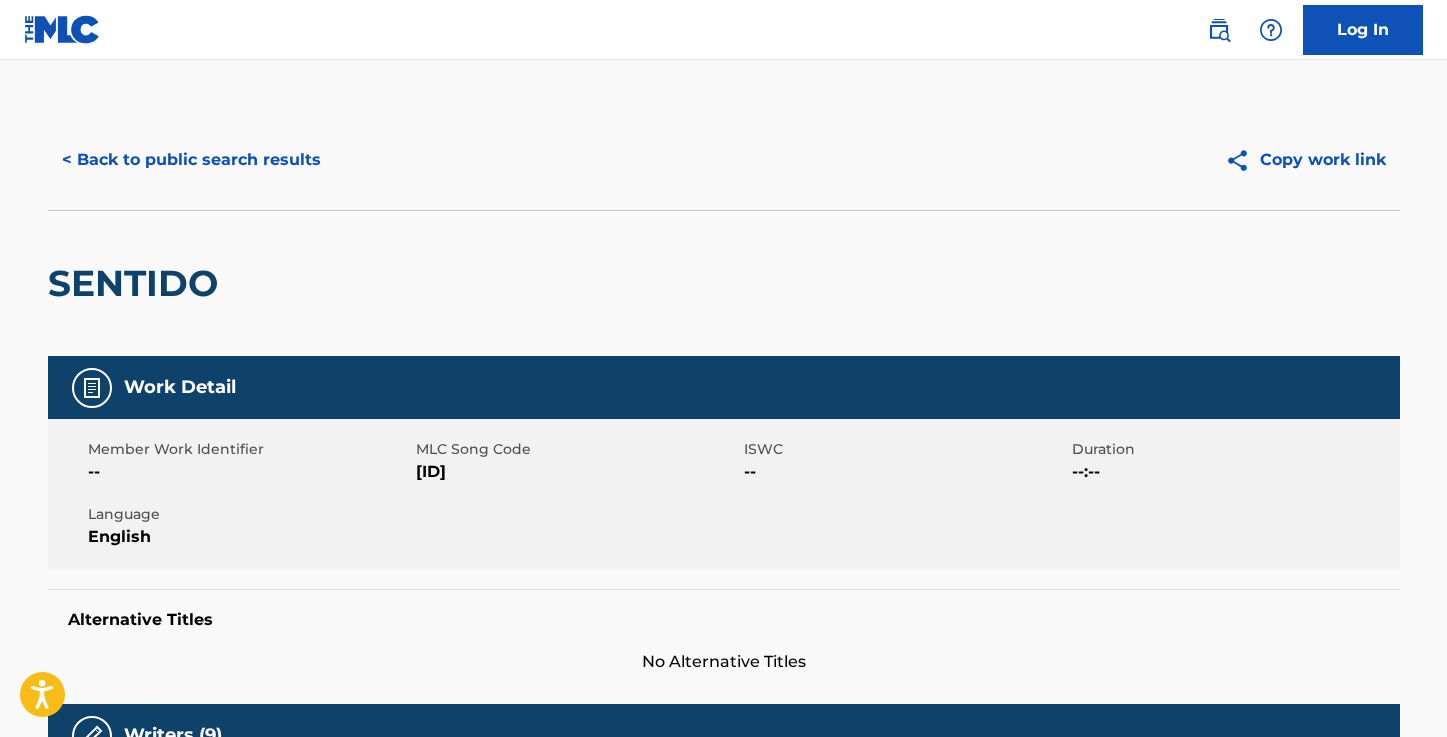 drag, startPoint x: 477, startPoint y: 468, endPoint x: 415, endPoint y: 474, distance: 62.289646 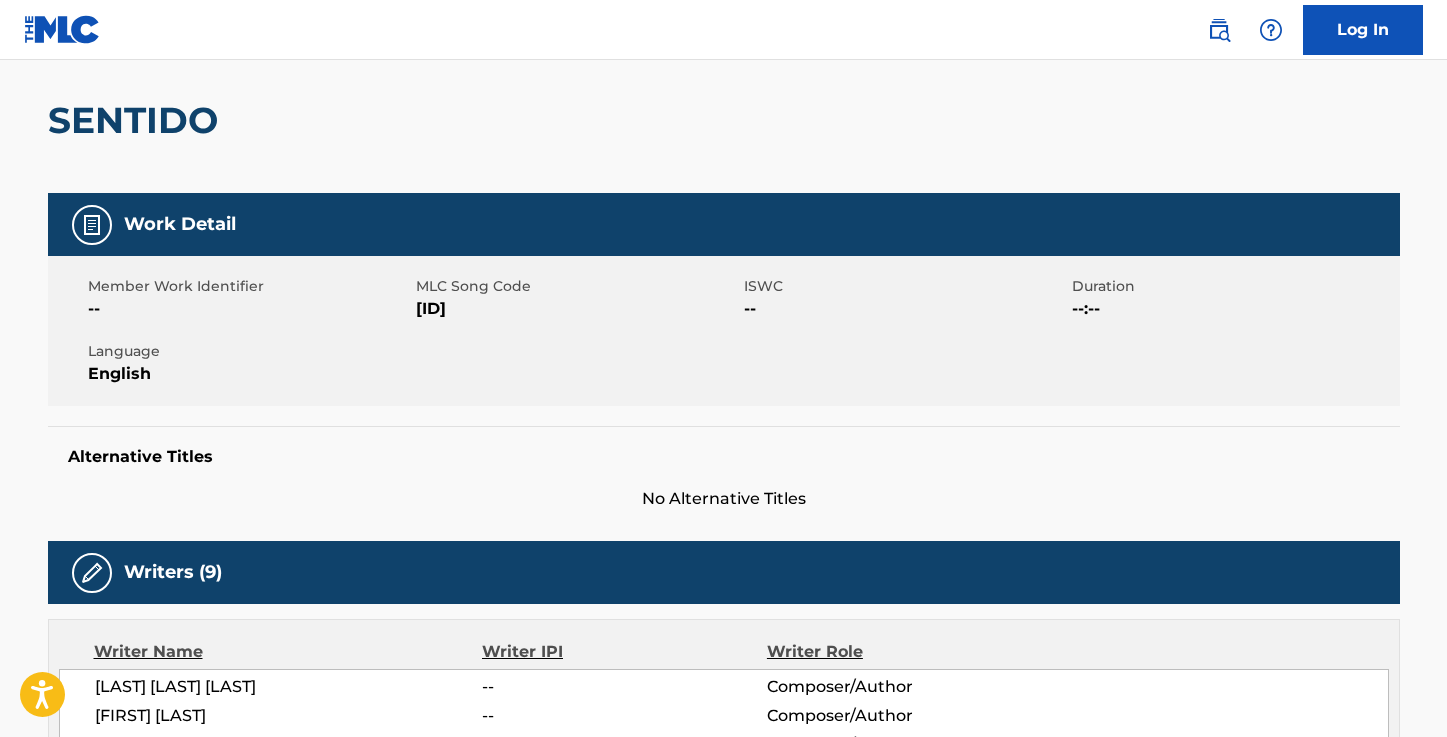 scroll, scrollTop: 0, scrollLeft: 0, axis: both 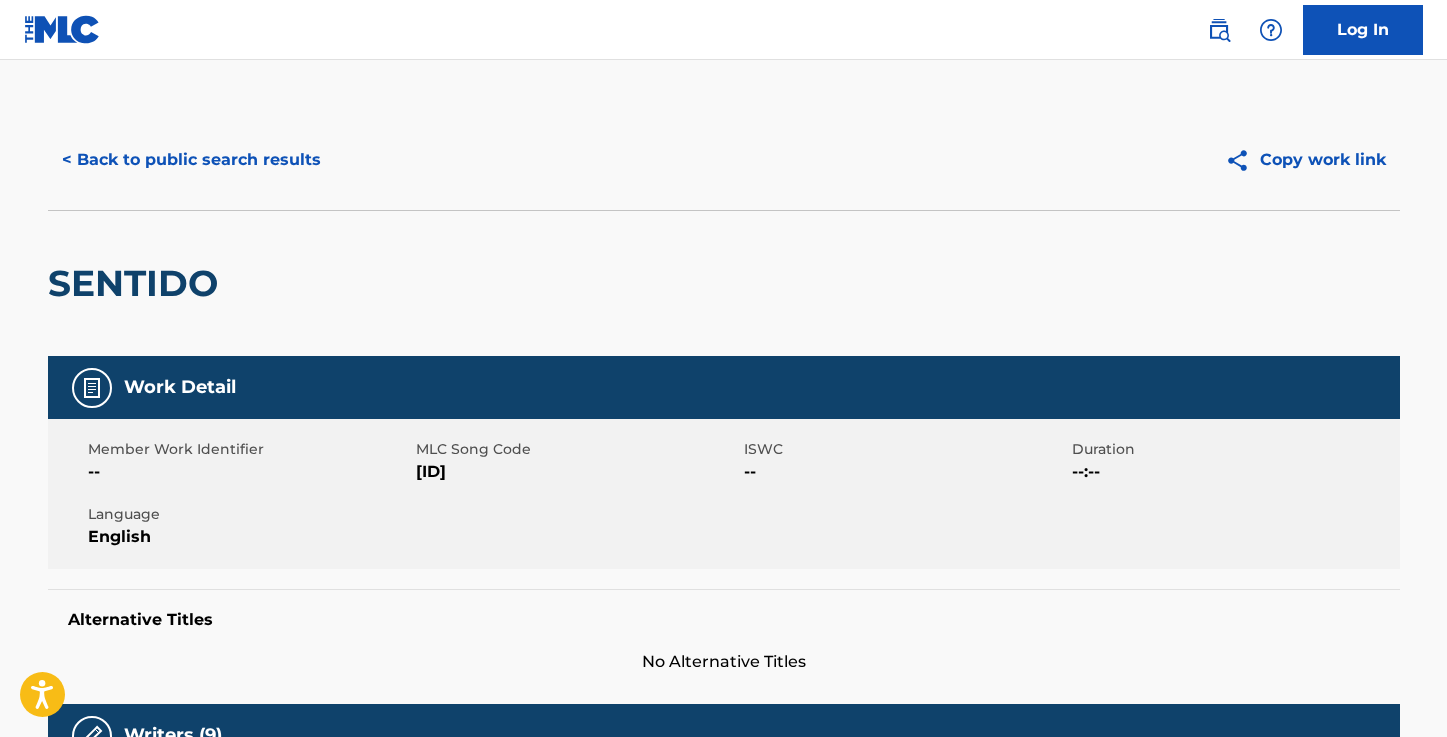 click on "< Back to public search results" at bounding box center (191, 160) 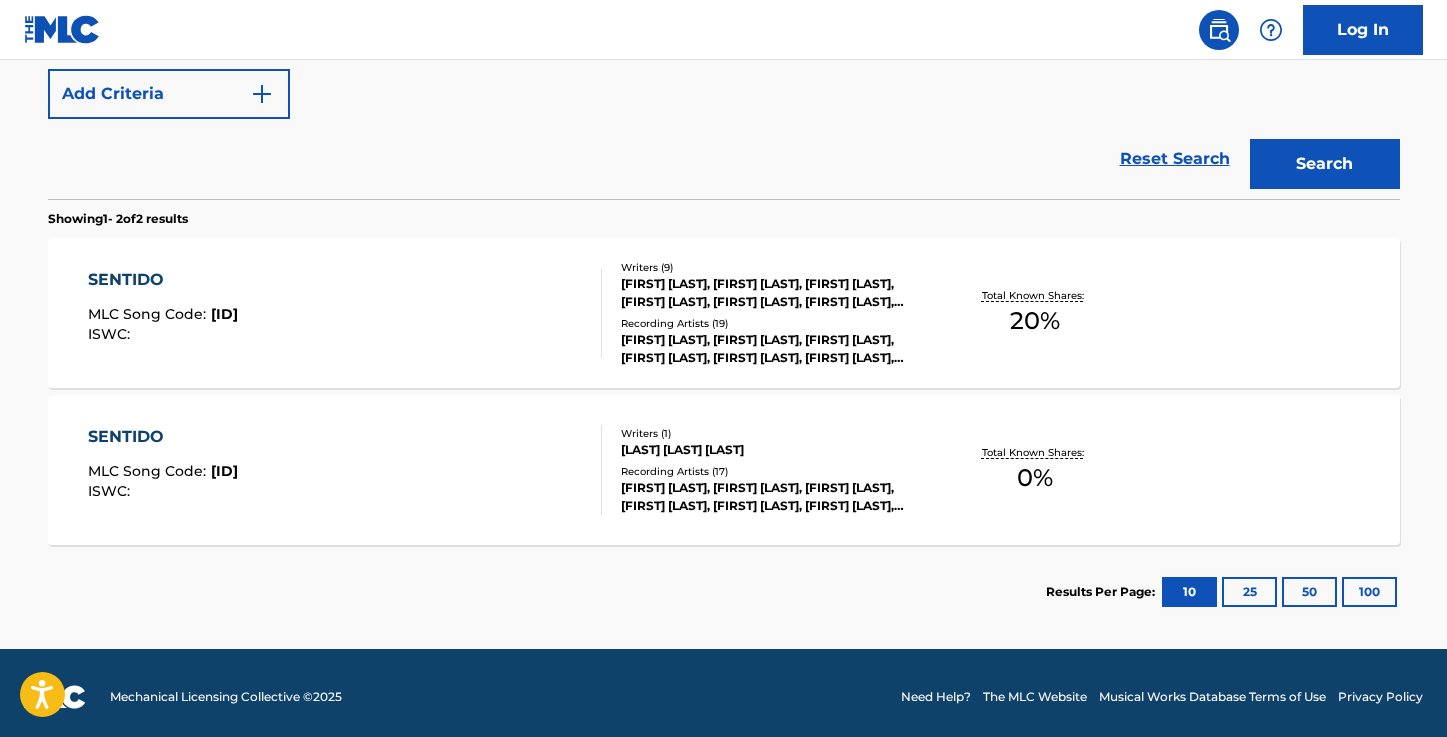 scroll, scrollTop: 508, scrollLeft: 0, axis: vertical 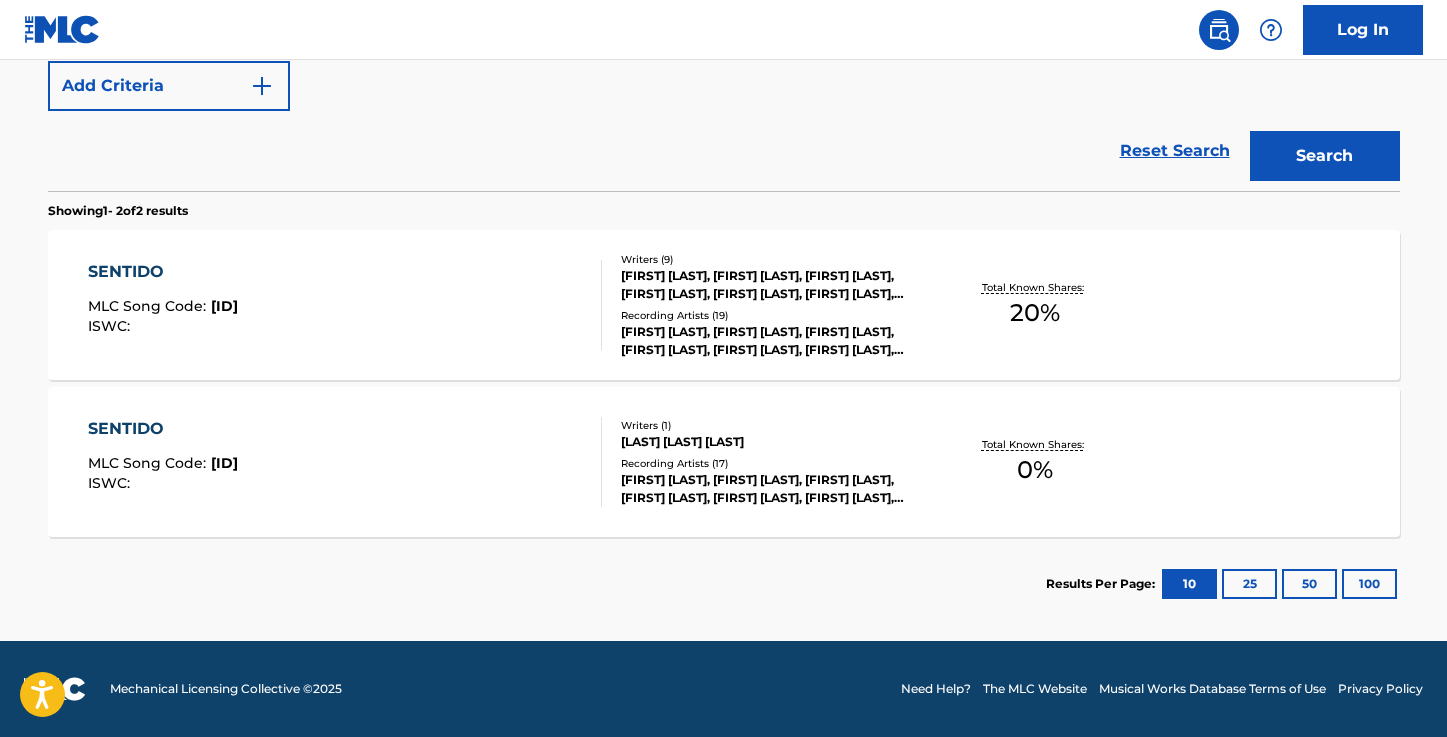 click on "SENTIDO" at bounding box center (163, 429) 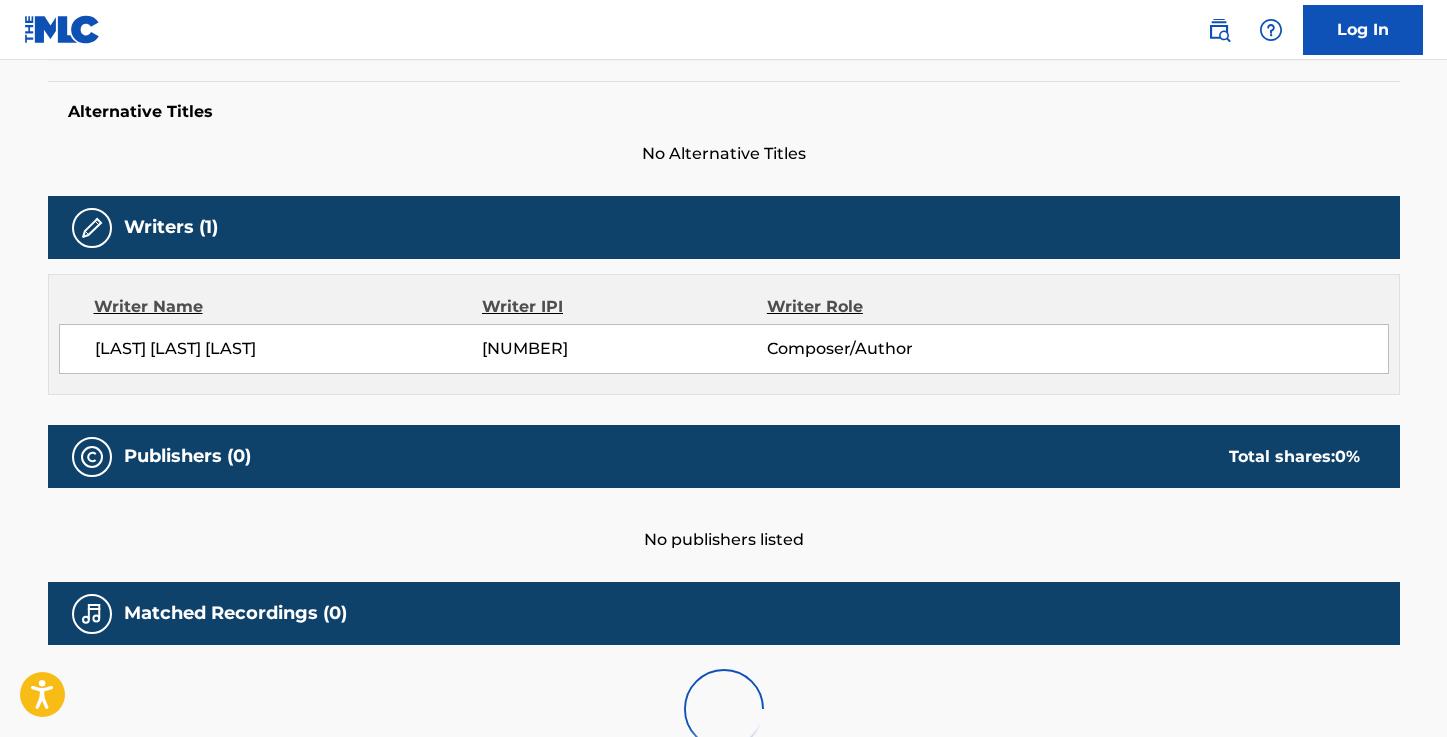 scroll, scrollTop: 0, scrollLeft: 0, axis: both 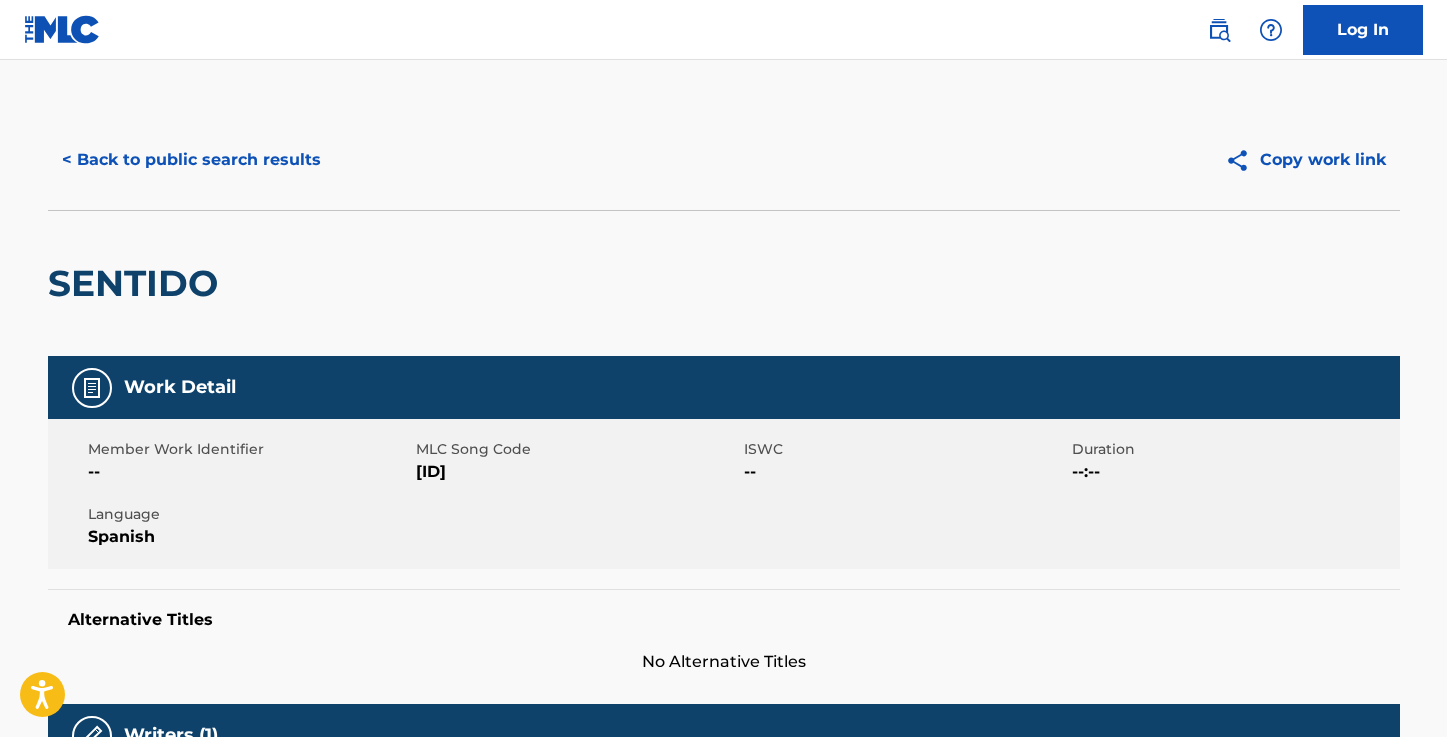 drag, startPoint x: 478, startPoint y: 470, endPoint x: 414, endPoint y: 473, distance: 64.070274 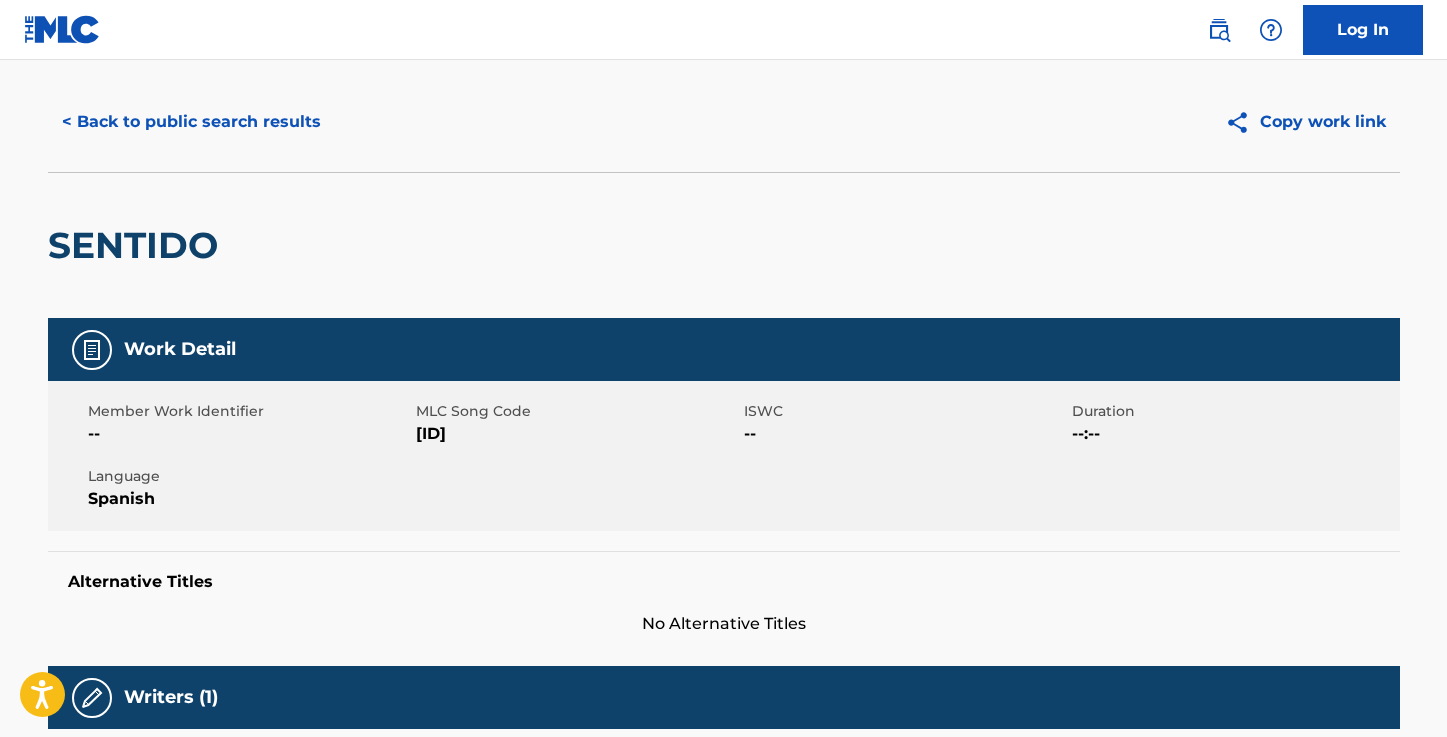 scroll, scrollTop: 0, scrollLeft: 0, axis: both 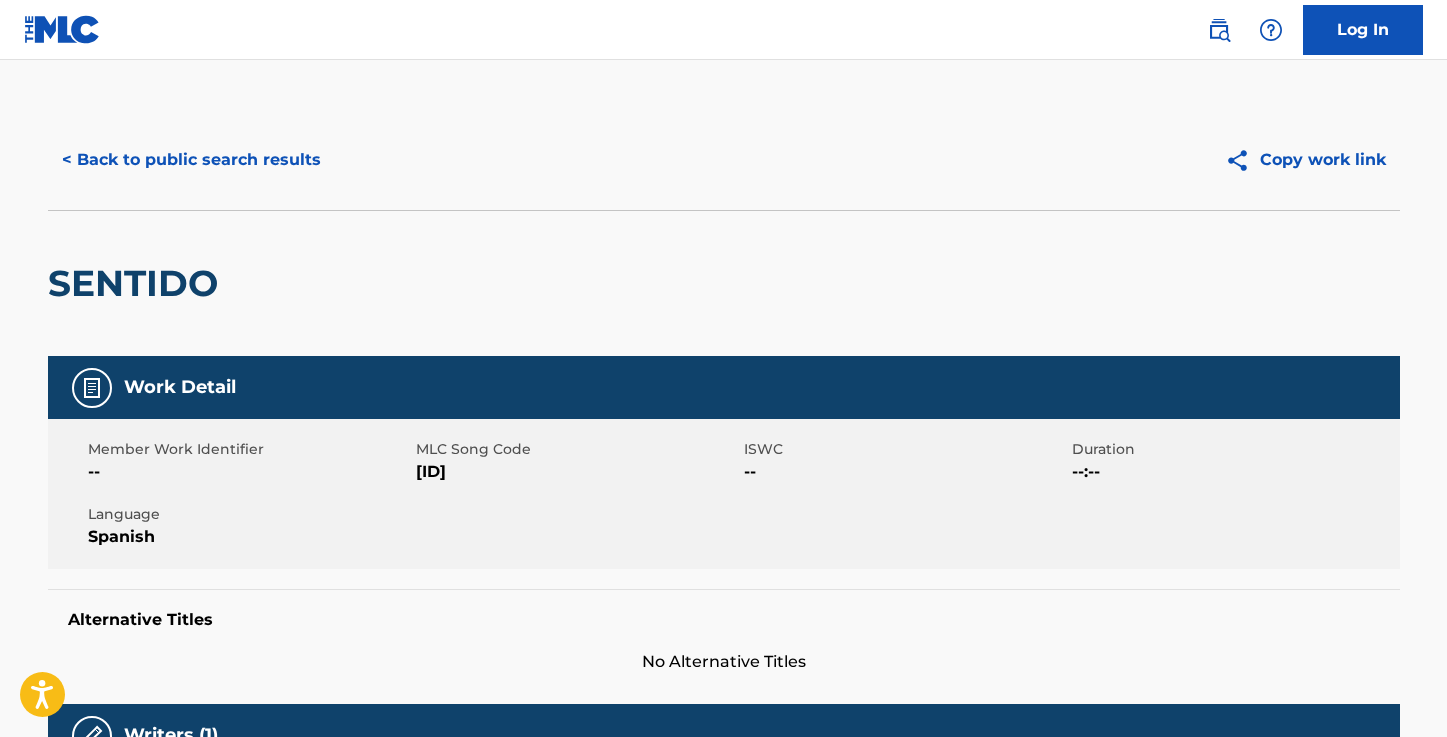 click on "< Back to public search results" at bounding box center [191, 160] 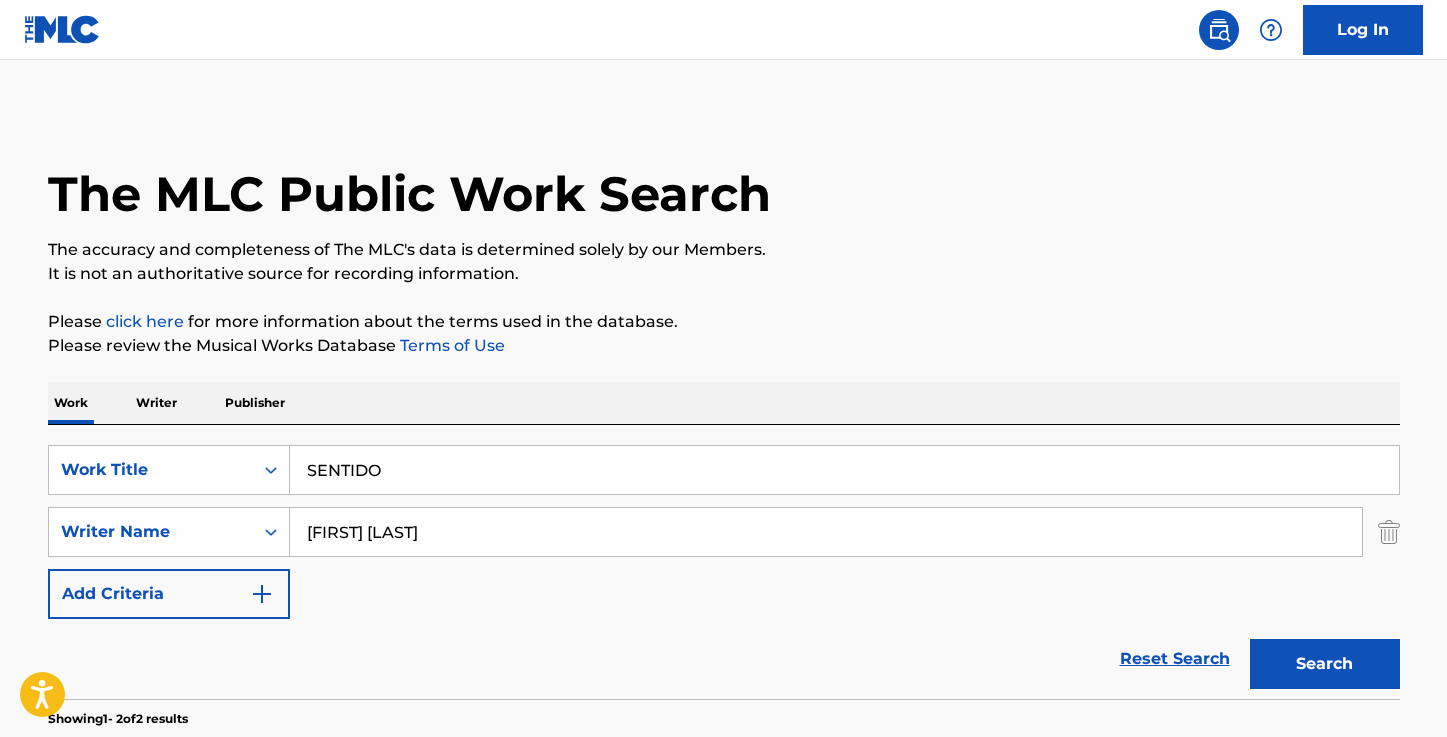 scroll, scrollTop: 394, scrollLeft: 0, axis: vertical 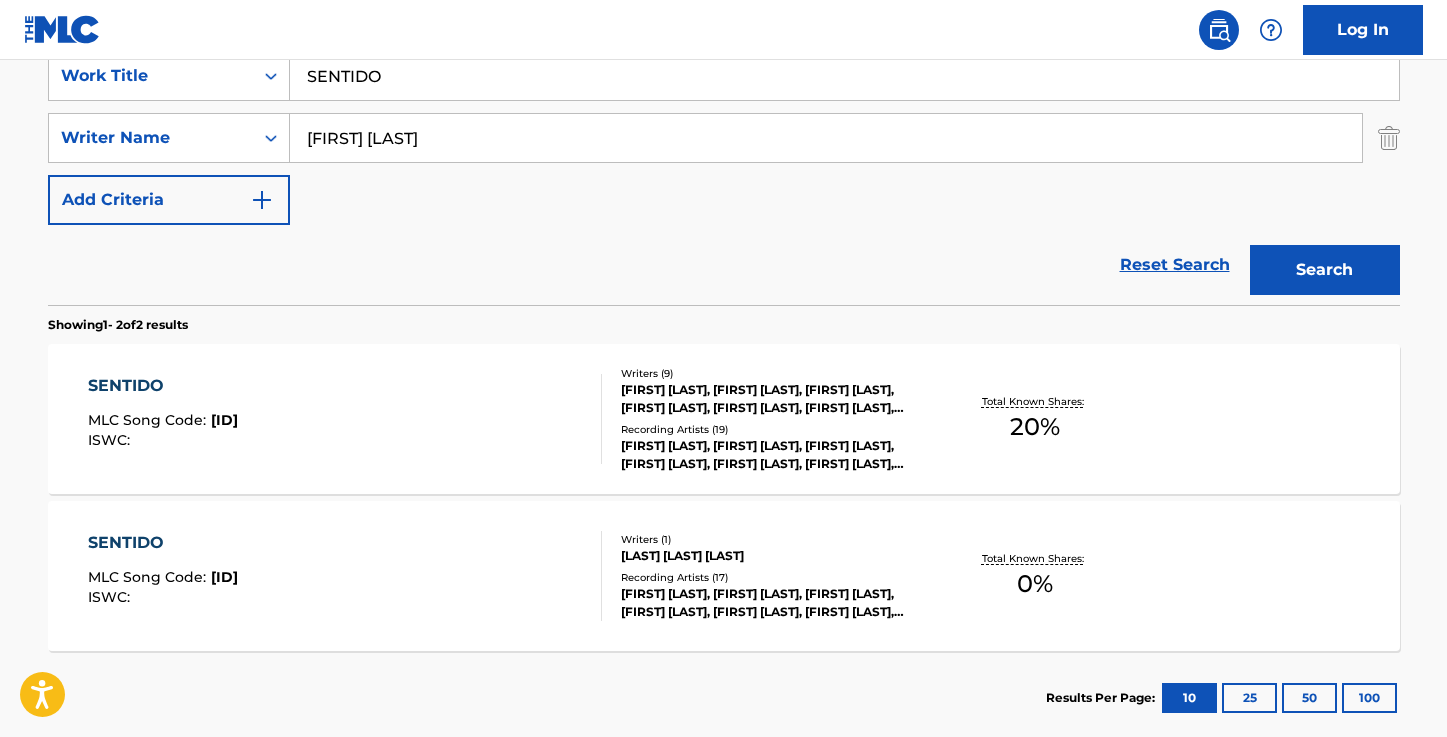 click on "SENTIDO" at bounding box center (844, 76) 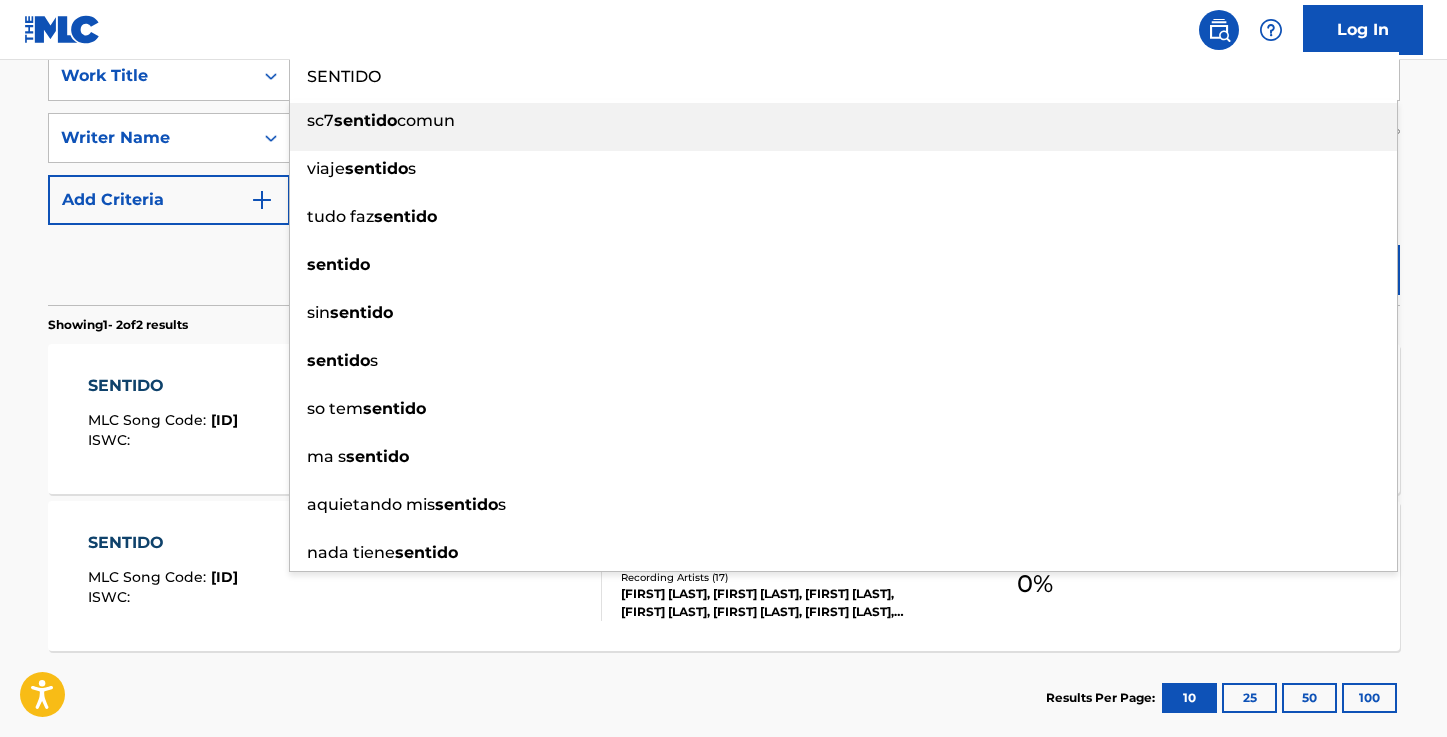 paste on "MALDAD" 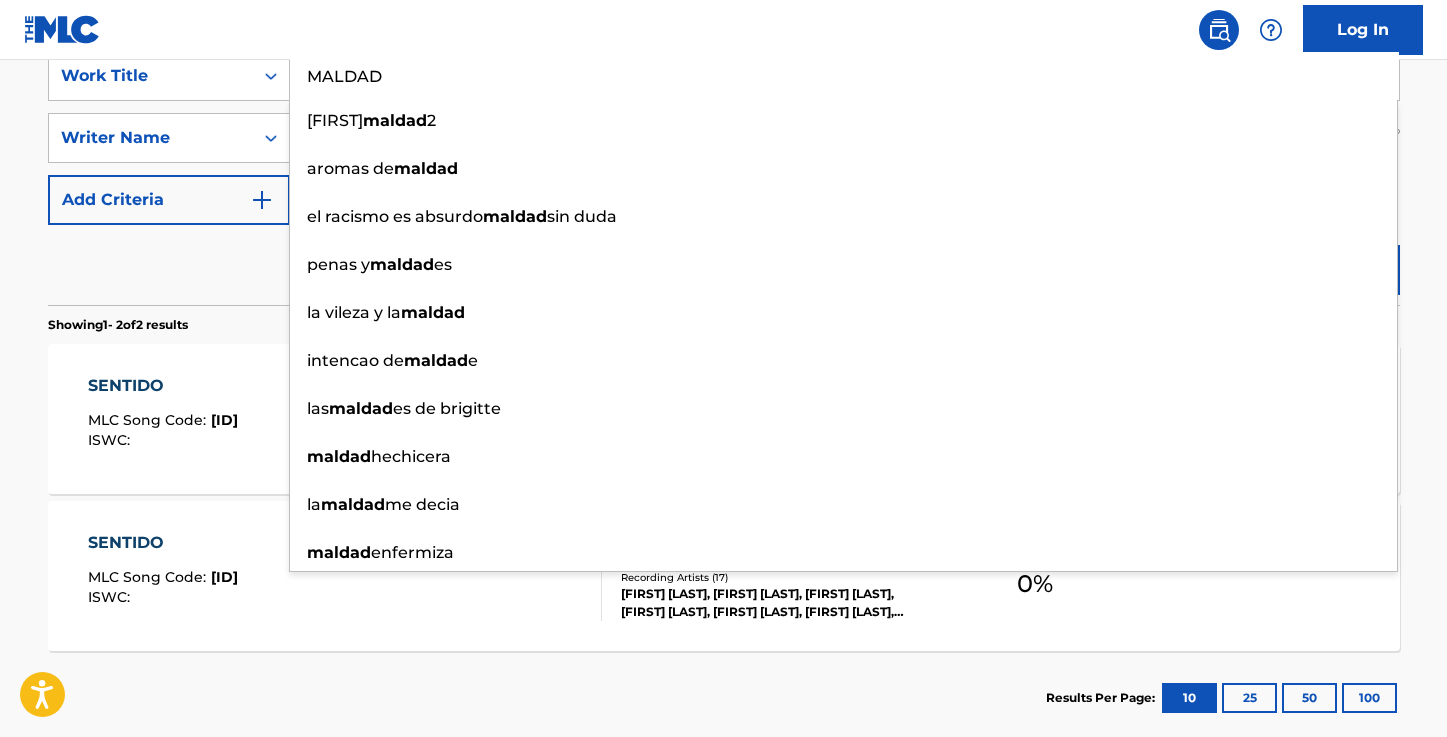 type on "MALDAD" 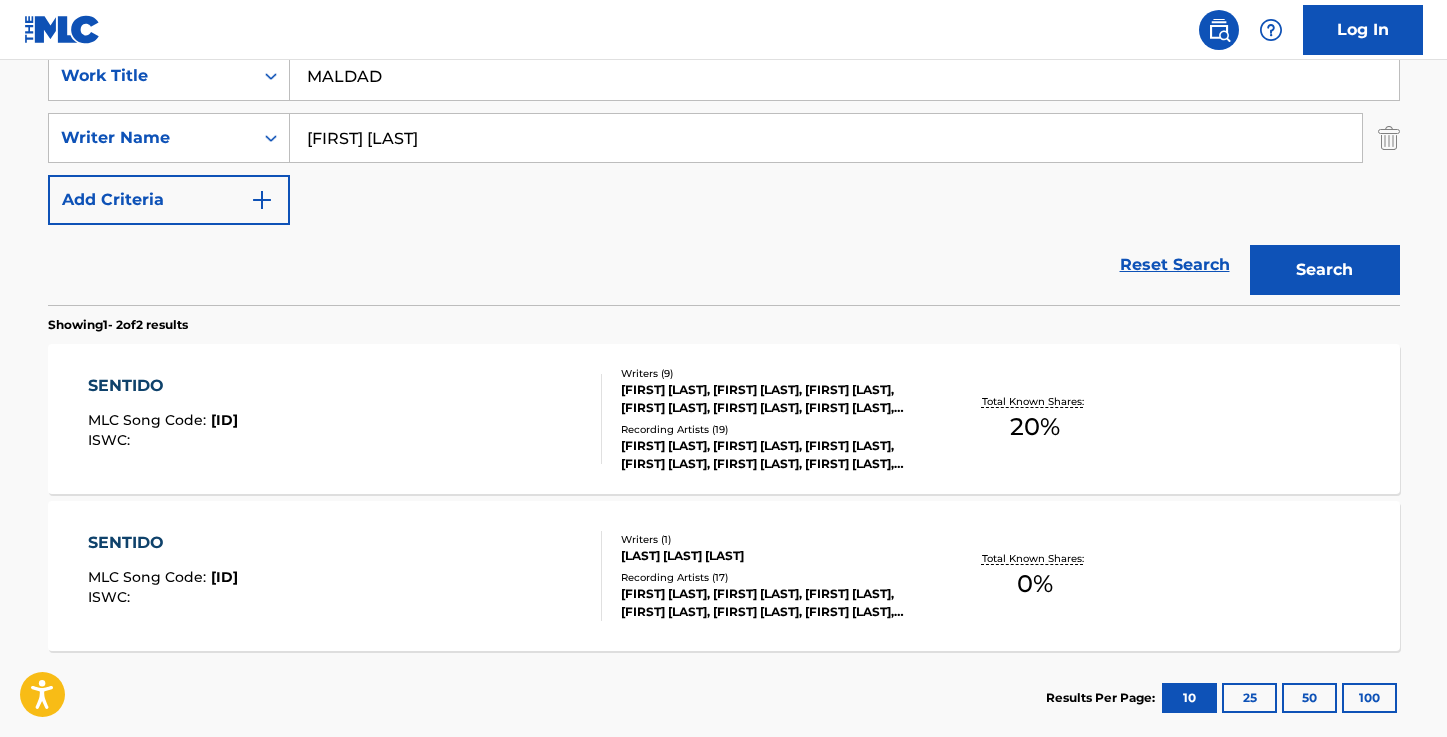 click on "Search" at bounding box center (1325, 270) 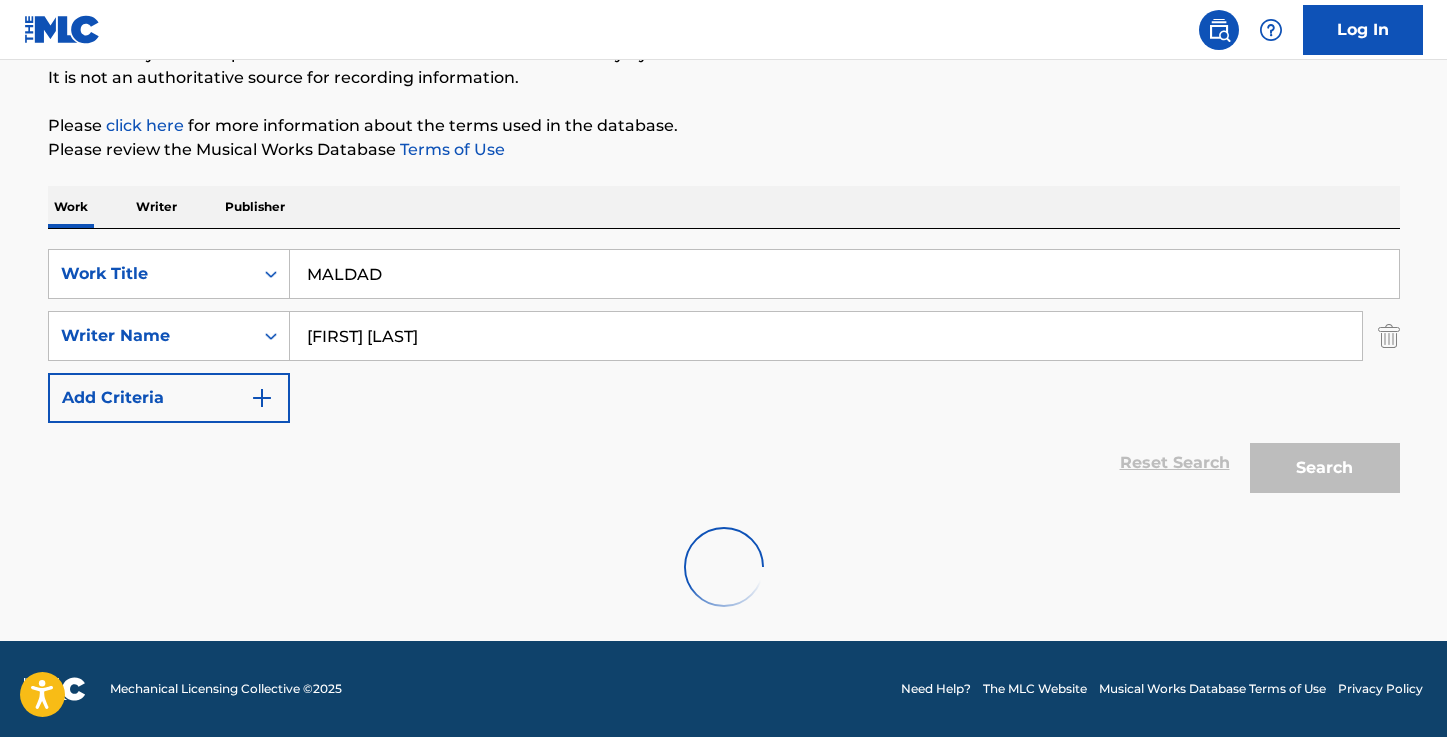 scroll, scrollTop: 351, scrollLeft: 0, axis: vertical 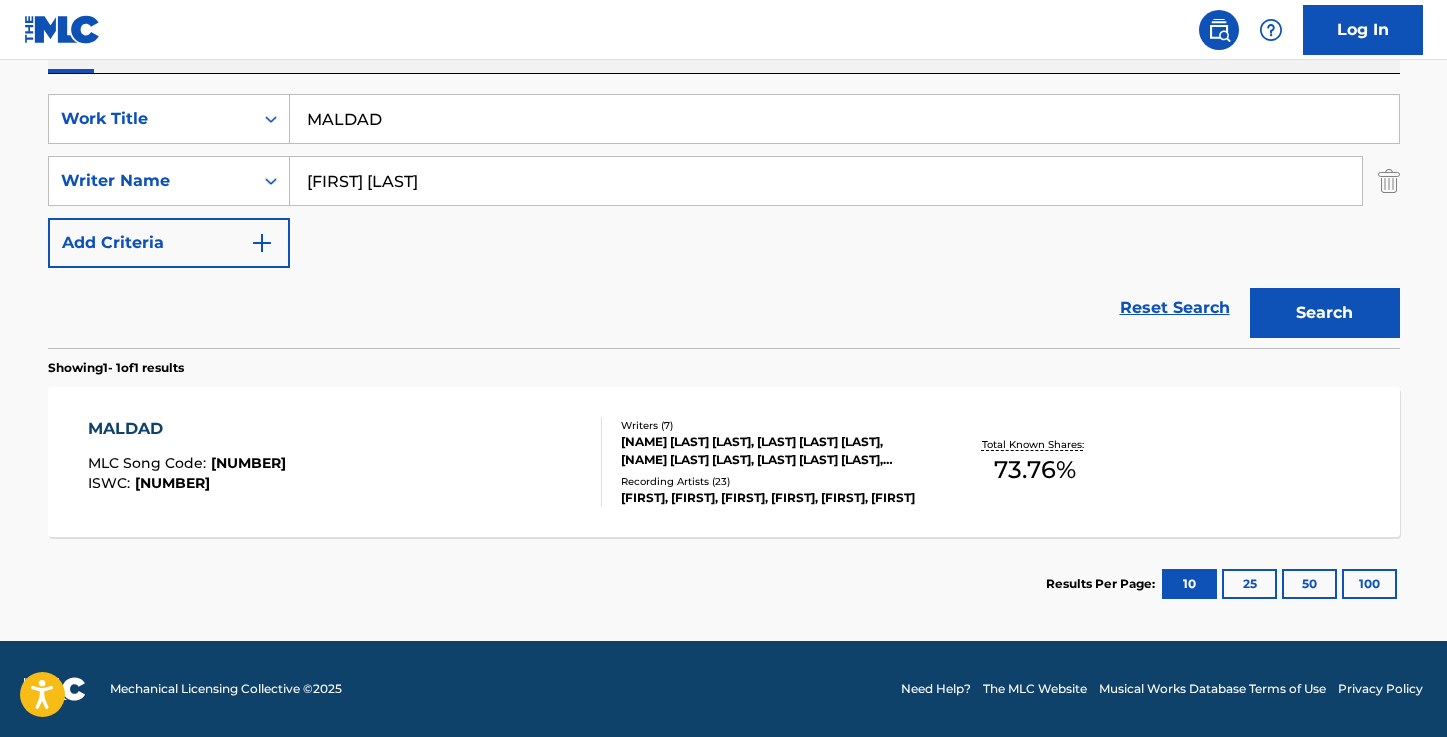 click on "MALDAD" at bounding box center [187, 429] 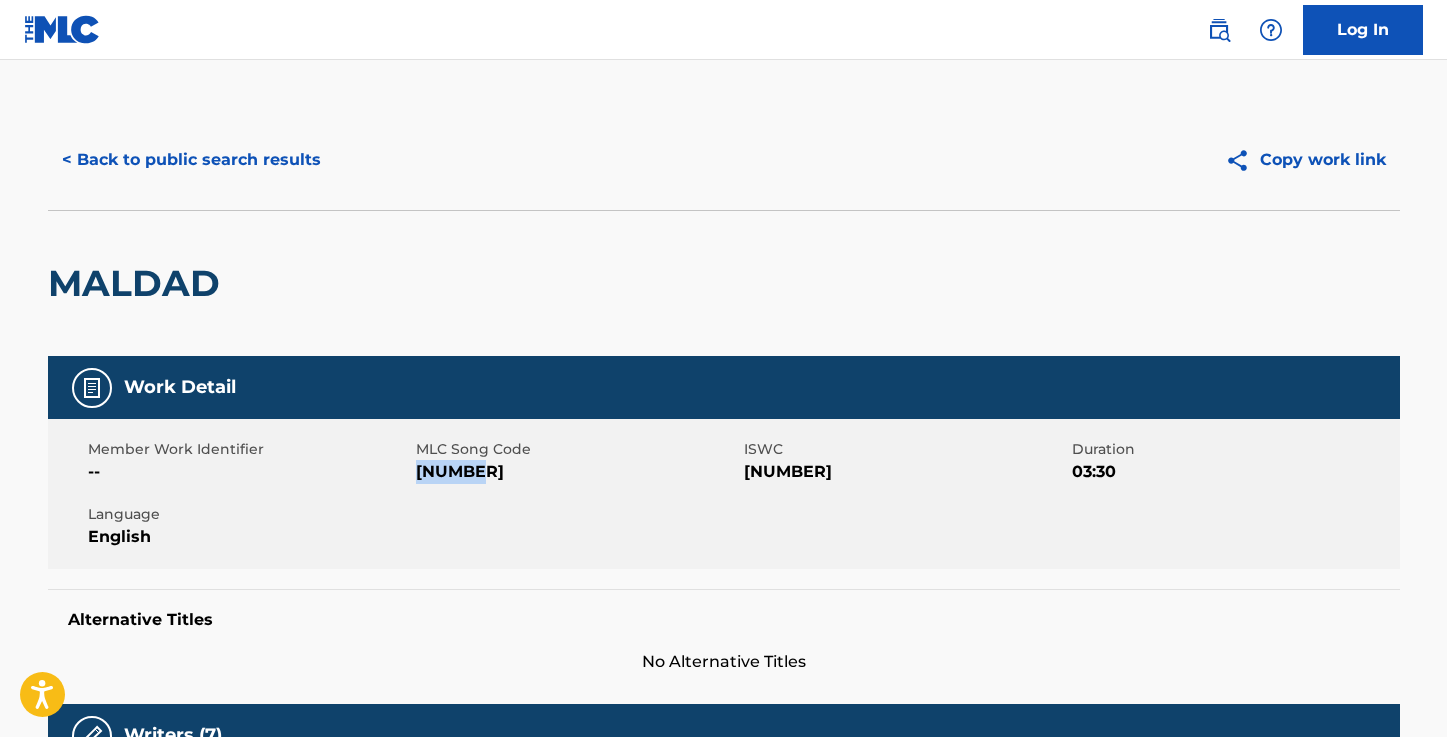drag, startPoint x: 486, startPoint y: 469, endPoint x: 417, endPoint y: 470, distance: 69.00725 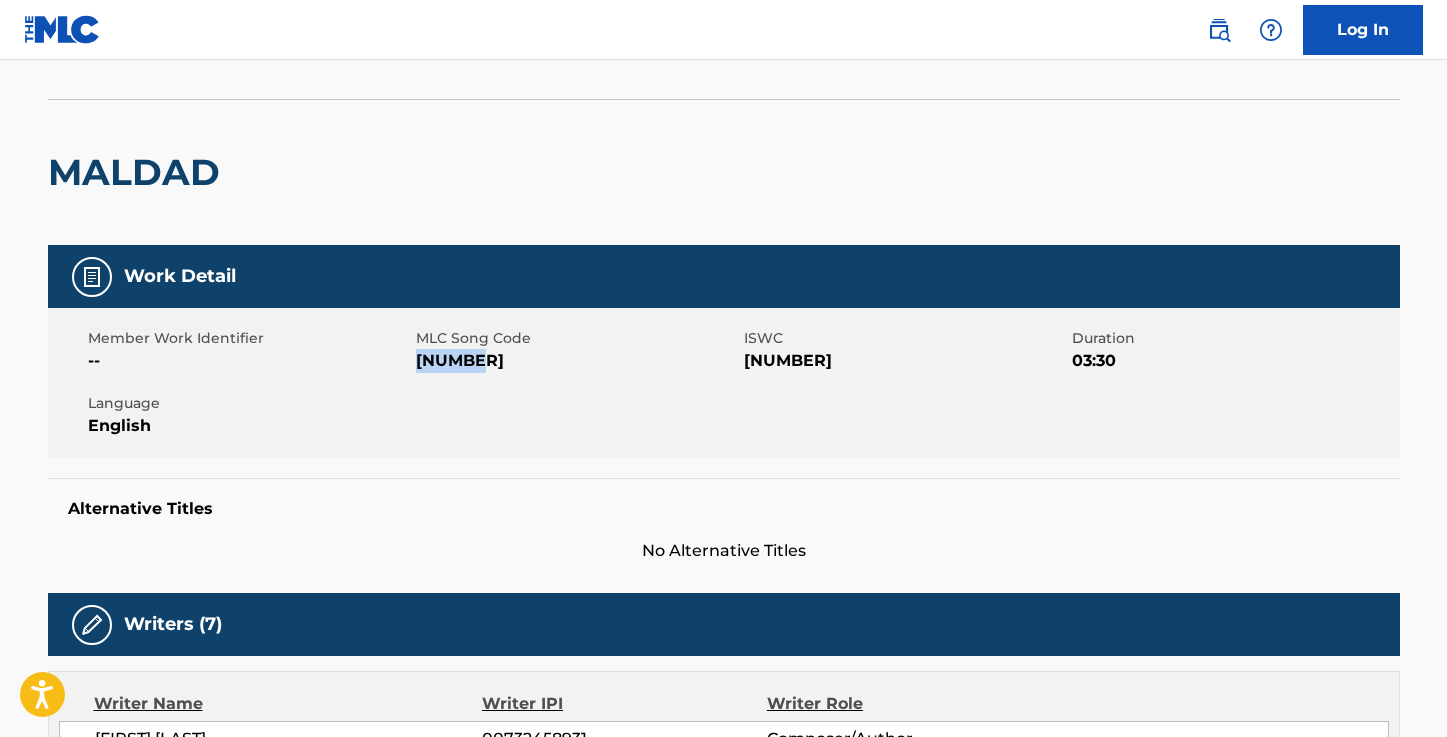 scroll, scrollTop: 0, scrollLeft: 0, axis: both 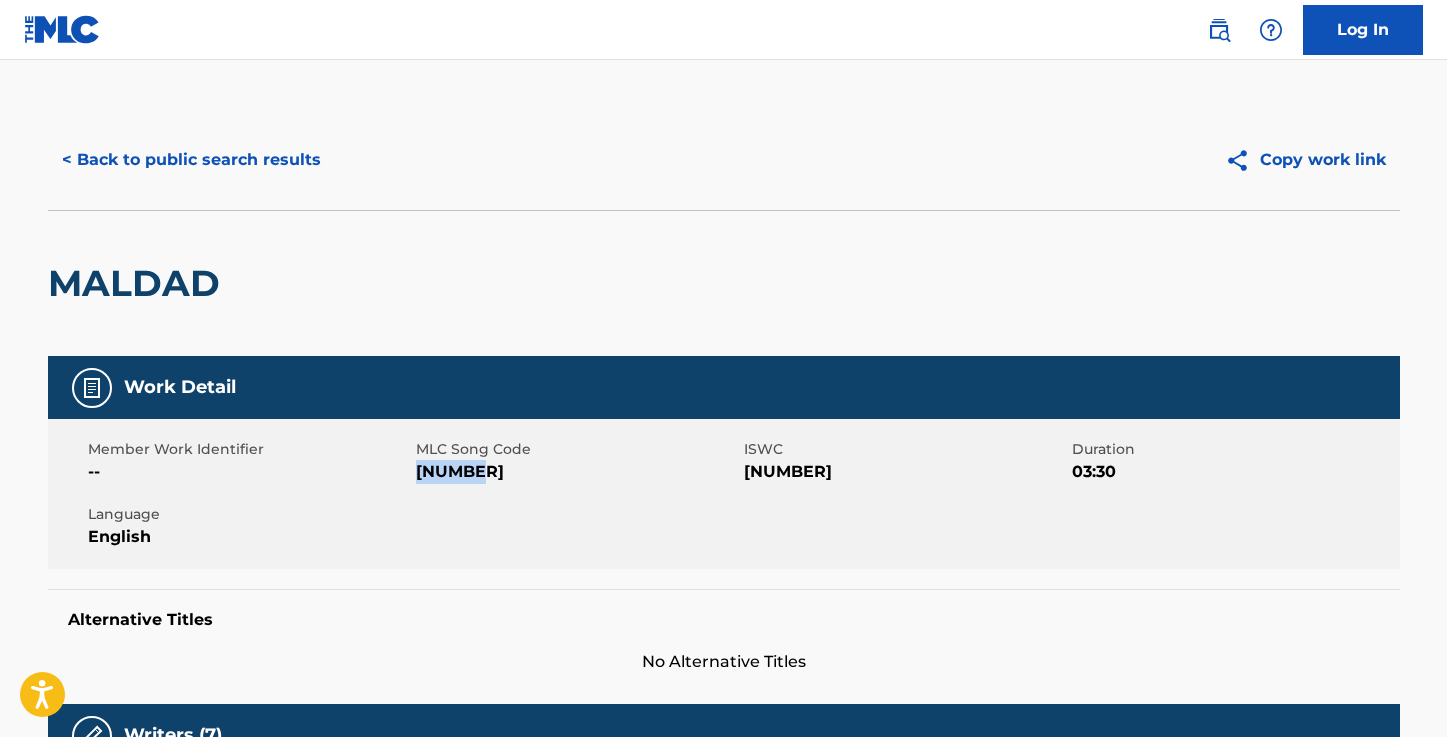 click on "< Back to public search results" at bounding box center [191, 160] 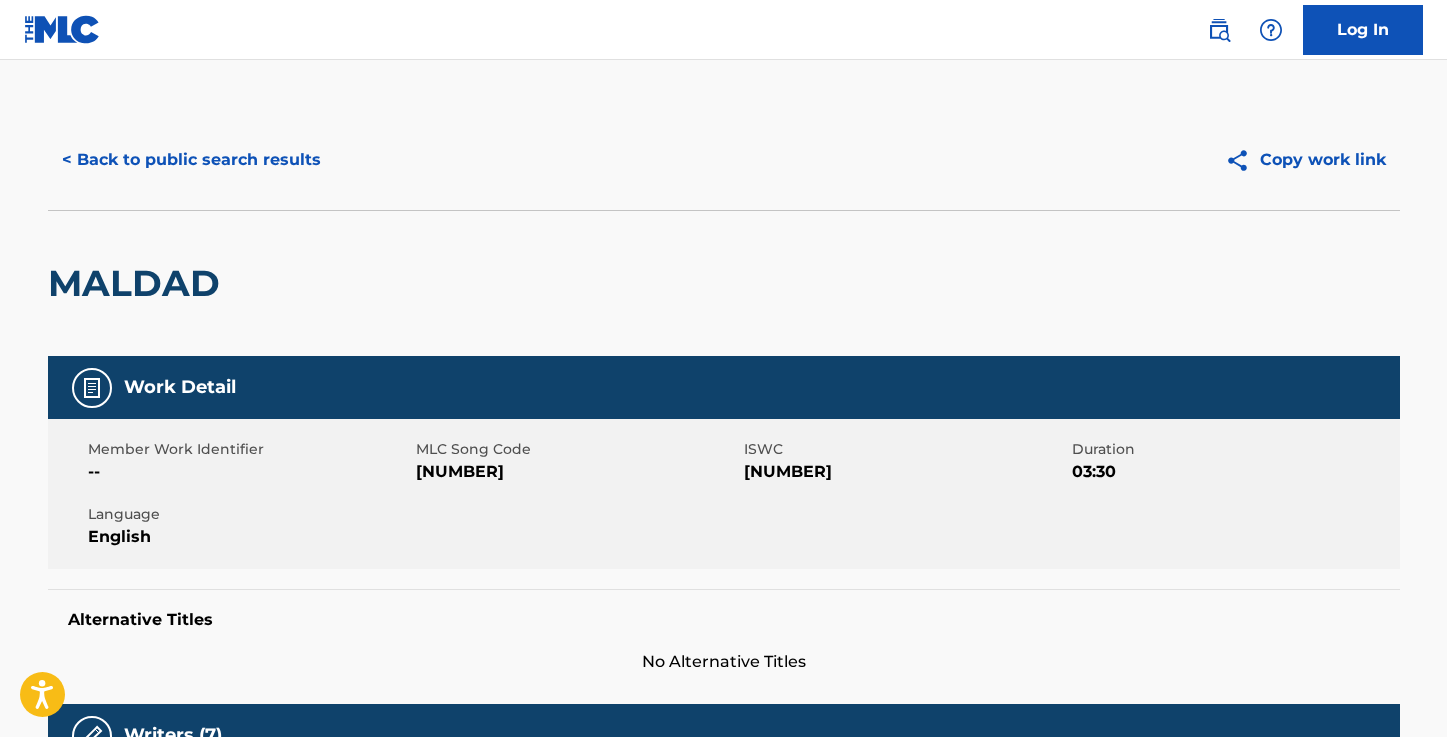scroll, scrollTop: 237, scrollLeft: 0, axis: vertical 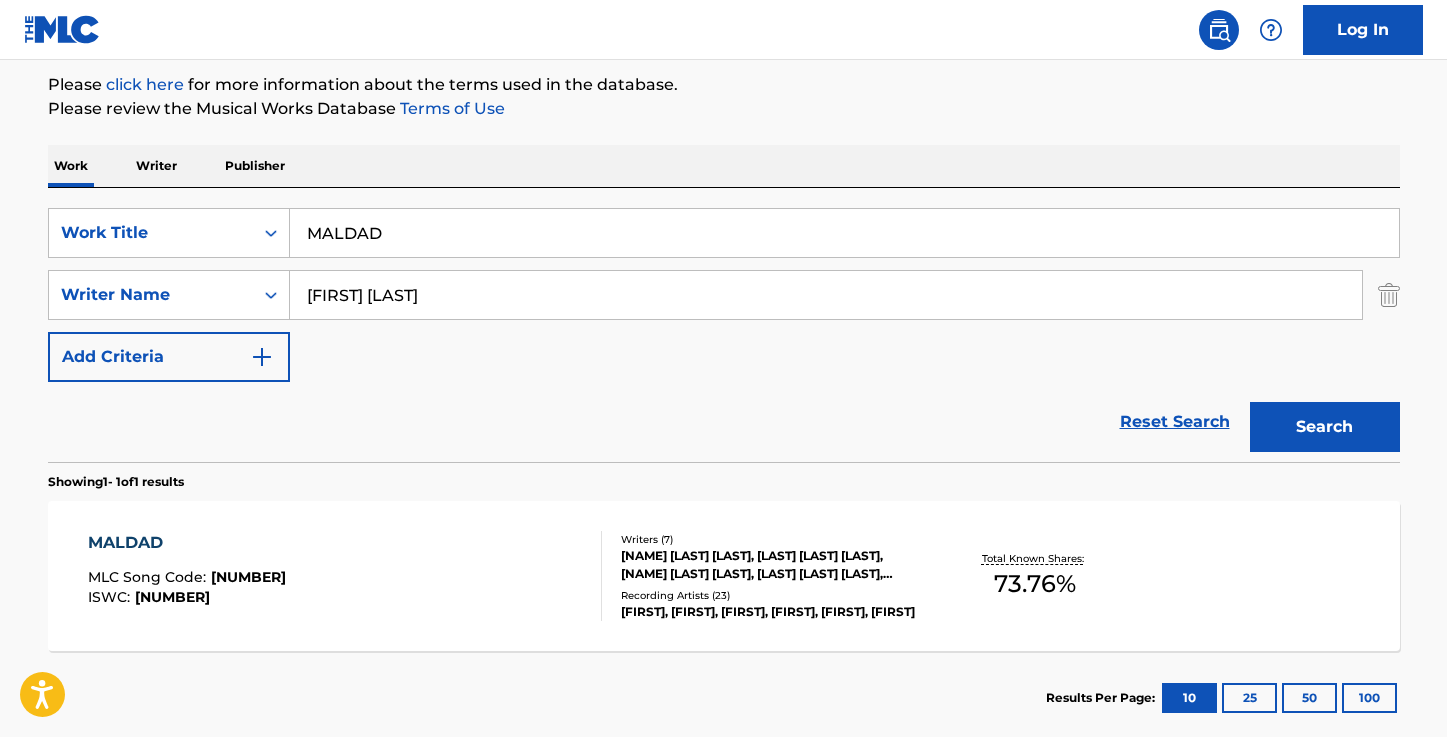 click on "MALDAD" at bounding box center [844, 233] 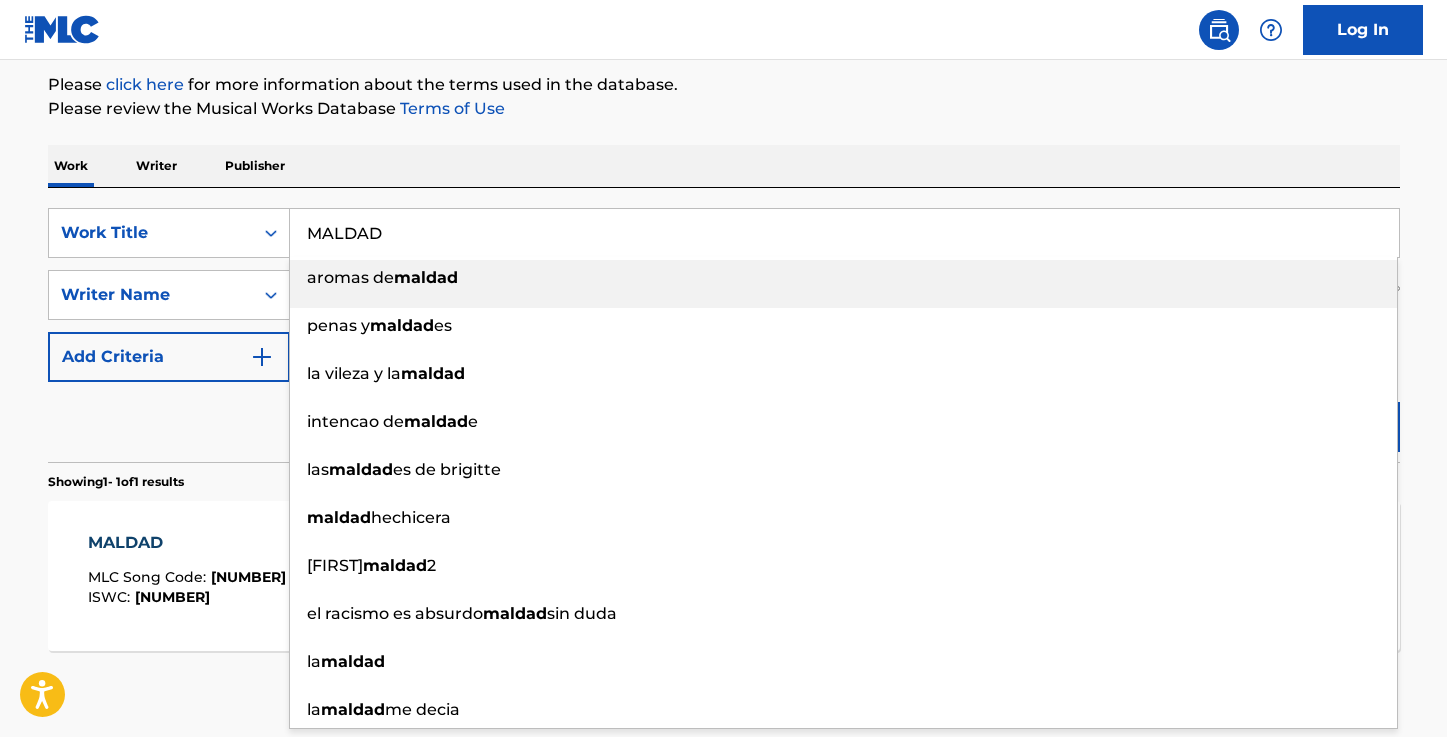 paste on "3 Y PICO" 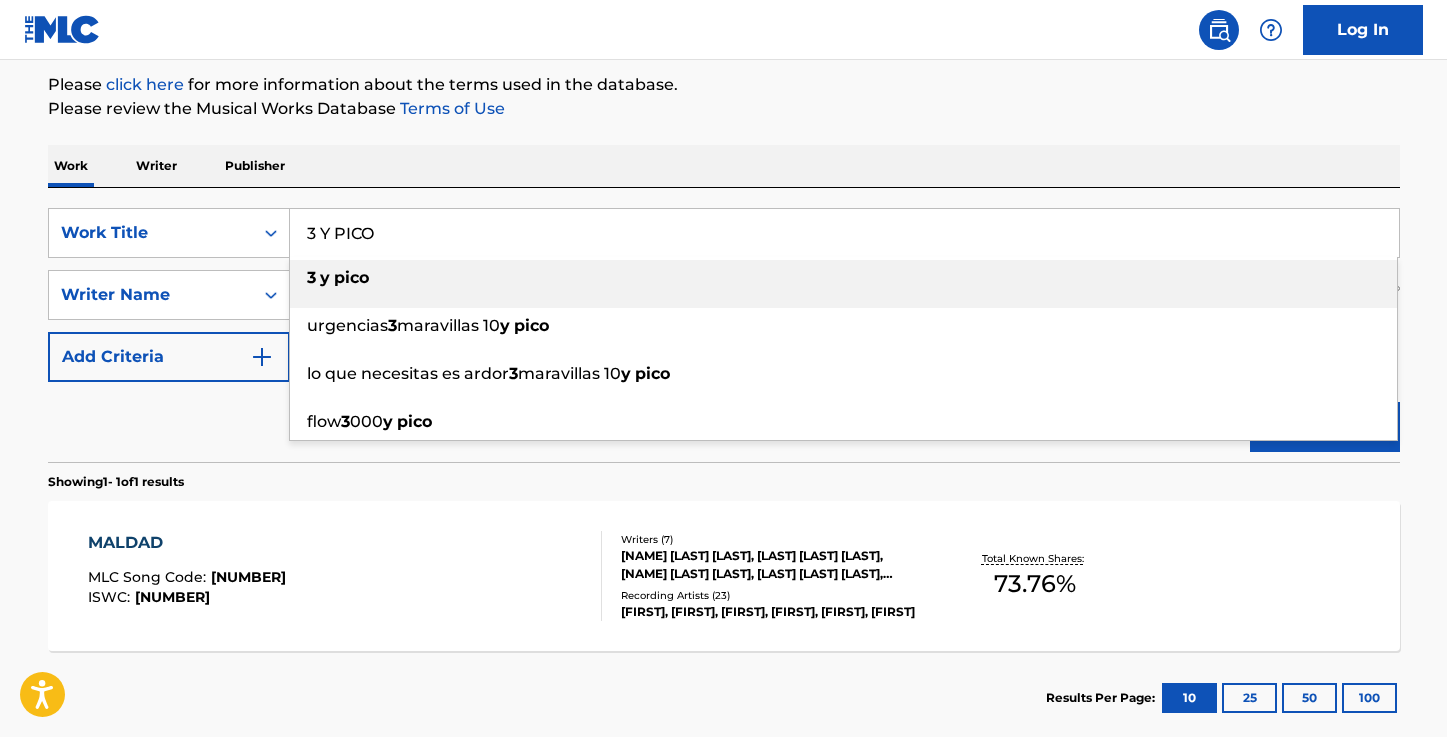 type on "3 Y PICO" 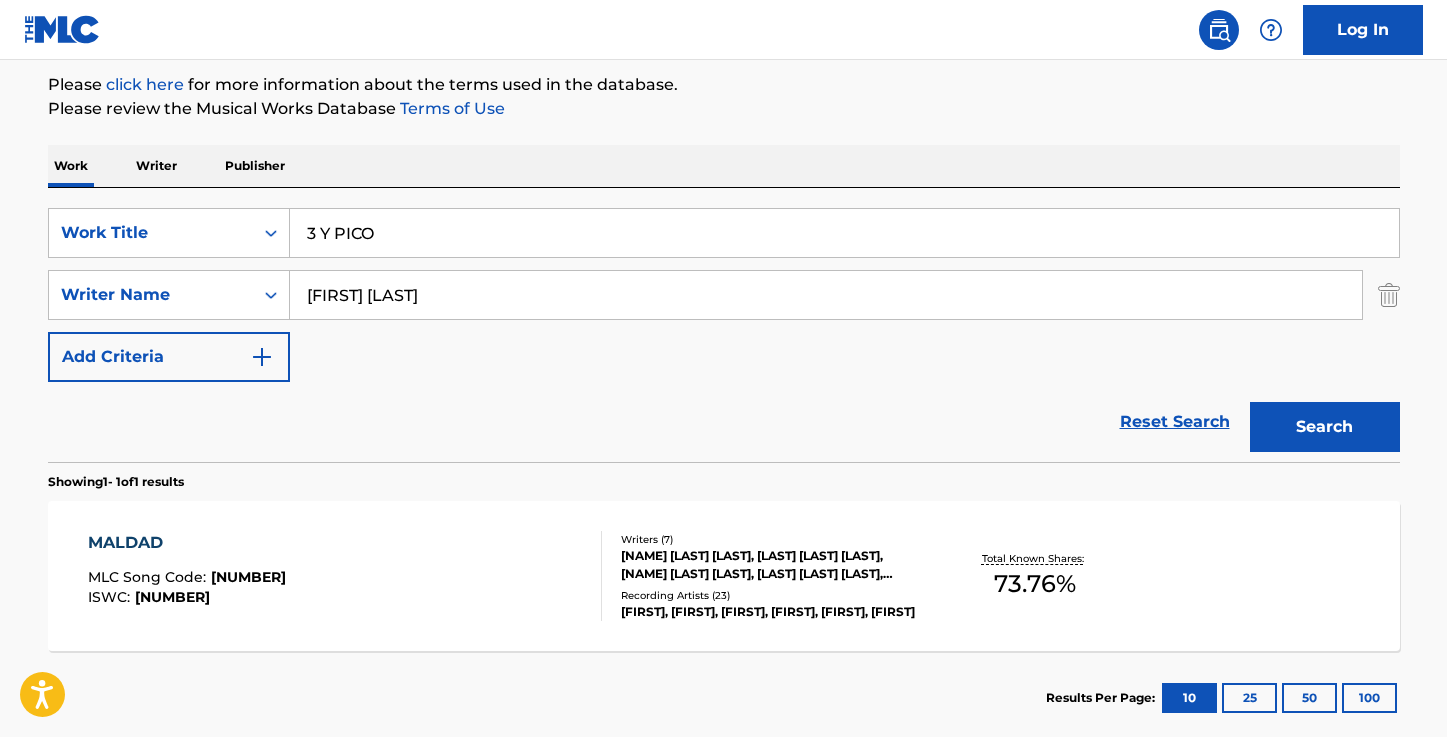click on "Search" at bounding box center (1325, 427) 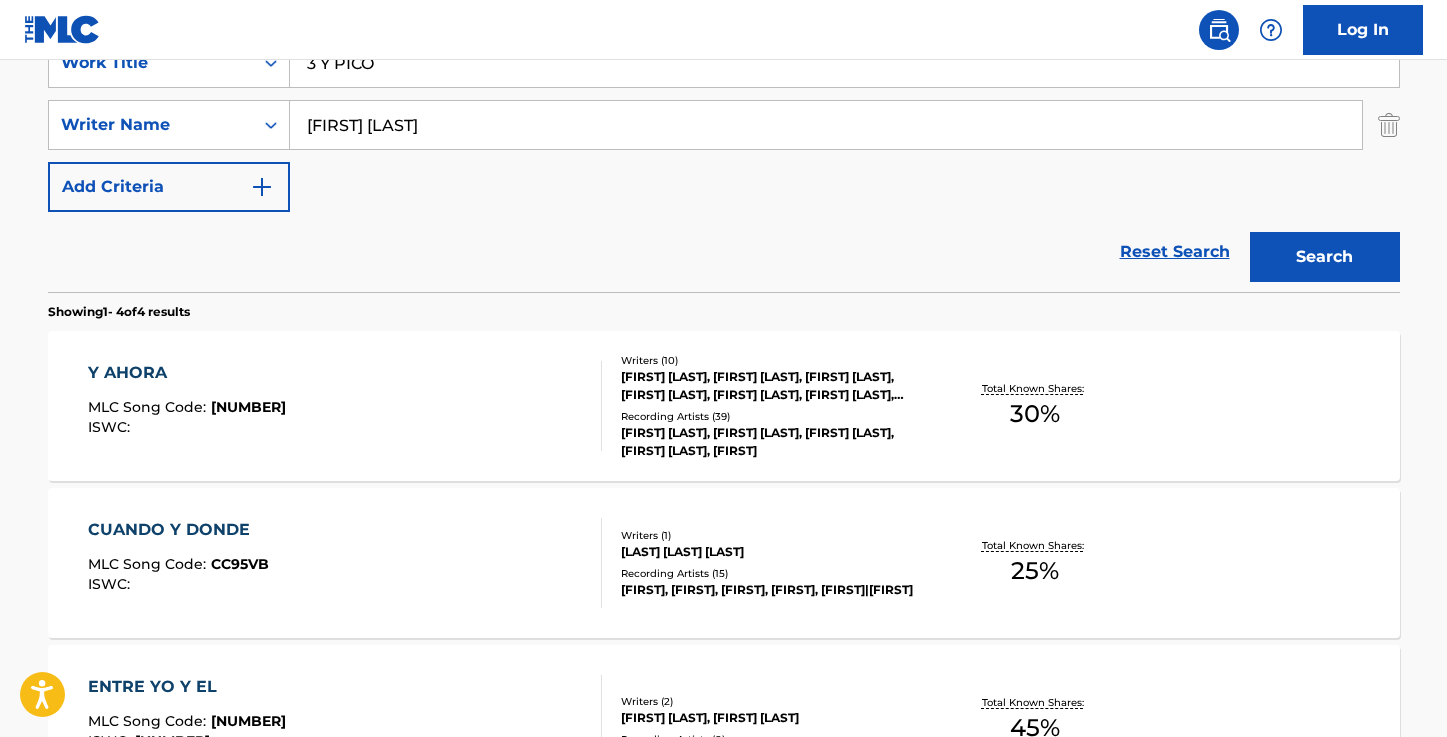 scroll, scrollTop: 406, scrollLeft: 0, axis: vertical 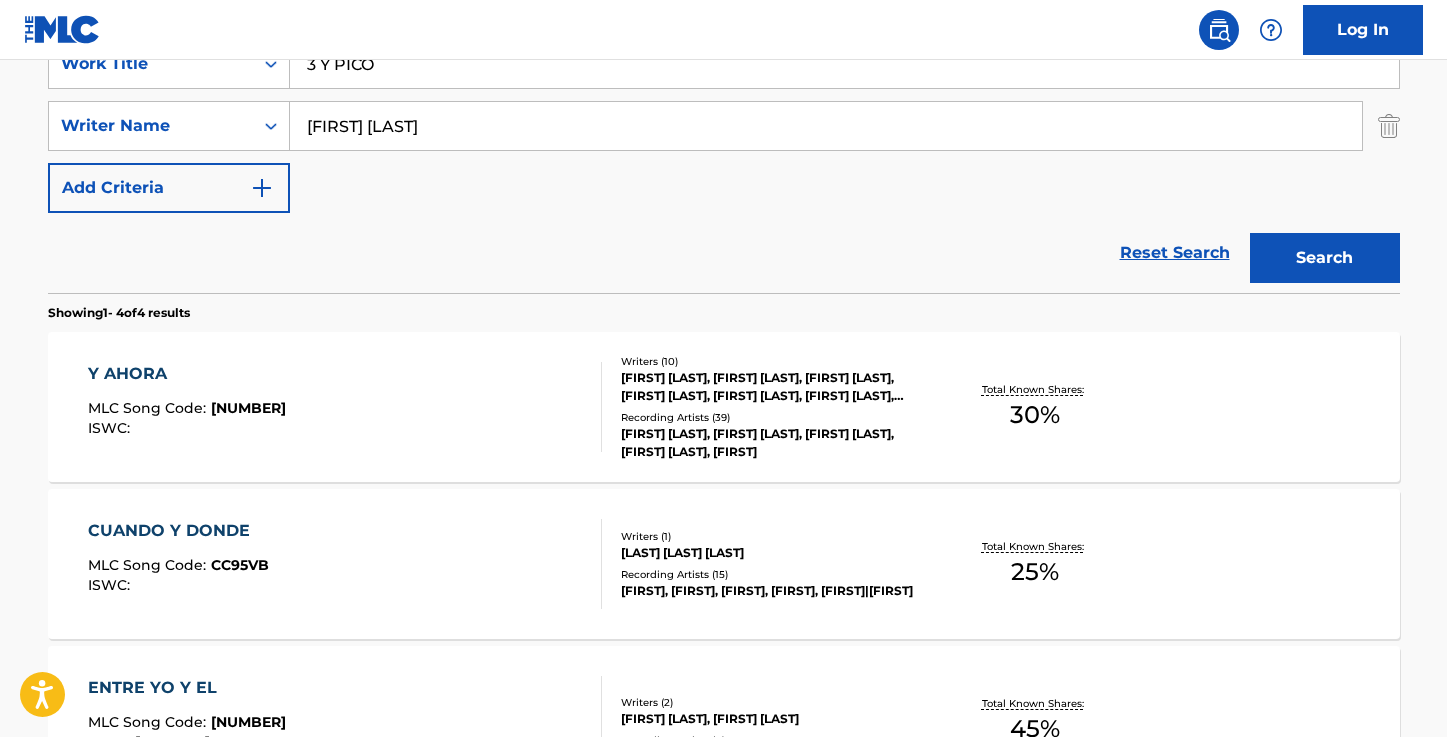 click on "[FIRST] [LAST]" at bounding box center [826, 126] 